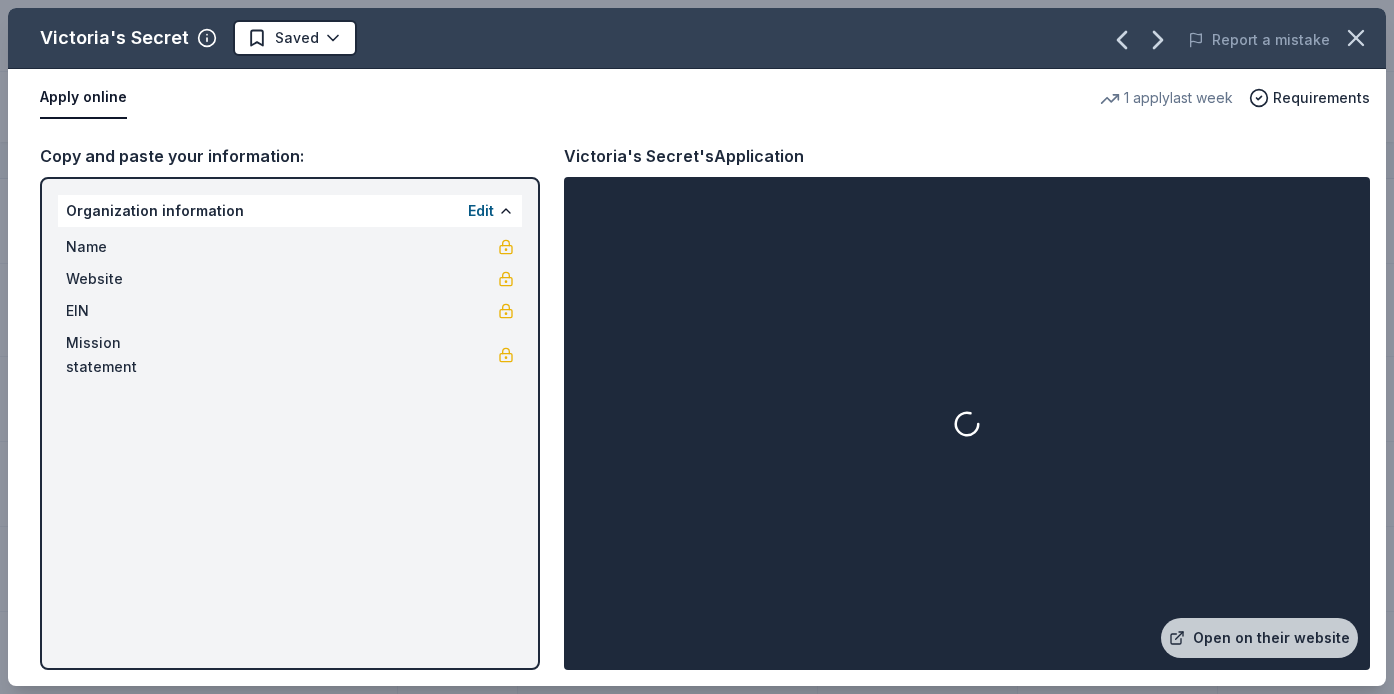 scroll, scrollTop: 1, scrollLeft: 0, axis: vertical 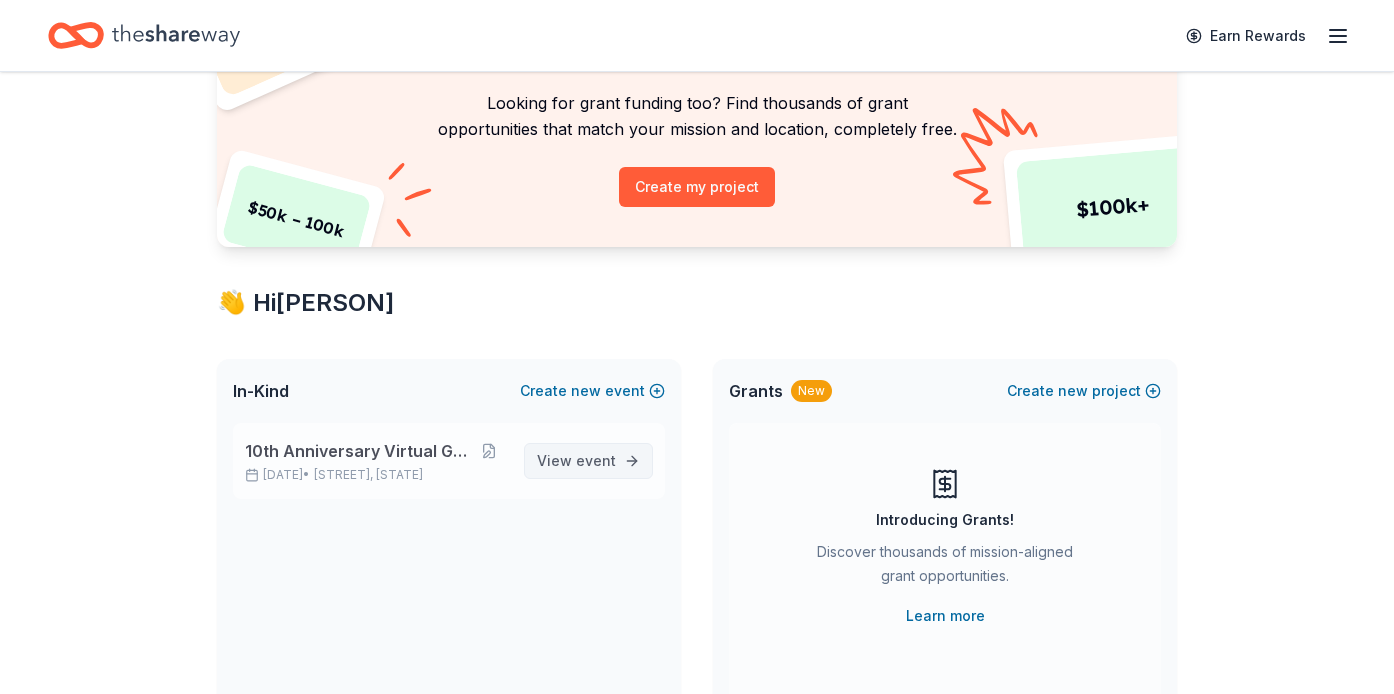 click on "event" at bounding box center (596, 460) 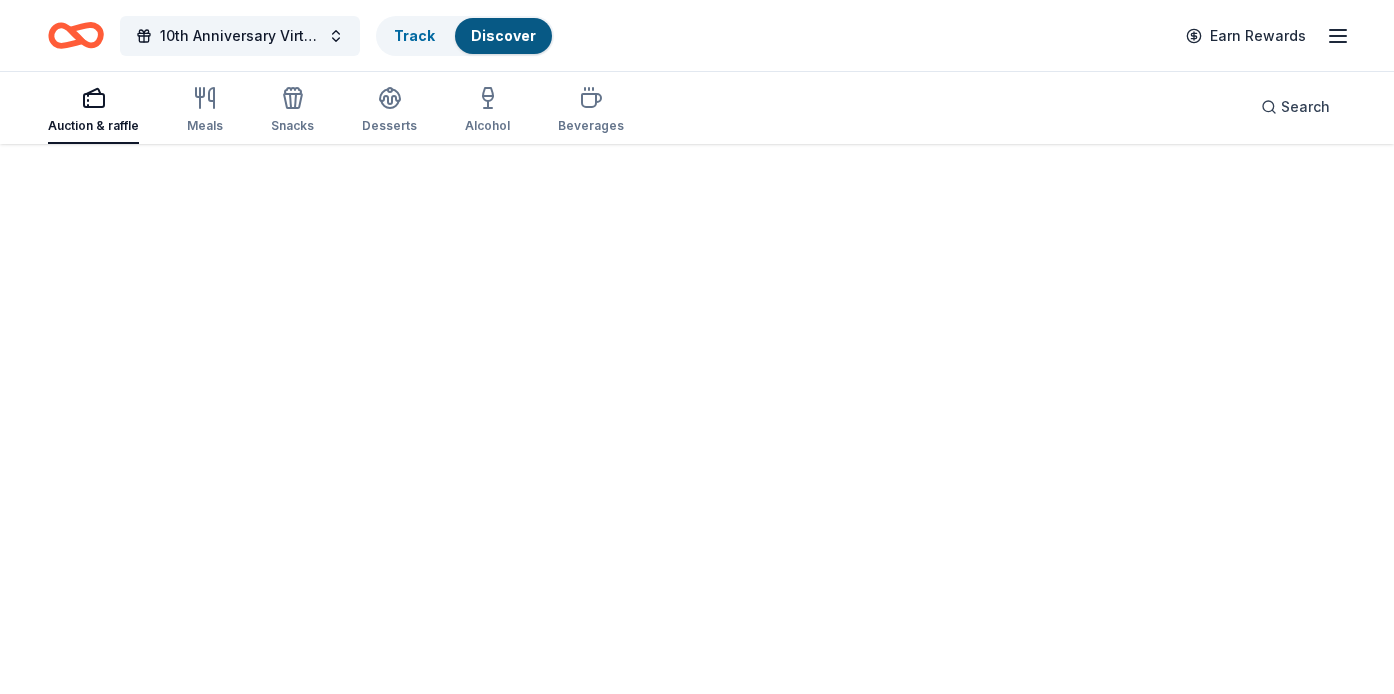 scroll, scrollTop: 0, scrollLeft: 0, axis: both 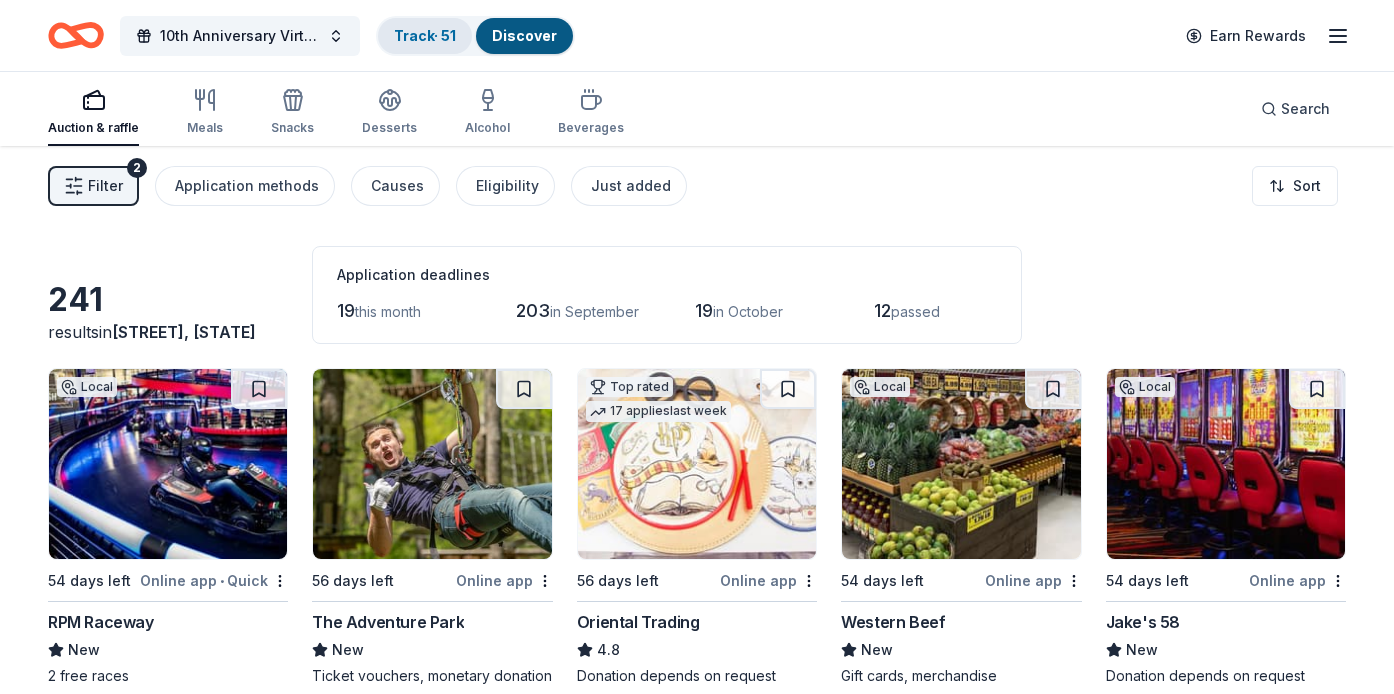 click on "Track  · 51" at bounding box center [425, 35] 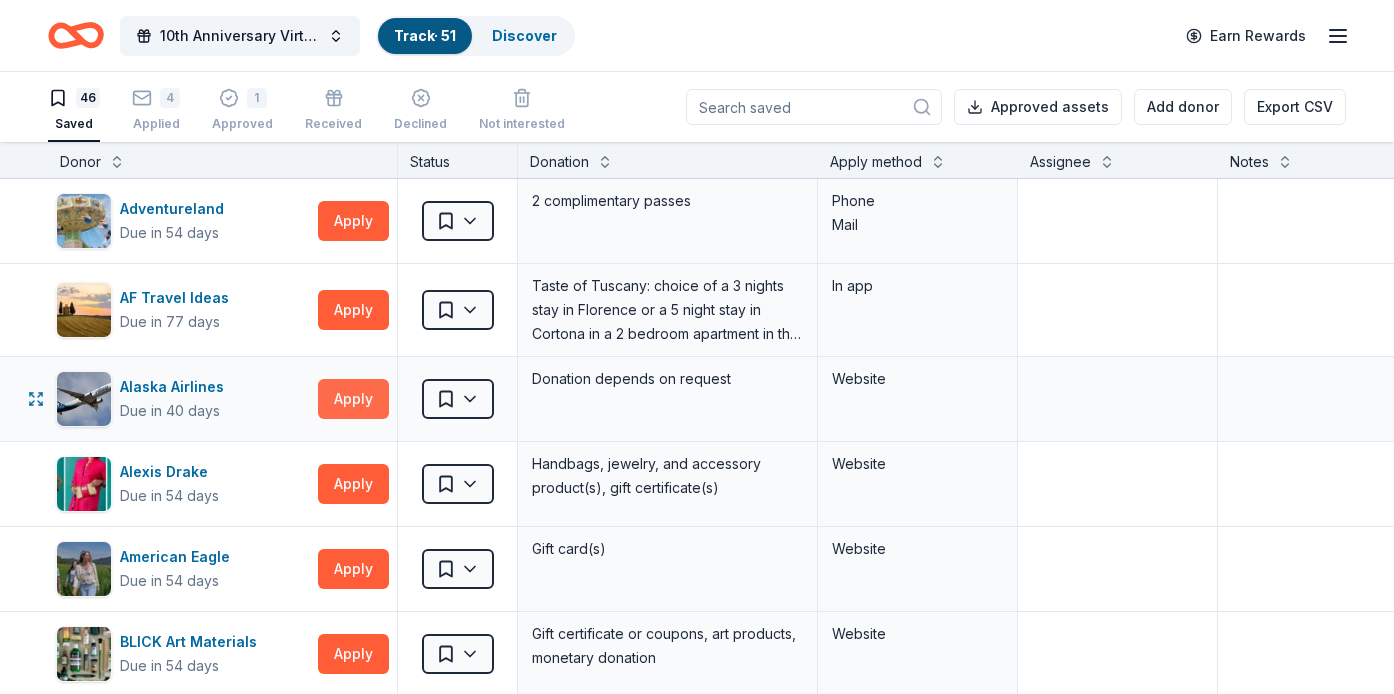click on "Apply" at bounding box center (353, 399) 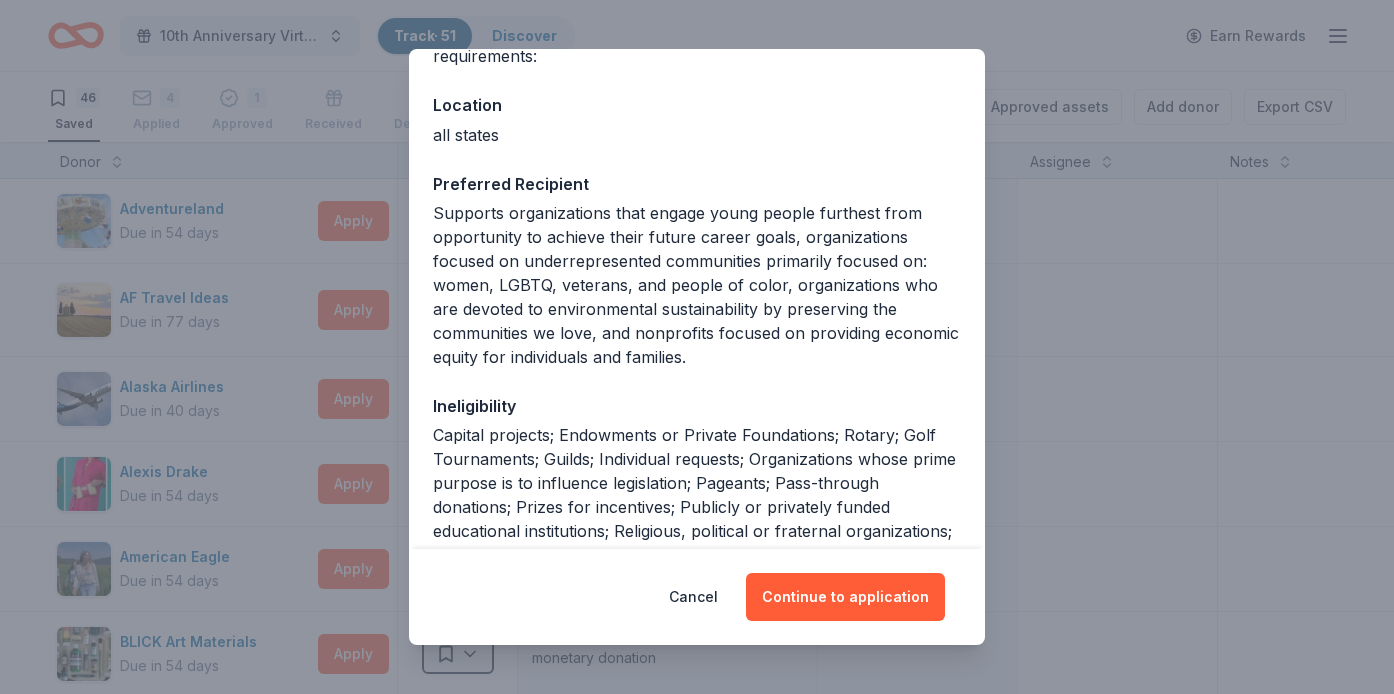 scroll, scrollTop: 201, scrollLeft: 0, axis: vertical 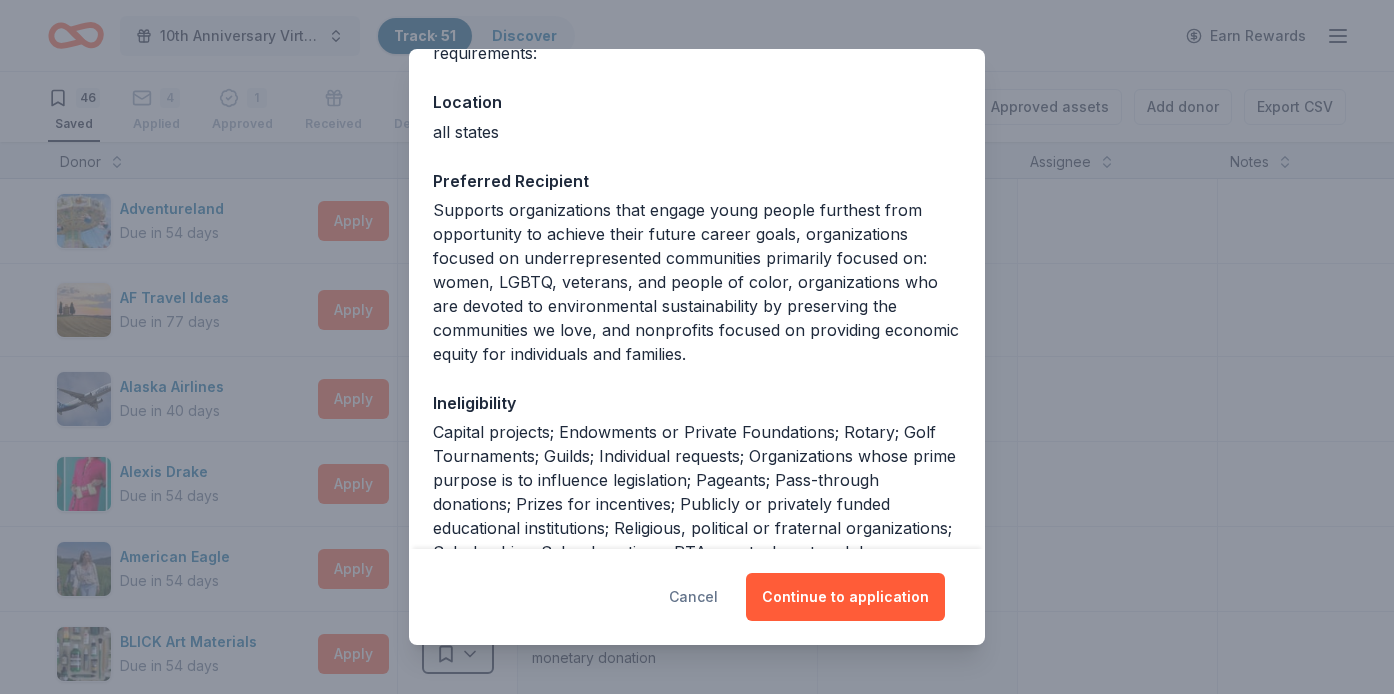 click on "Cancel" at bounding box center (693, 597) 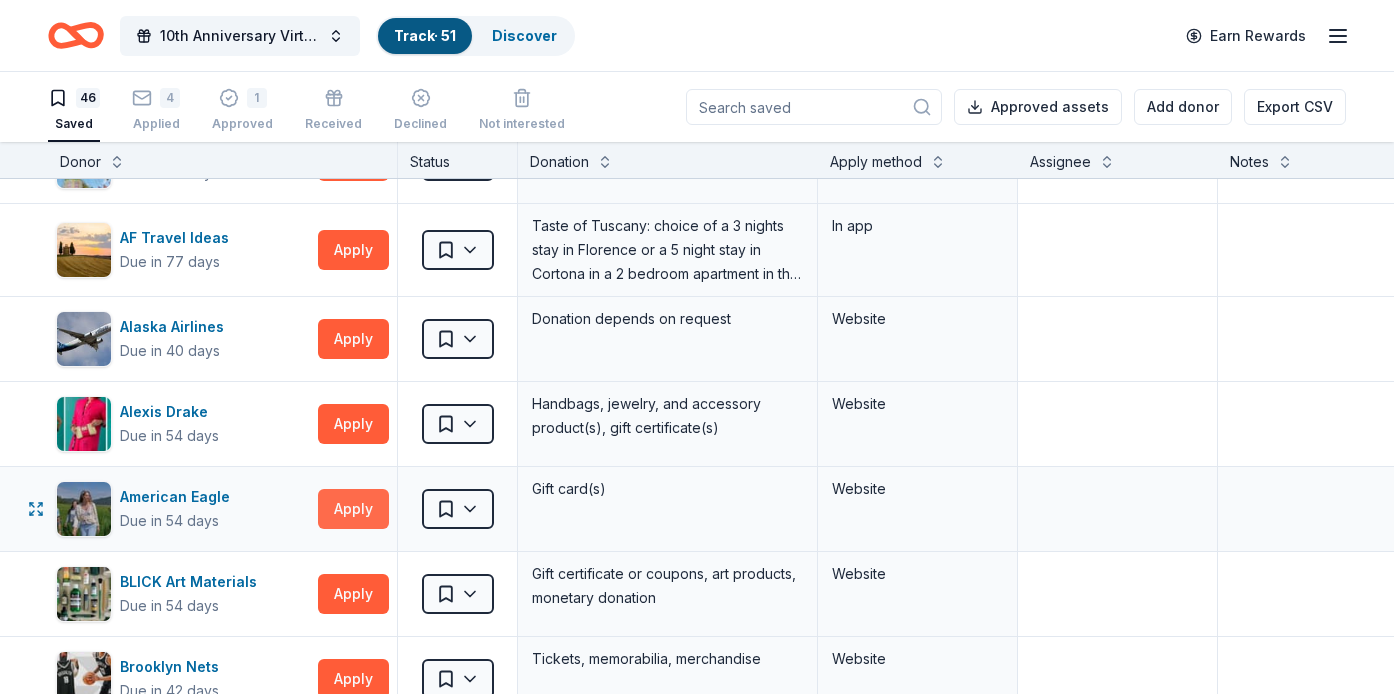 scroll, scrollTop: 61, scrollLeft: 0, axis: vertical 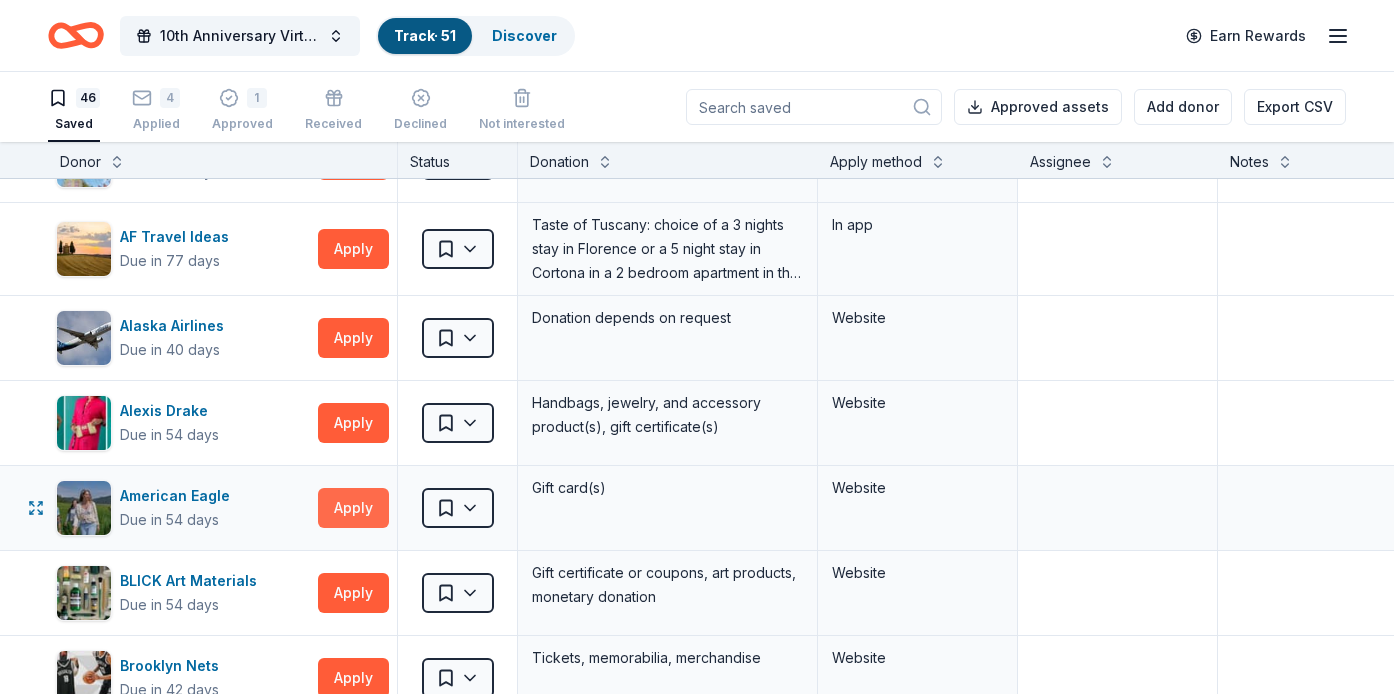 click on "Apply" at bounding box center (353, 508) 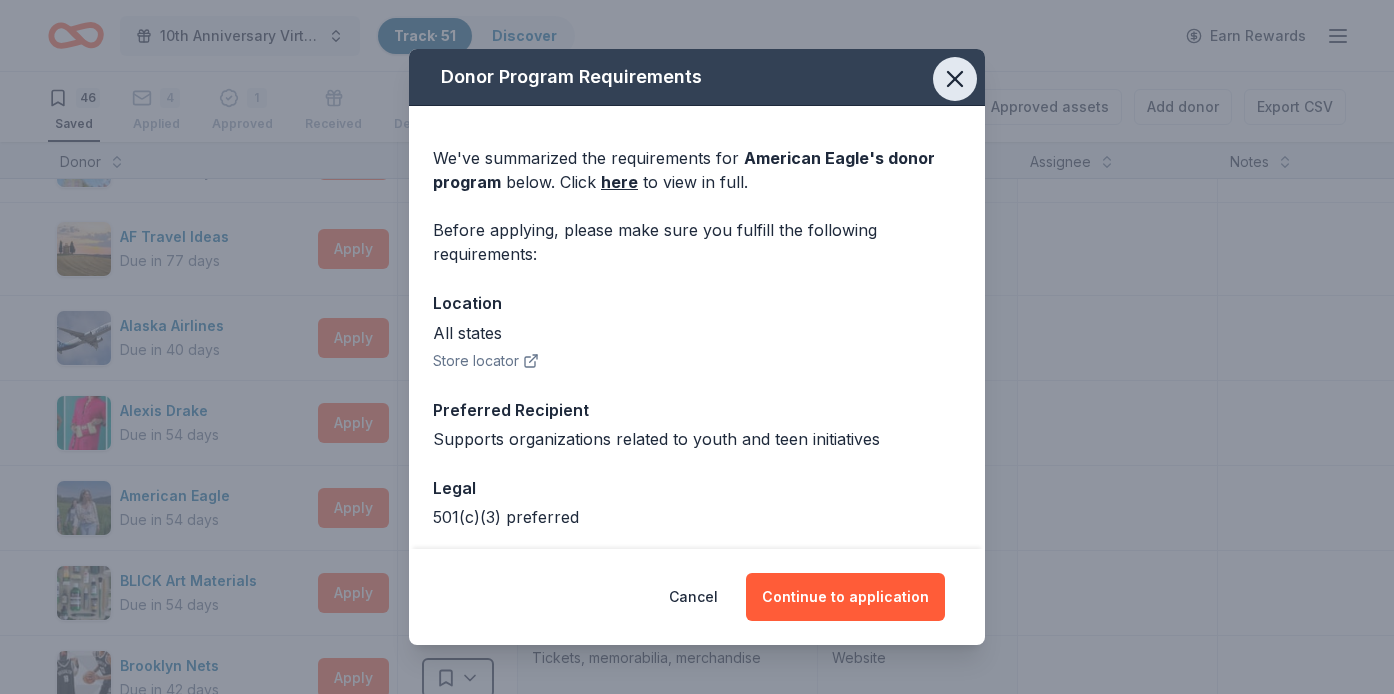 click 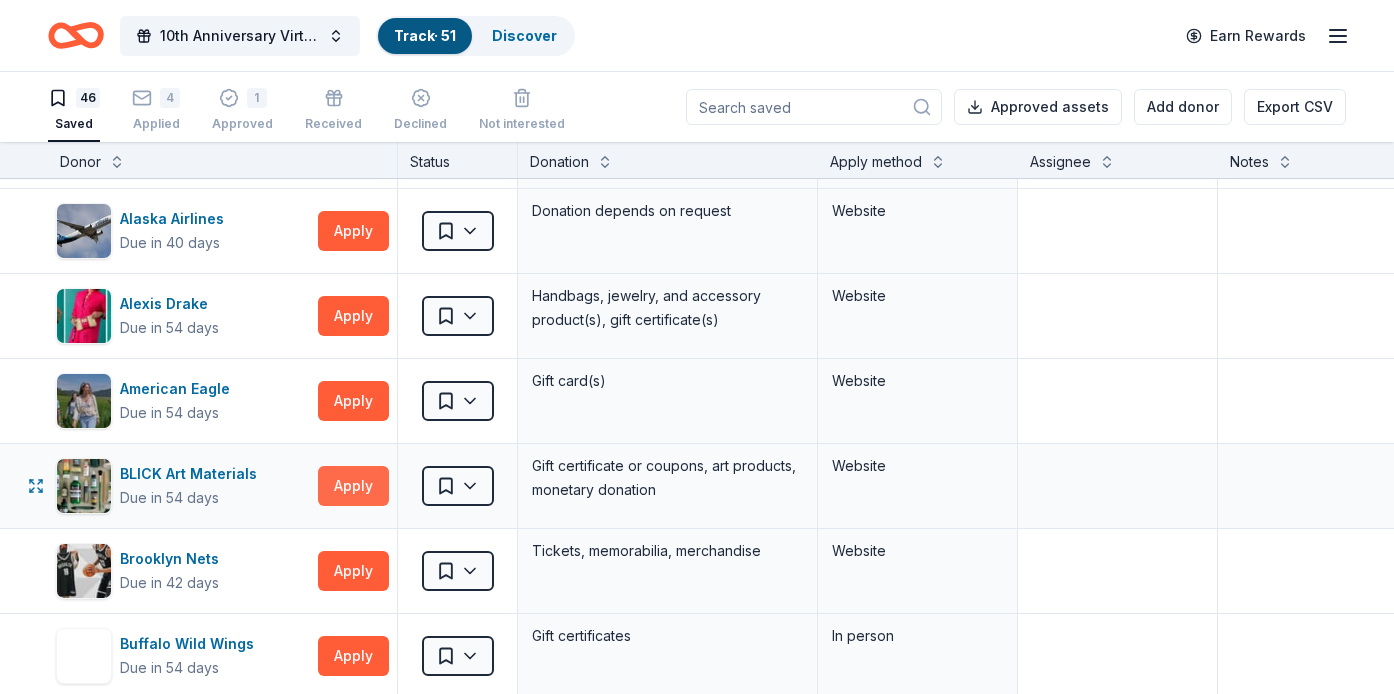 scroll, scrollTop: 168, scrollLeft: 0, axis: vertical 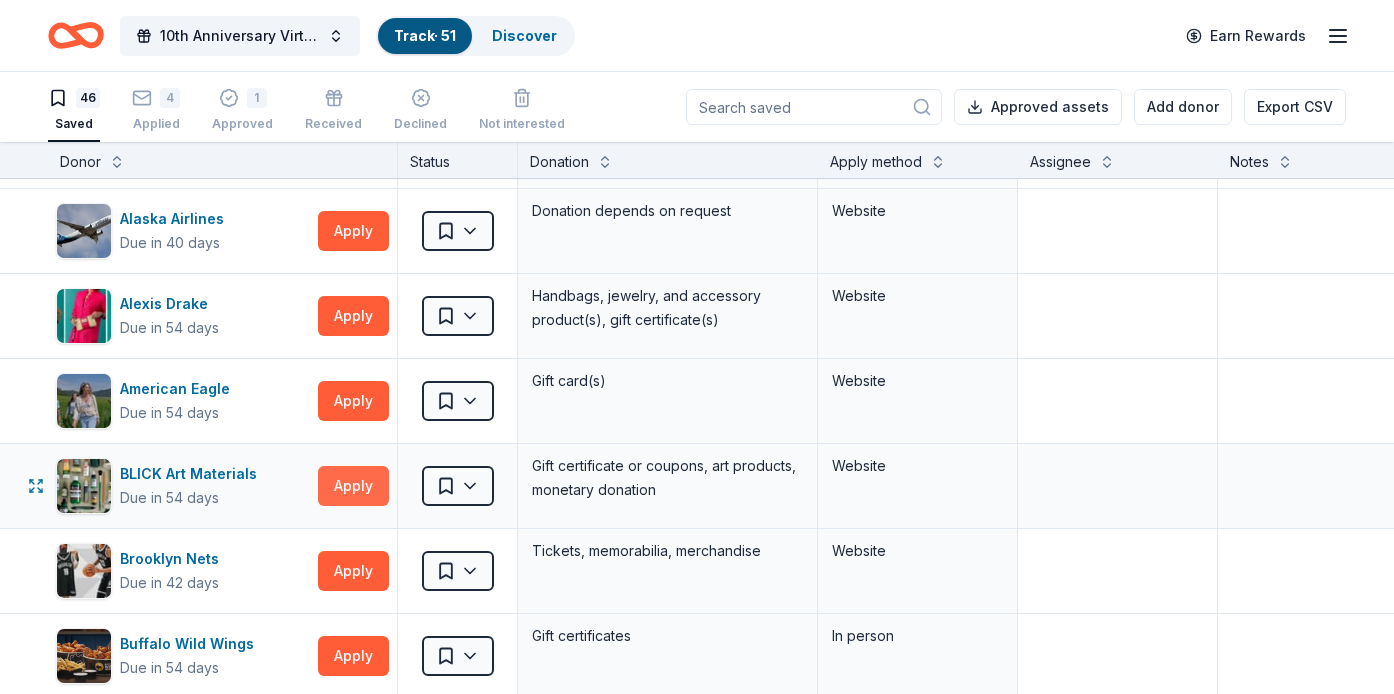 click on "Apply" at bounding box center [353, 486] 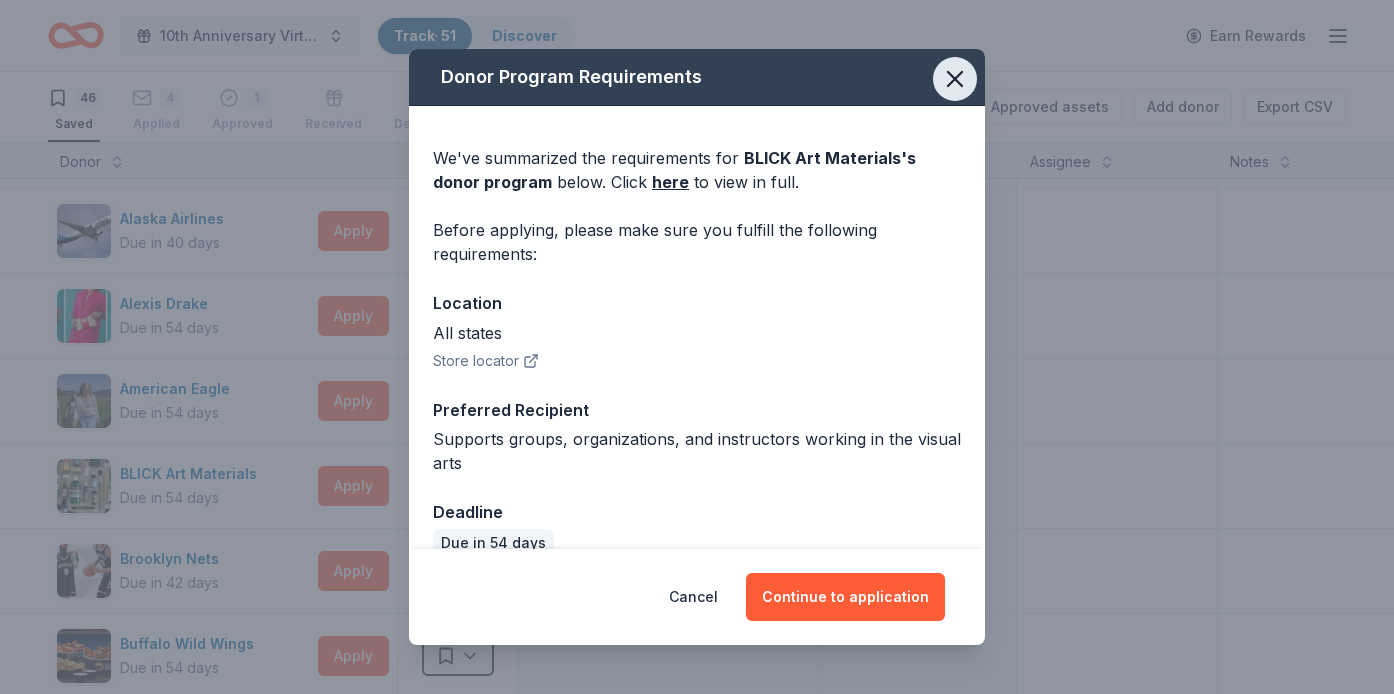 click 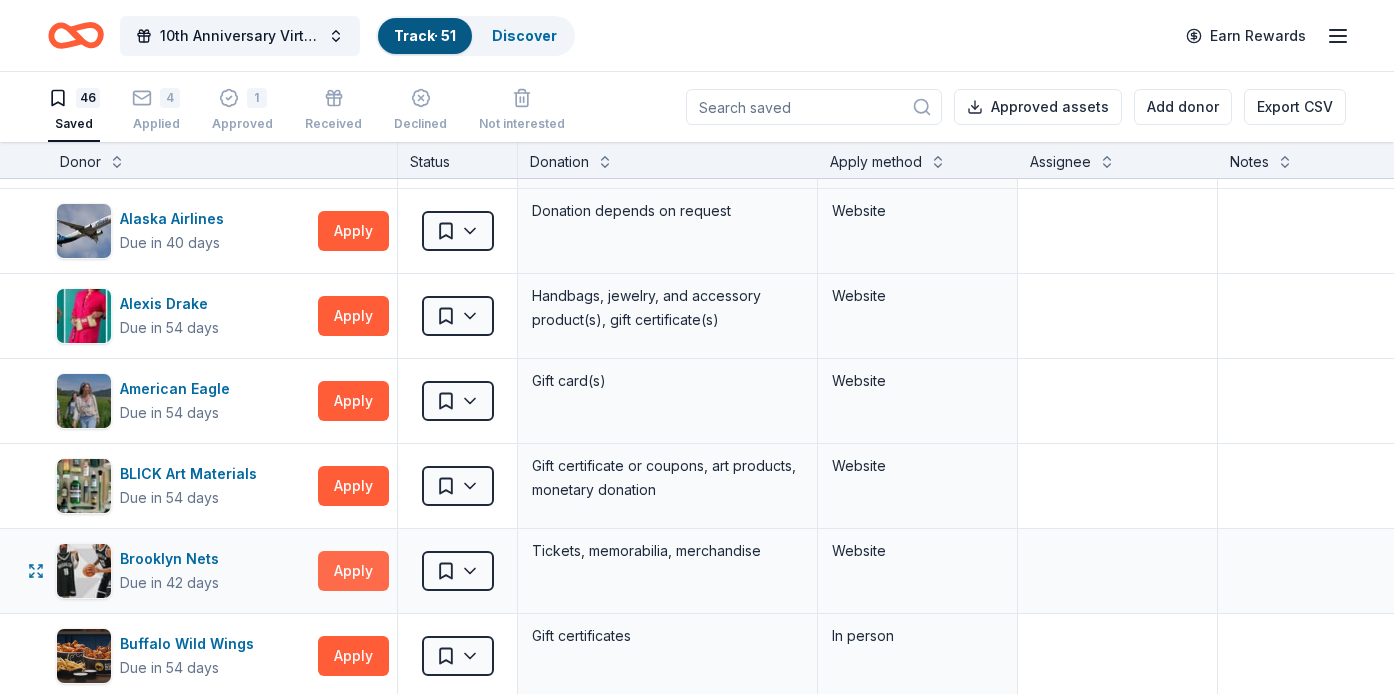 click on "Apply" at bounding box center [353, 571] 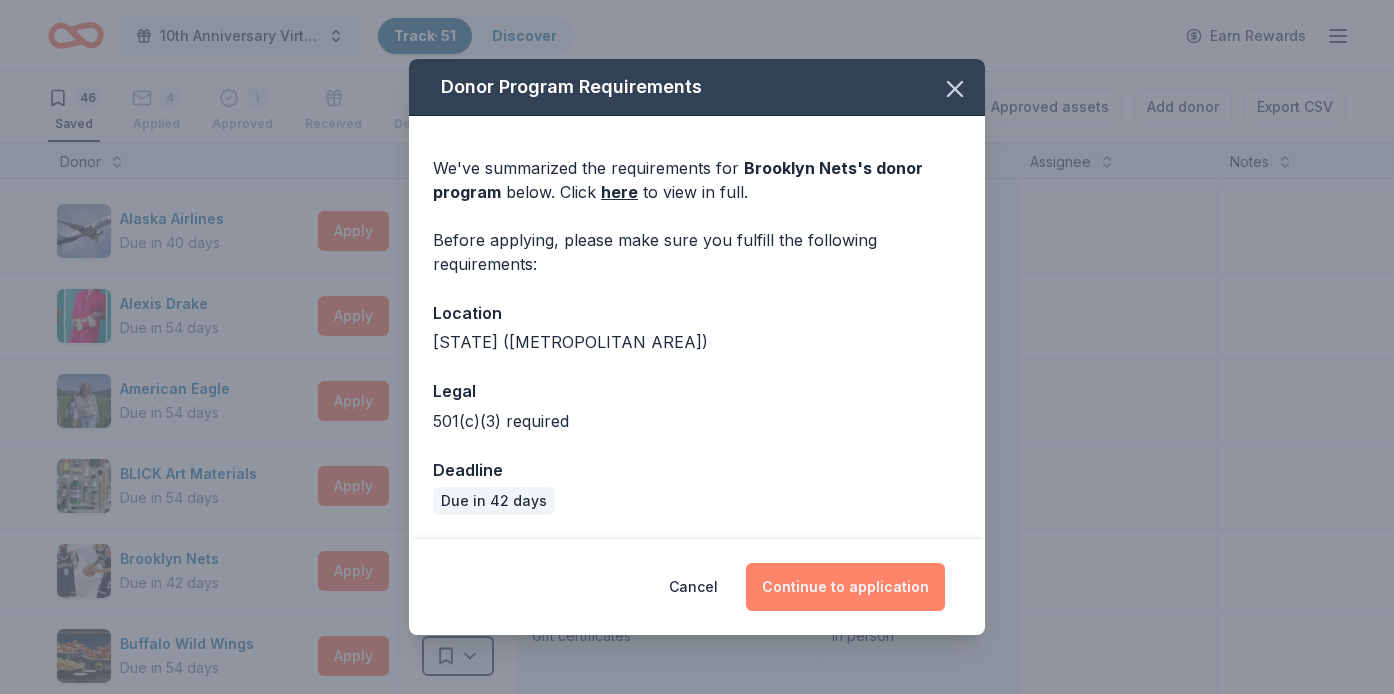 click on "Continue to application" at bounding box center [845, 587] 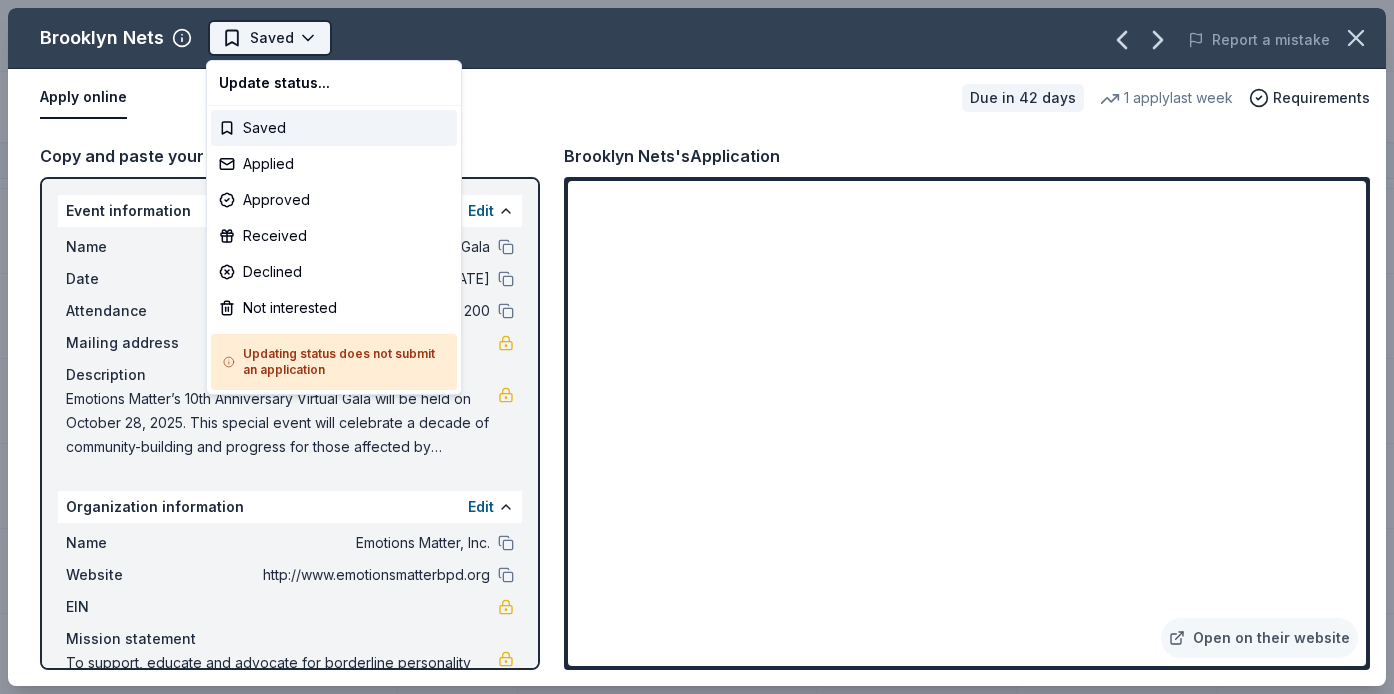 click on "10th Anniversary Virtual Gala Track  · 51 Discover Earn Rewards 46 Saved 4 Applied 1 Approved Received Declined Not interested  Approved assets Add donor Export CSV Donor Status Donation Apply method Assignee Notes Adventureland Due in 54 days Apply Saved 2 complimentary passes Phone Mail AF Travel Ideas Due in 77 days Apply Saved Taste of Tuscany: choice of a 3 nights stay in Florence or a 5 night stay in Cortona in a 2 bedroom apartment in the city center (Retail value is €2.500 Euro; you keep any proceeds above our charity rate of €1.800 Euro). The package includes a private walking tour of the town with a professional guide, a visit to an artisanal jewelry boutique with a glass of Italian Prosecco, wine tasting in a traditional Enoteca with local wines, pre-arrival and in-house local English speaking concierge and booking services, and all consumption fees (A/C, heating, etc). Upgrade and a la carte extras available on request. In app Alaska Airlines Due in 40 days Apply Saved Website Alexis Drake" at bounding box center [697, 347] 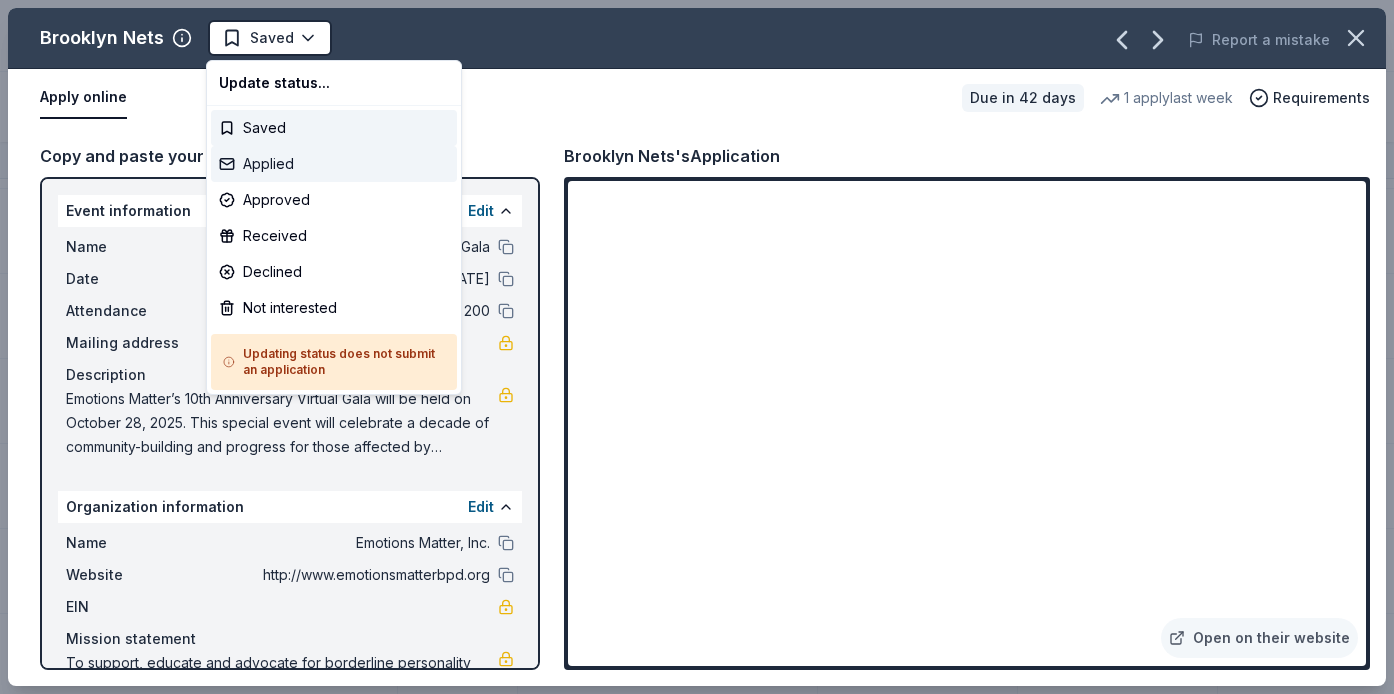click on "Applied" at bounding box center (334, 164) 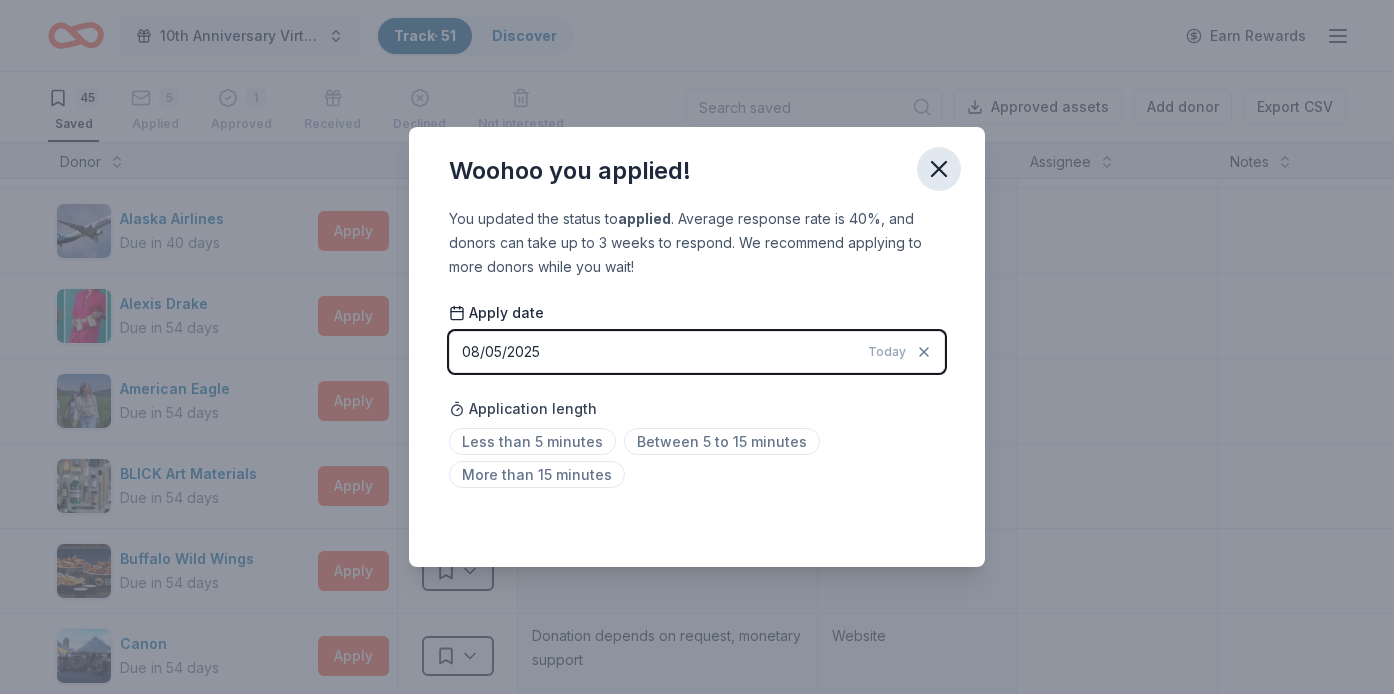 click 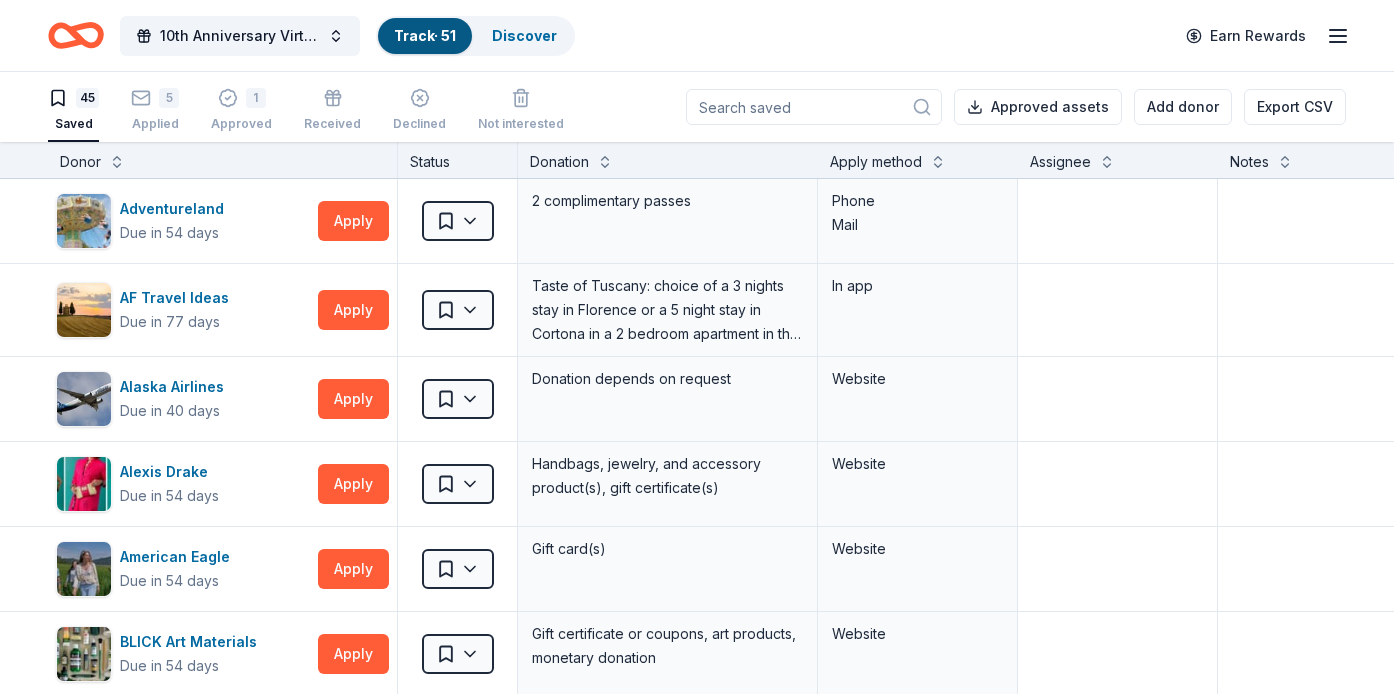 scroll, scrollTop: 0, scrollLeft: 0, axis: both 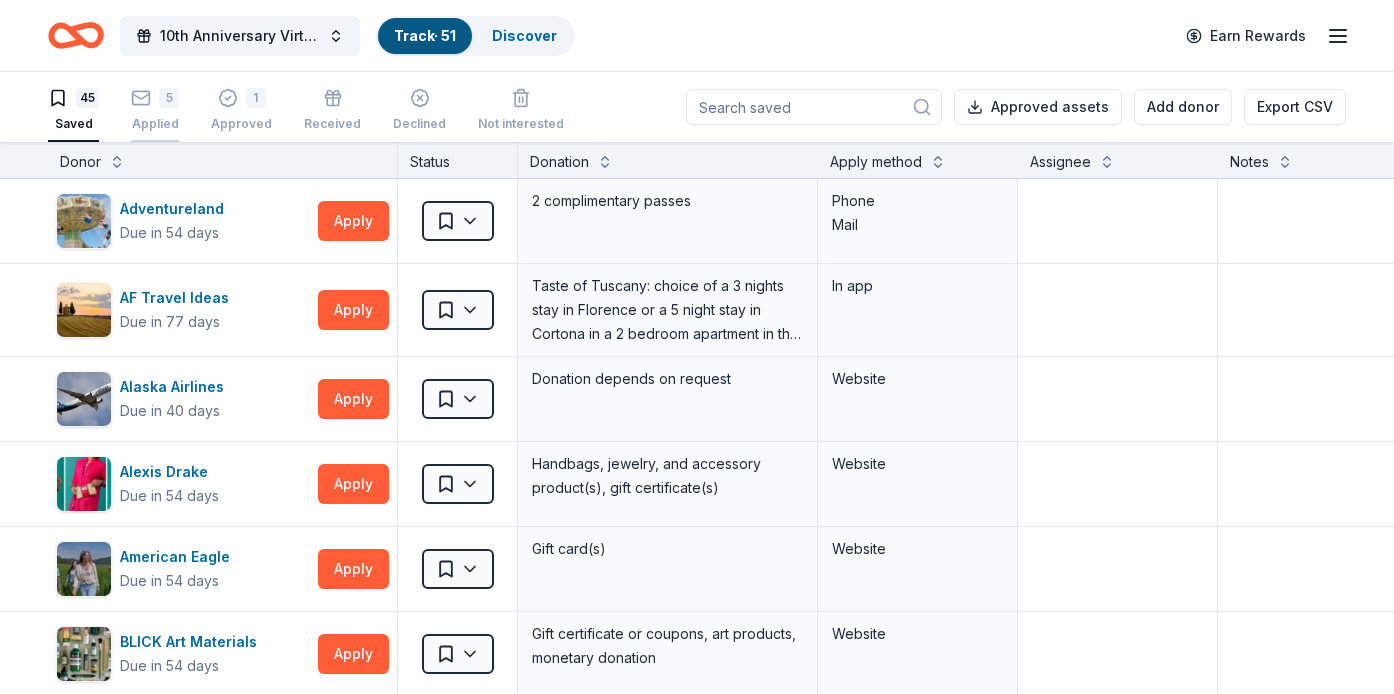 click on "5 Applied" at bounding box center (155, 110) 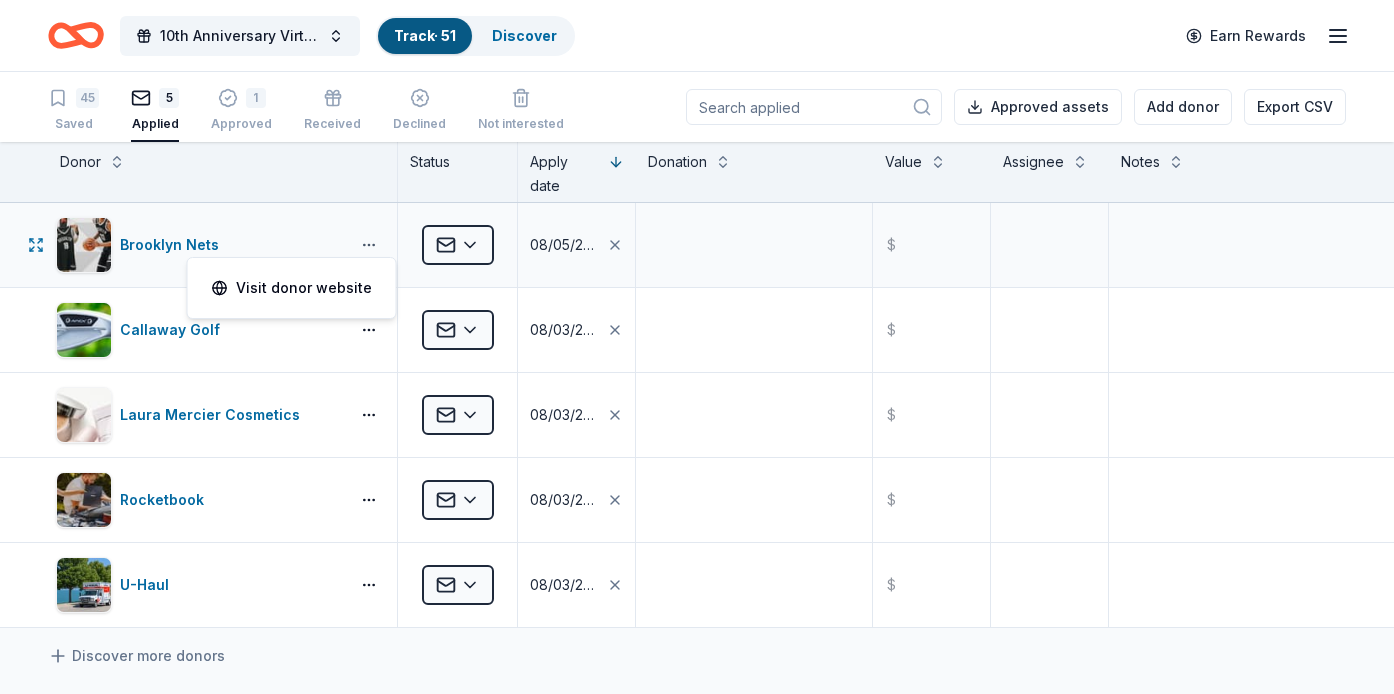 click on "10th Anniversary Virtual Gala Track  · 51 Discover Earn Rewards 45 Saved 5 Applied 1 Approved Received Declined Not interested  Approved assets Add donor Export CSV Donor Status Apply date Donation Value Assignee Notes Brooklyn Nets Applied 08/05/2025 $ Callaway Golf Applied 08/03/2025 $ Laura Mercier Cosmetics Applied 08/03/2025 $ Rocketbook Applied 08/03/2025 $ U-Haul Applied 08/03/2025 $   Discover more donors Saved  Visit donor website" at bounding box center [697, 347] 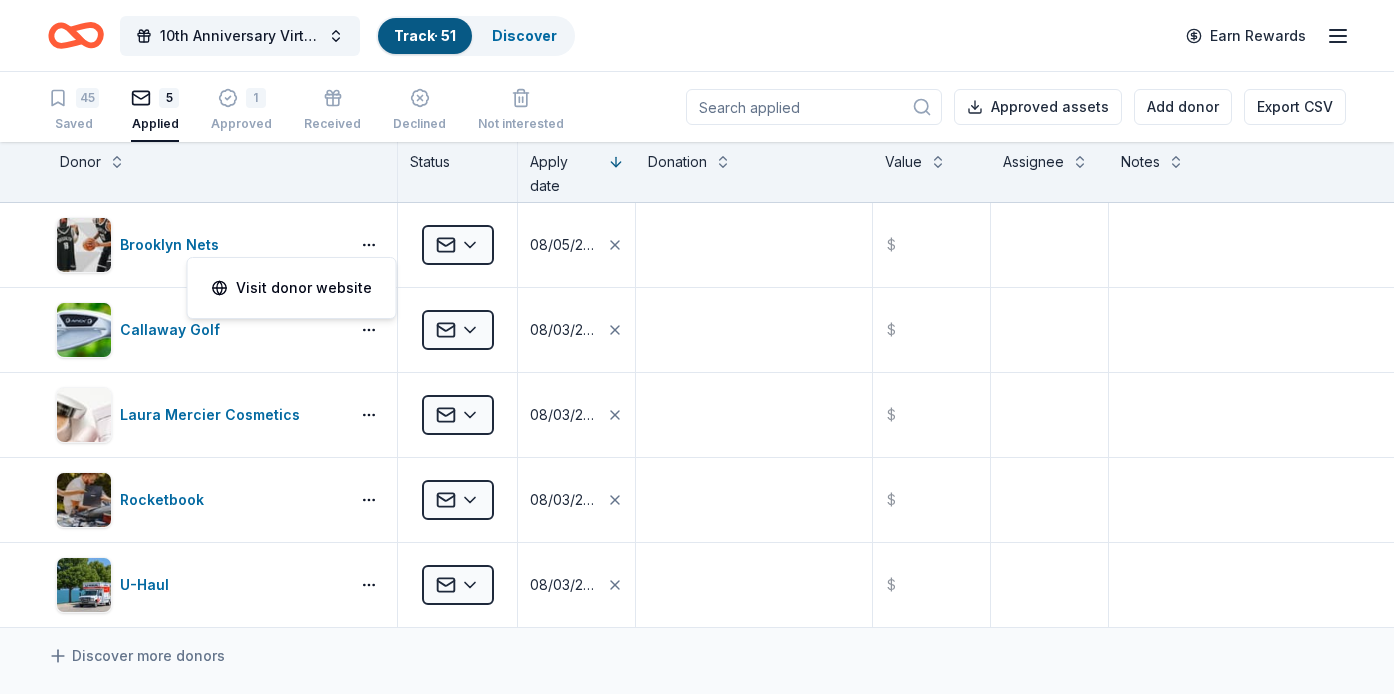 click on "10th Anniversary Virtual Gala Track  · 51 Discover Earn Rewards 45 Saved 5 Applied 1 Approved Received Declined Not interested  Approved assets Add donor Export CSV Donor Status Apply date Donation Value Assignee Notes Brooklyn Nets Applied 08/05/2025 $ Callaway Golf Applied 08/03/2025 $ Laura Mercier Cosmetics Applied 08/03/2025 $ Rocketbook Applied 08/03/2025 $ U-Haul Applied 08/03/2025 $   Discover more donors Saved  Visit donor website" at bounding box center (697, 347) 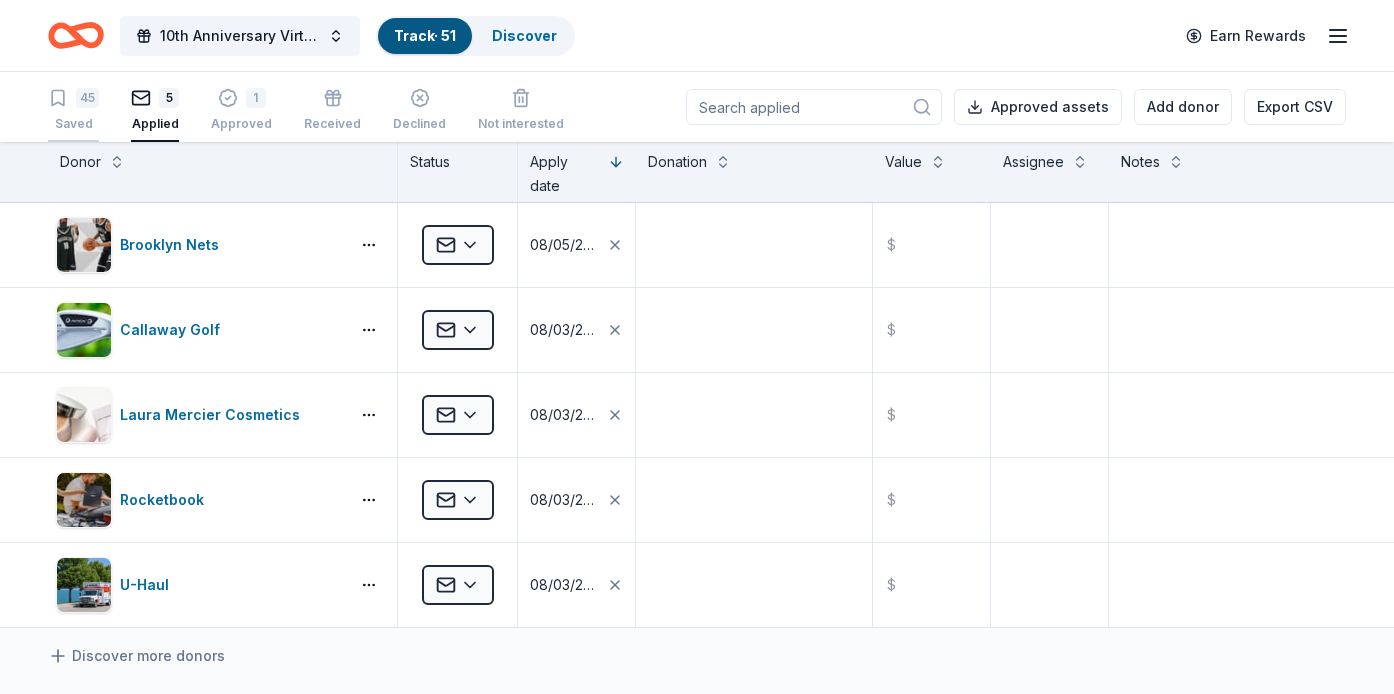 click on "45" at bounding box center (73, 98) 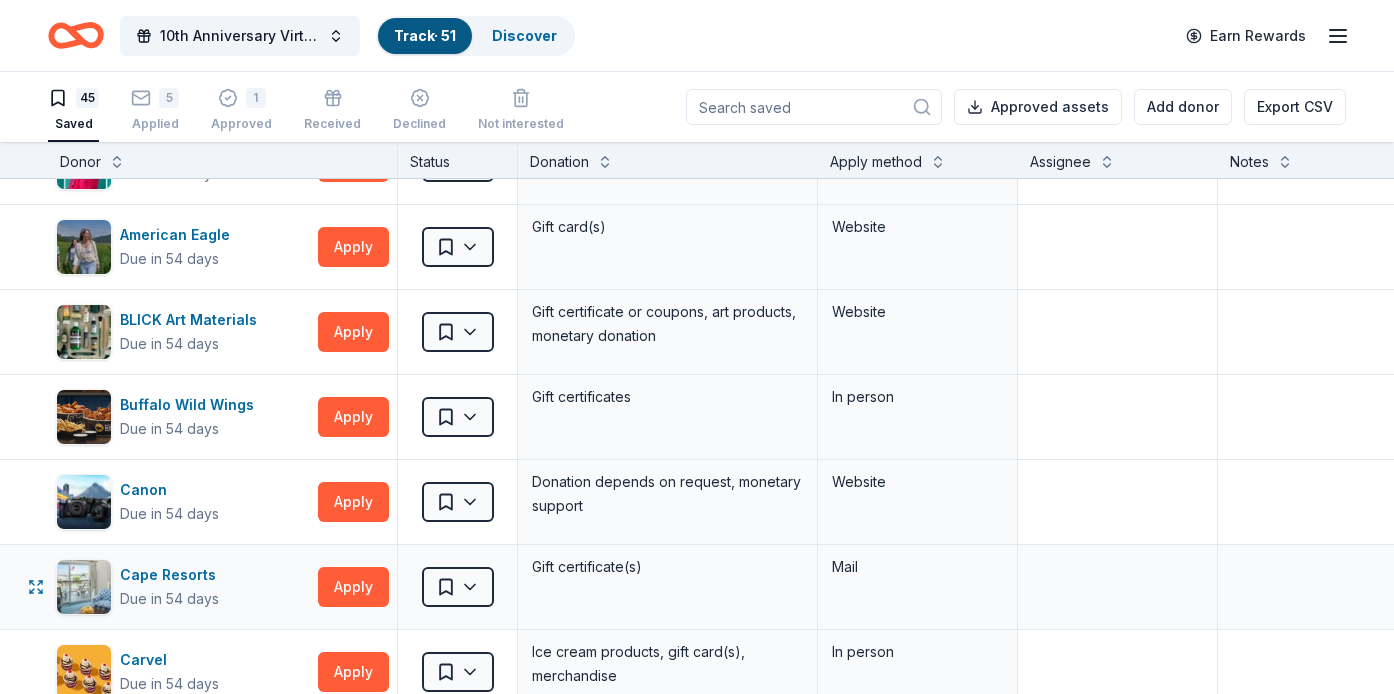 scroll, scrollTop: 328, scrollLeft: 0, axis: vertical 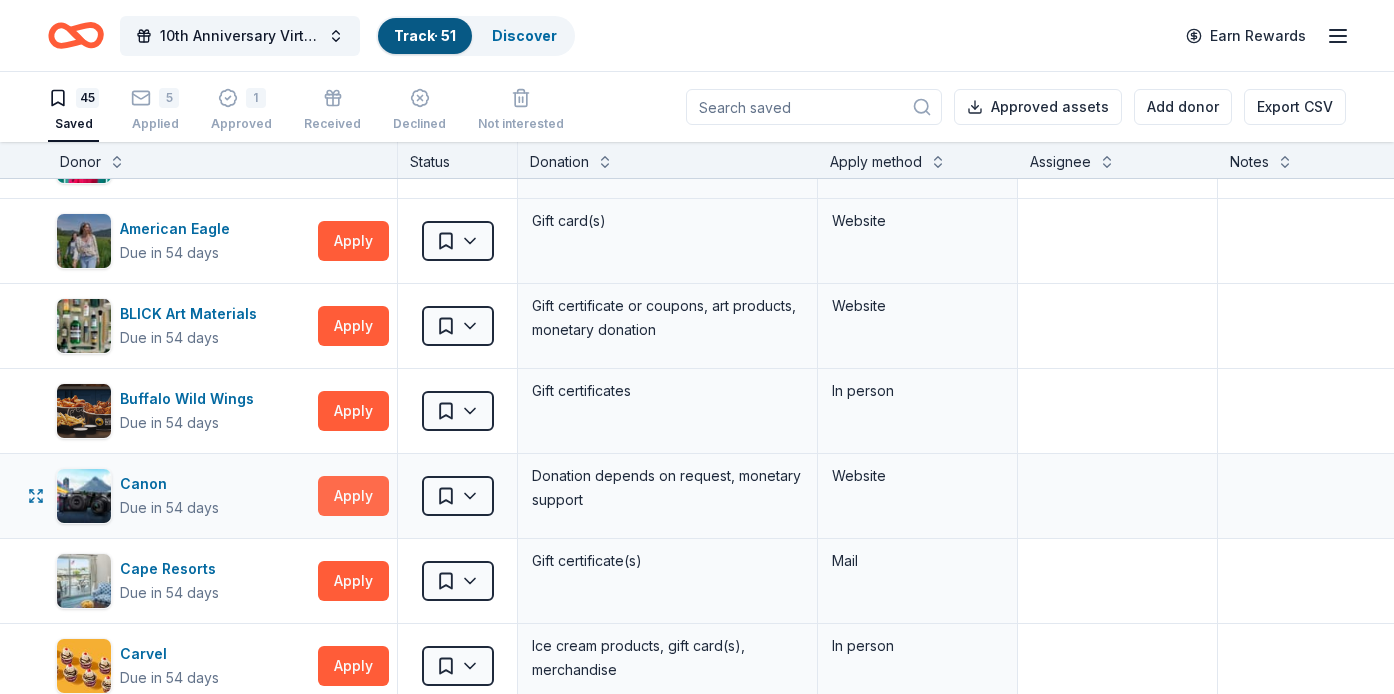 click on "Apply" at bounding box center (353, 496) 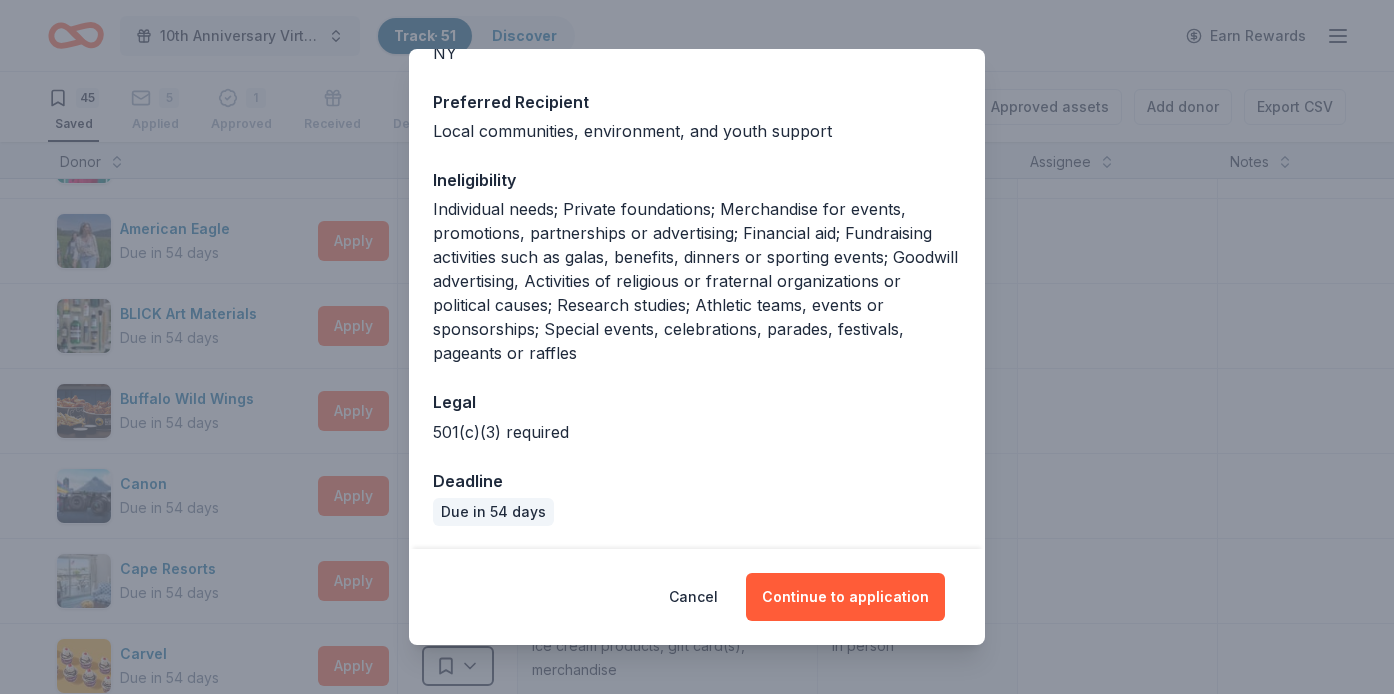 scroll, scrollTop: 279, scrollLeft: 0, axis: vertical 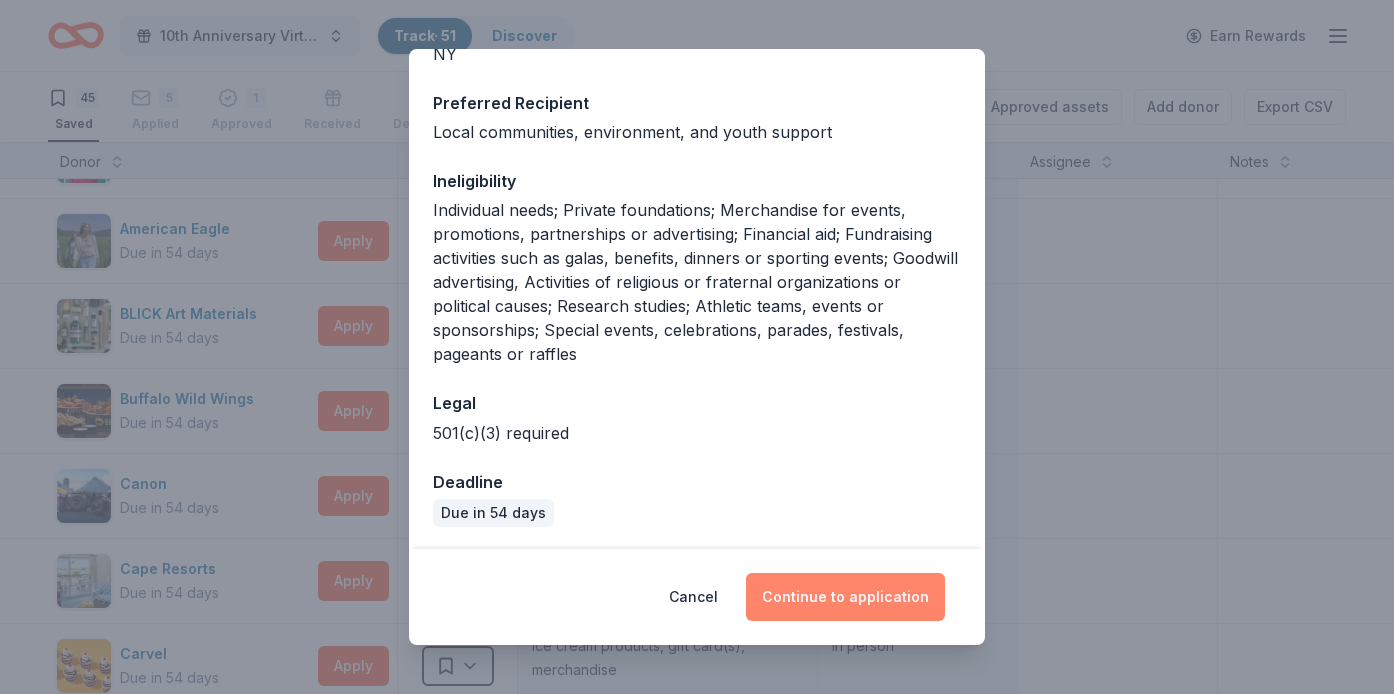click on "Continue to application" at bounding box center [845, 597] 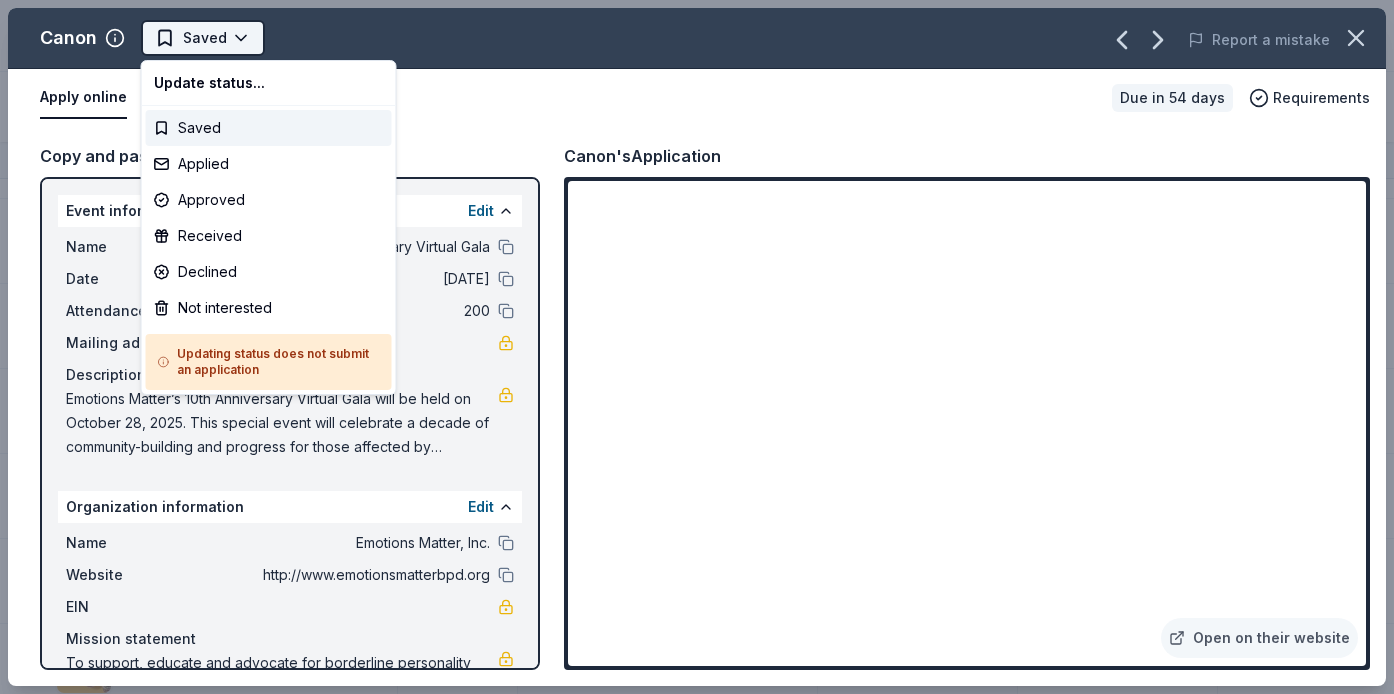 click on "10th Anniversary Virtual Gala Track  · 51 Discover Earn Rewards 45 Saved 5 Applied 1 Approved Received Declined Not interested  Approved assets Add donor Export CSV Donor Status Donation Apply method Assignee Notes Adventureland Due in 54 days Apply Saved 2 complimentary passes Phone Mail AF Travel Ideas Due in 77 days Apply Saved Taste of Tuscany: choice of a 3 nights stay in Florence or a 5 night stay in Cortona in a 2 bedroom apartment in the city center (Retail value is €2.500 Euro; you keep any proceeds above our charity rate of €1.800 Euro). The package includes a private walking tour of the town with a professional guide, a visit to an artisanal jewelry boutique with a glass of Italian Prosecco, wine tasting in a traditional Enoteca with local wines, pre-arrival and in-house local English speaking concierge and booking services, and all consumption fees (A/C, heating, etc). Upgrade and a la carte extras available on request. In app Alaska Airlines Due in 40 days Apply Saved Website Alexis Drake" at bounding box center [697, 347] 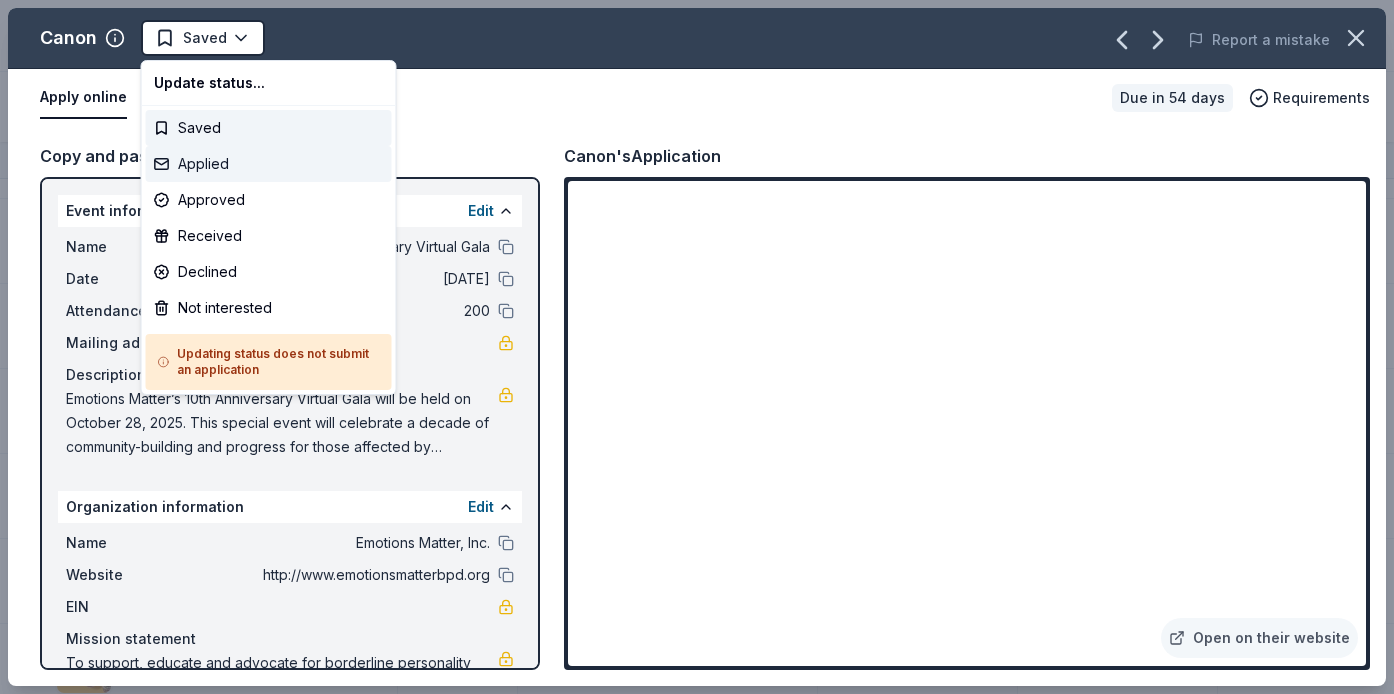 click on "Applied" at bounding box center [269, 164] 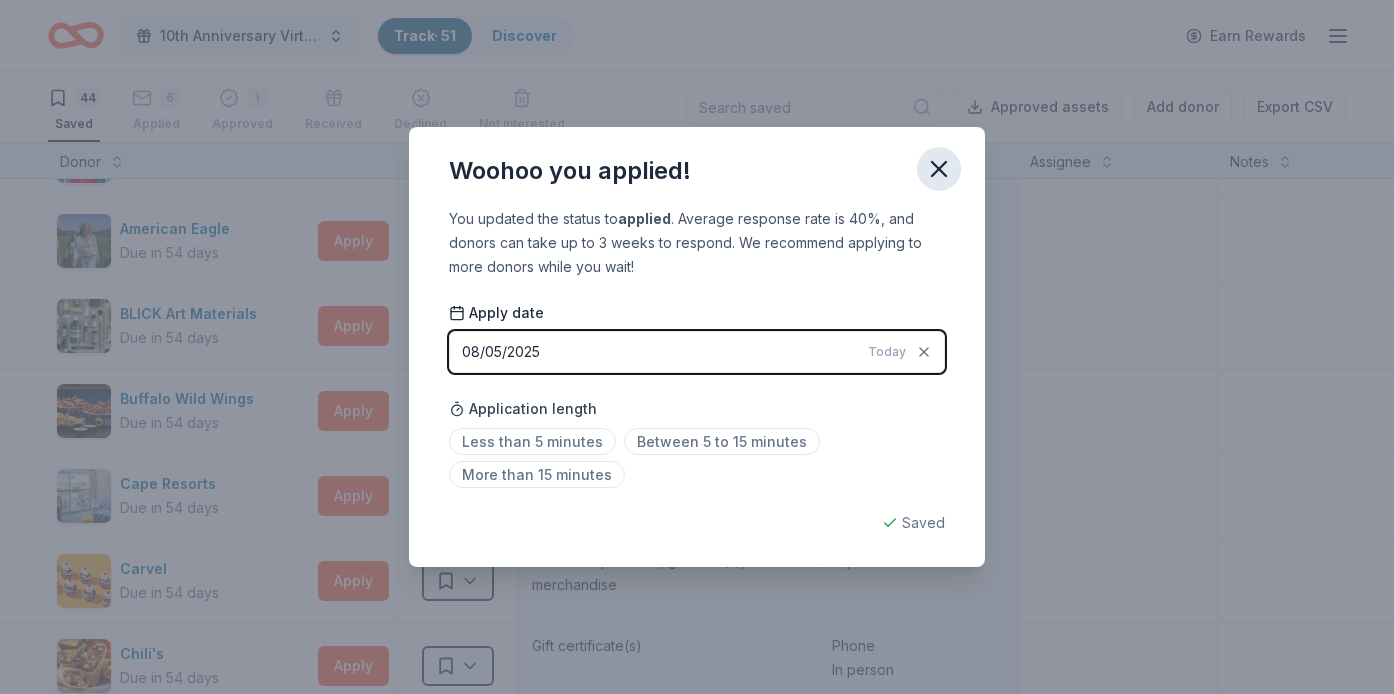 click 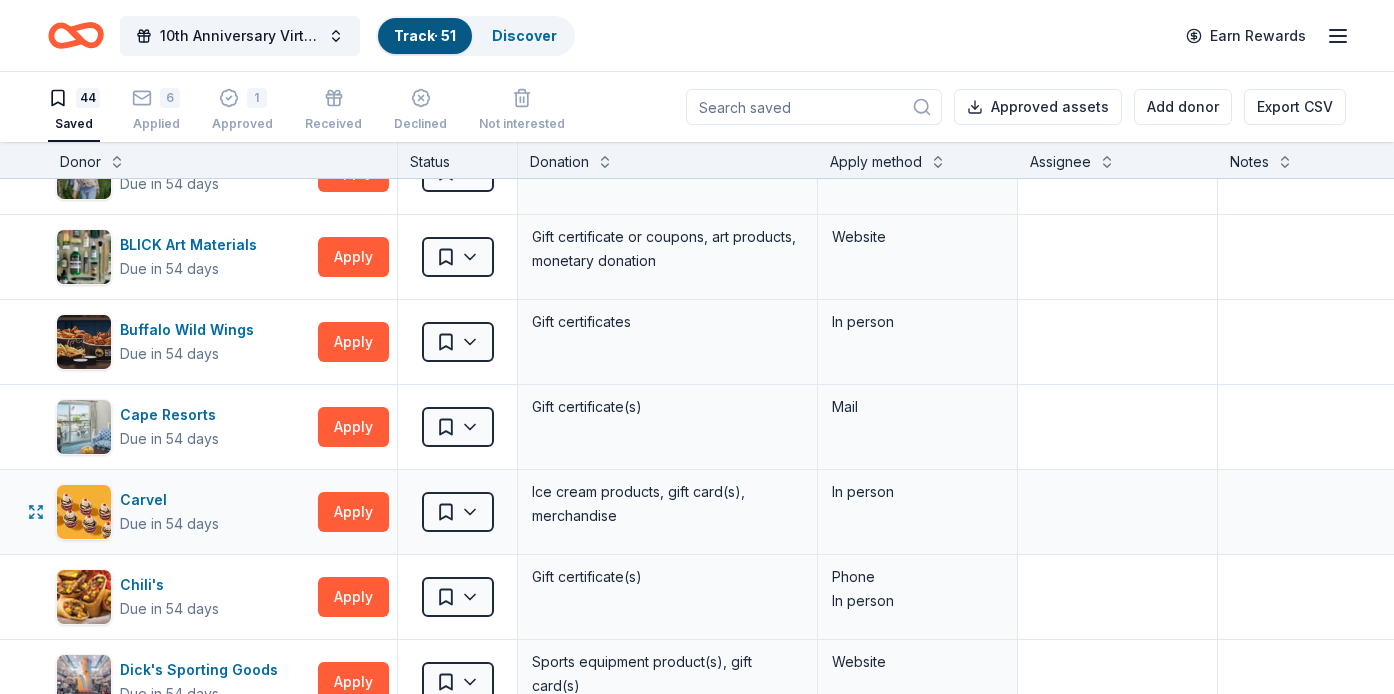 scroll, scrollTop: 420, scrollLeft: 0, axis: vertical 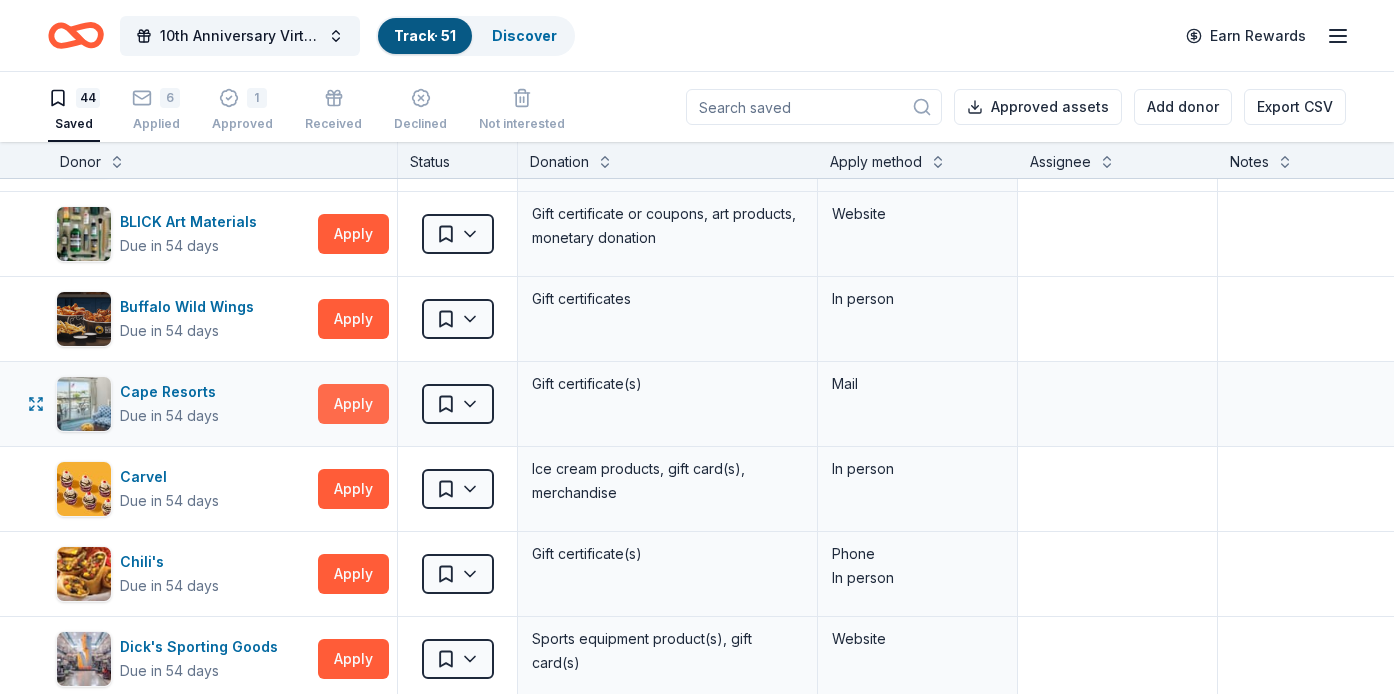 click on "Apply" at bounding box center (353, 404) 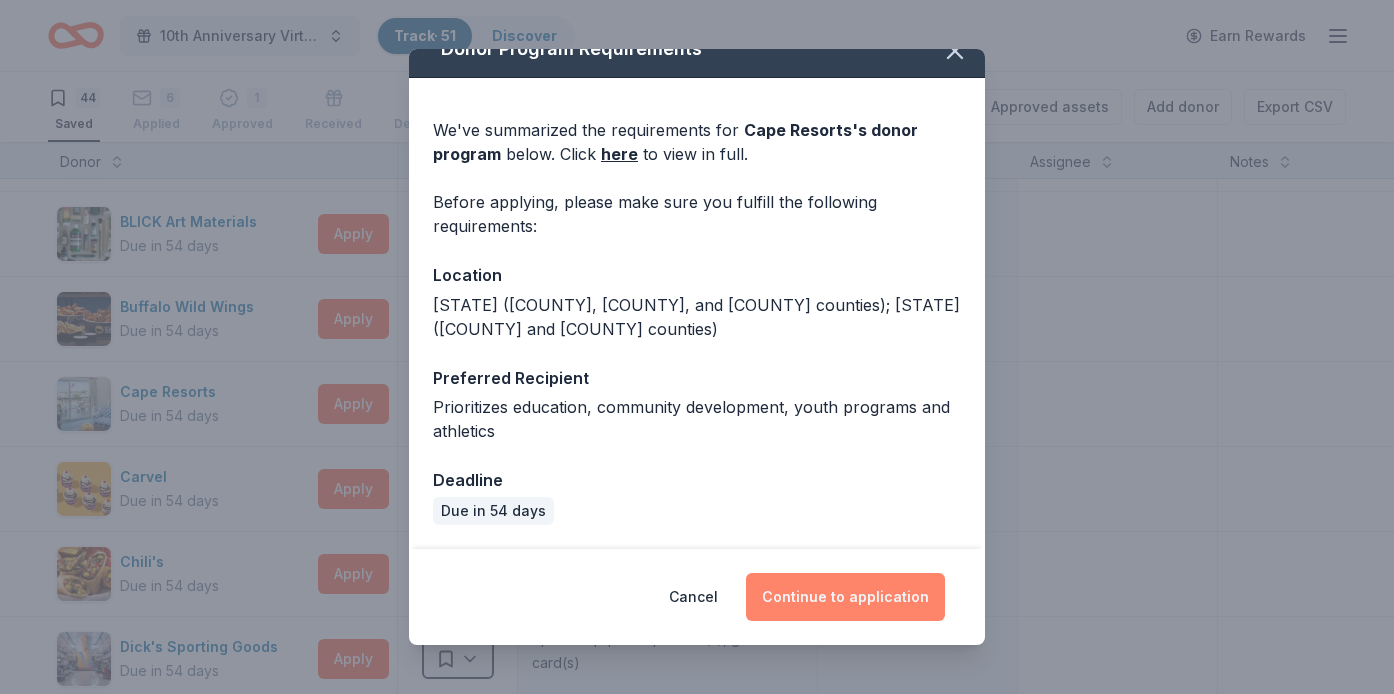 scroll, scrollTop: 27, scrollLeft: 0, axis: vertical 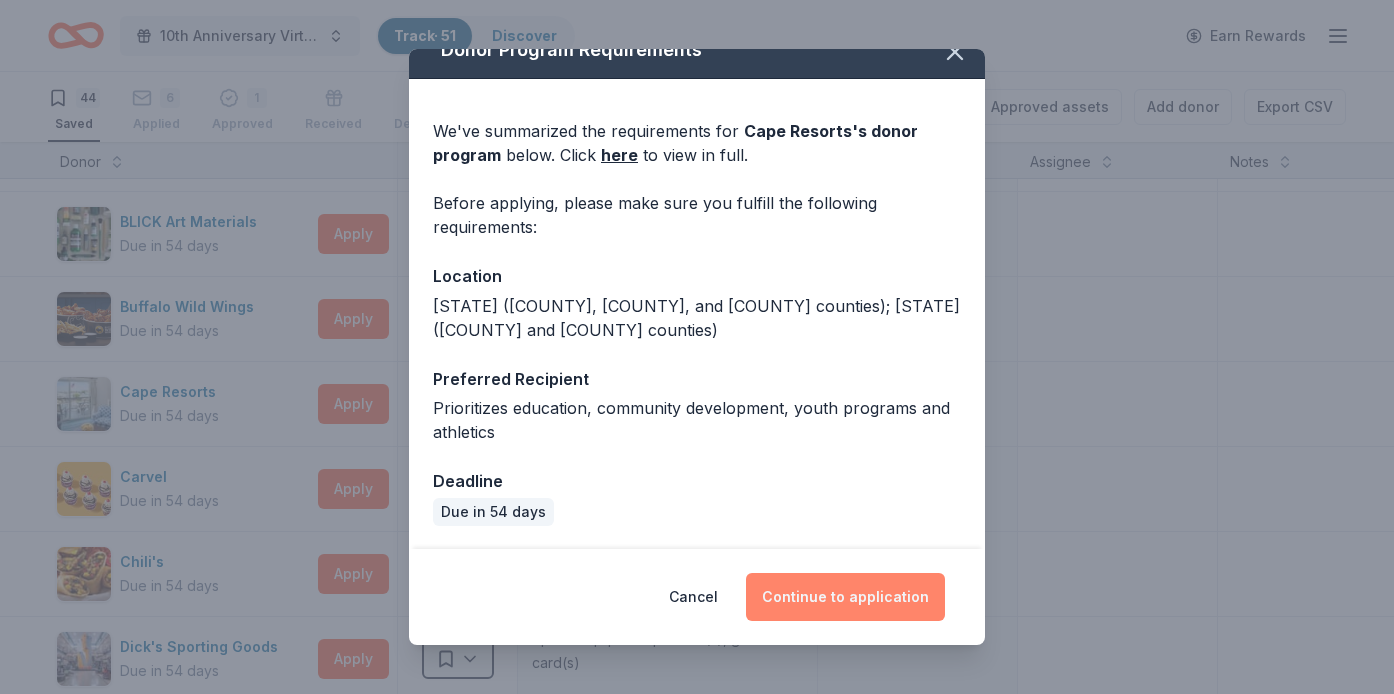 click on "Continue to application" at bounding box center [845, 597] 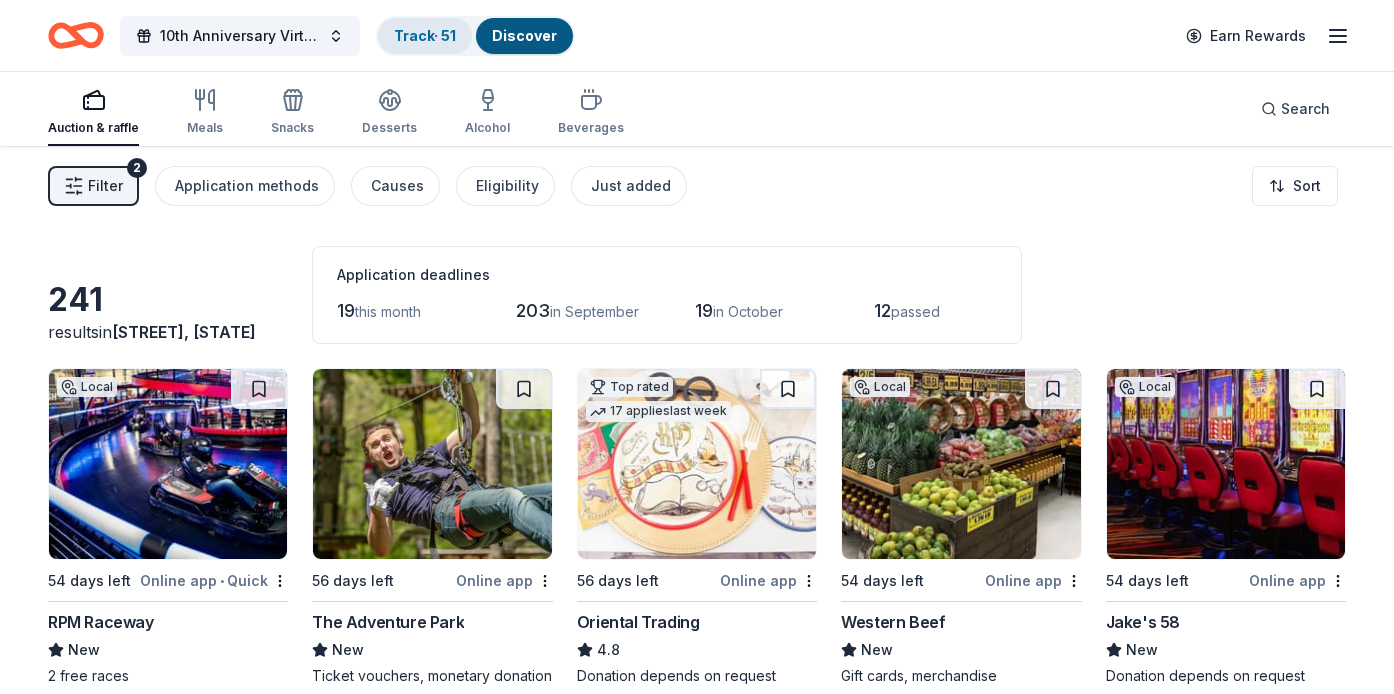 click on "Track  · 51" at bounding box center (425, 35) 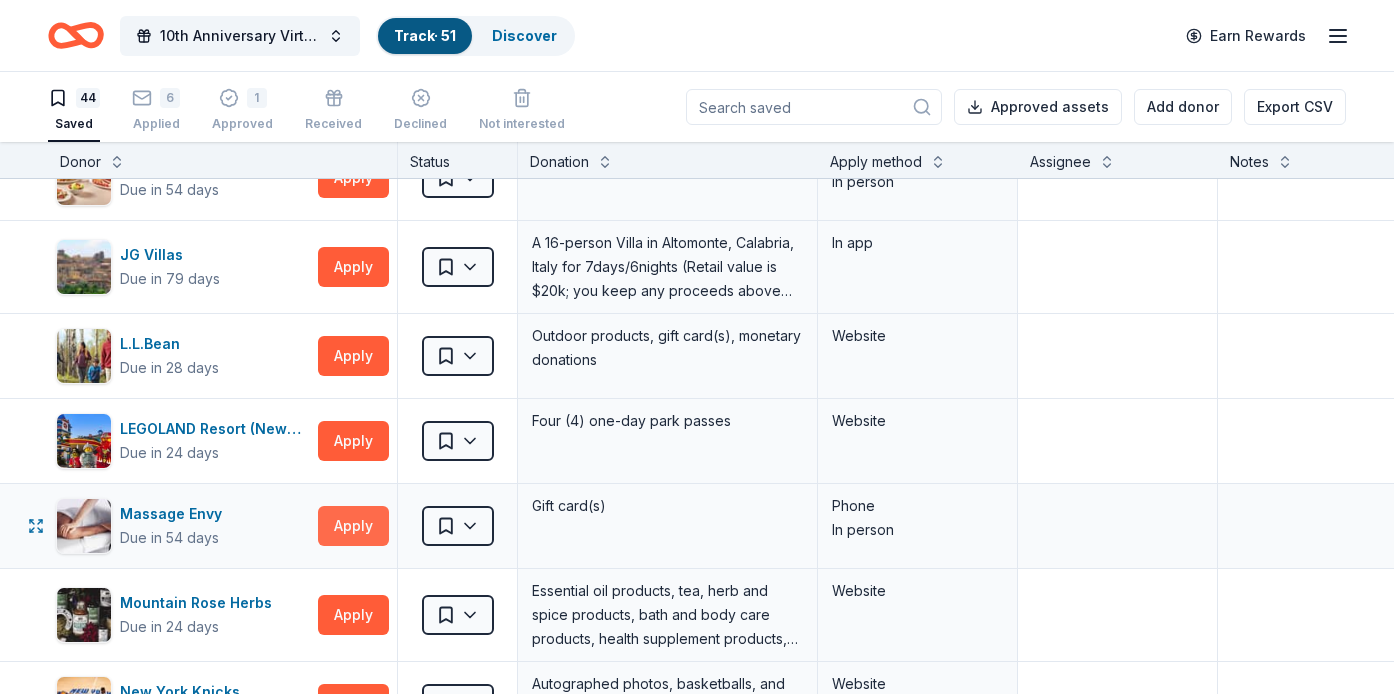 scroll, scrollTop: 1601, scrollLeft: 0, axis: vertical 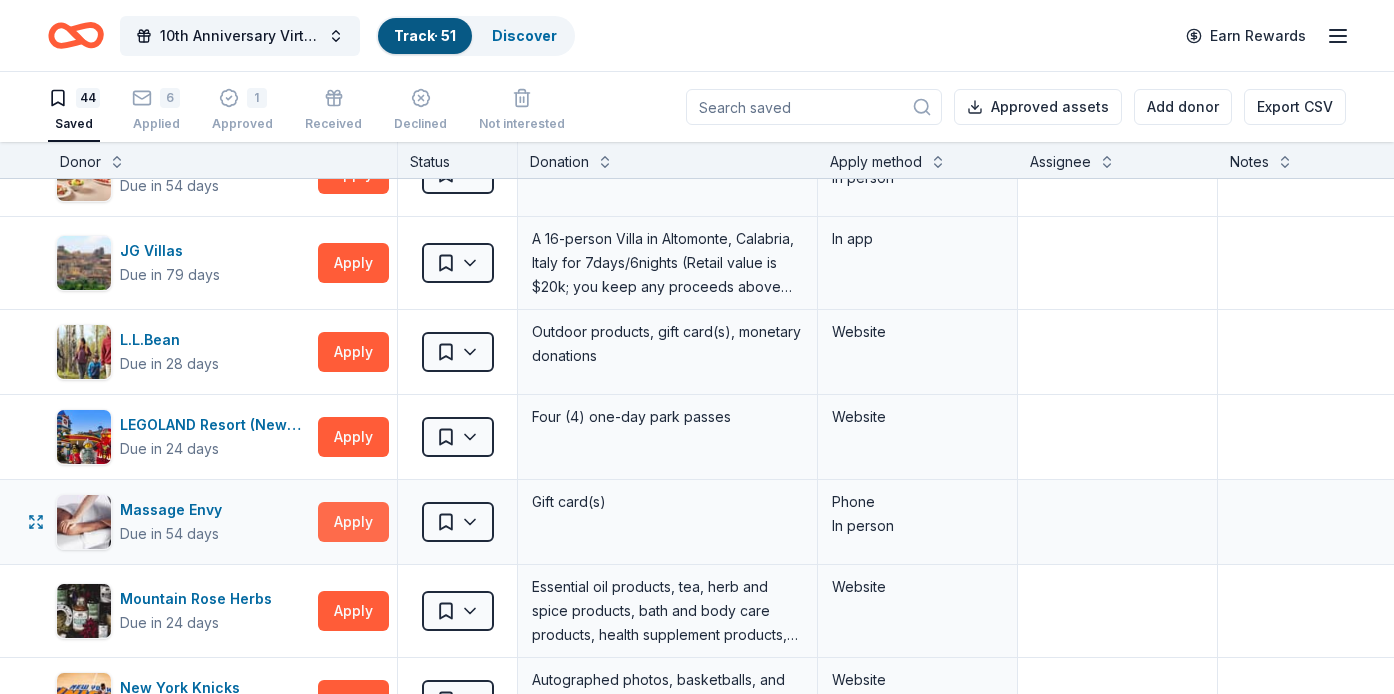 click on "Apply" at bounding box center [353, 522] 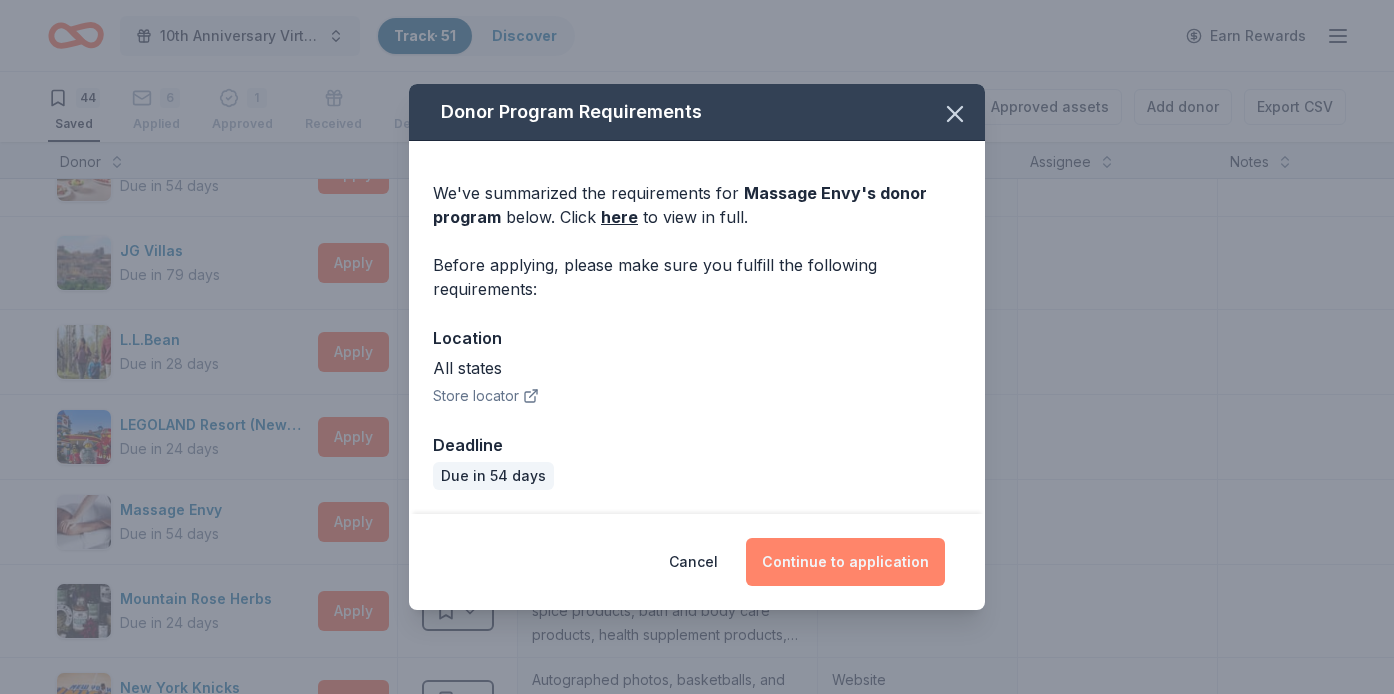 click on "Continue to application" at bounding box center (845, 562) 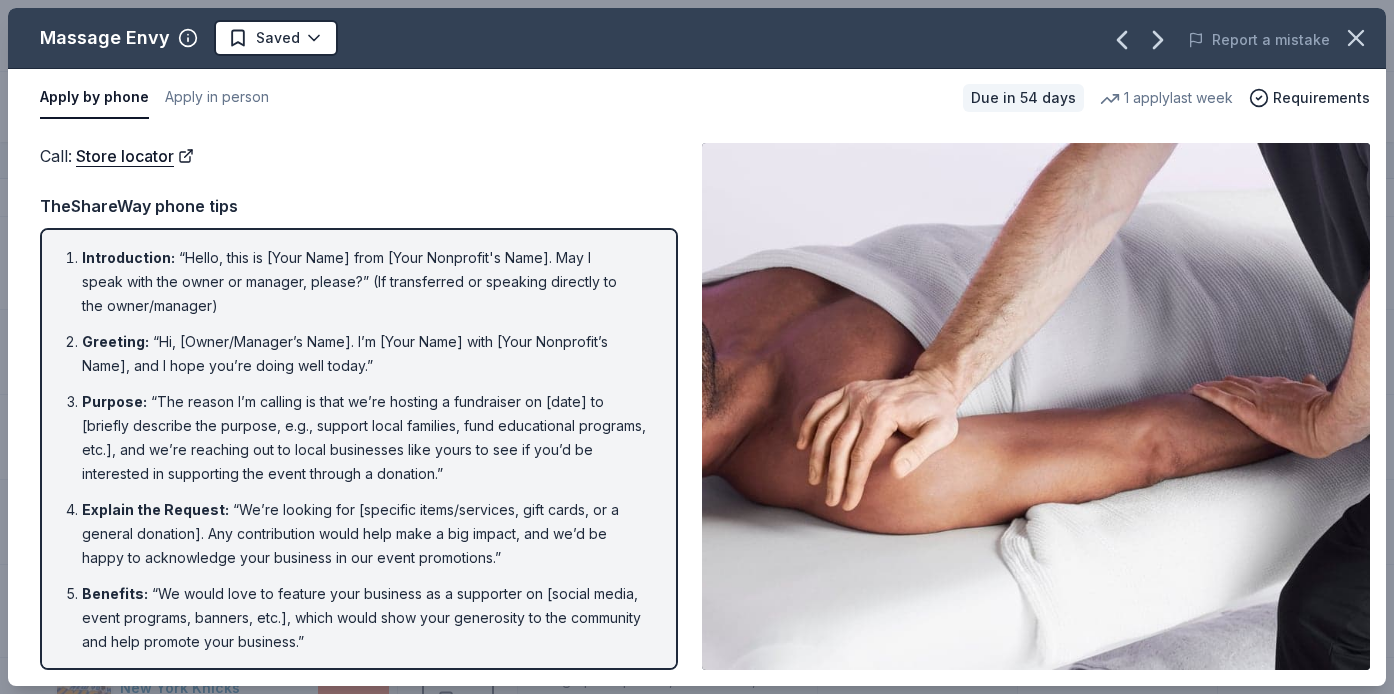 scroll, scrollTop: 0, scrollLeft: 0, axis: both 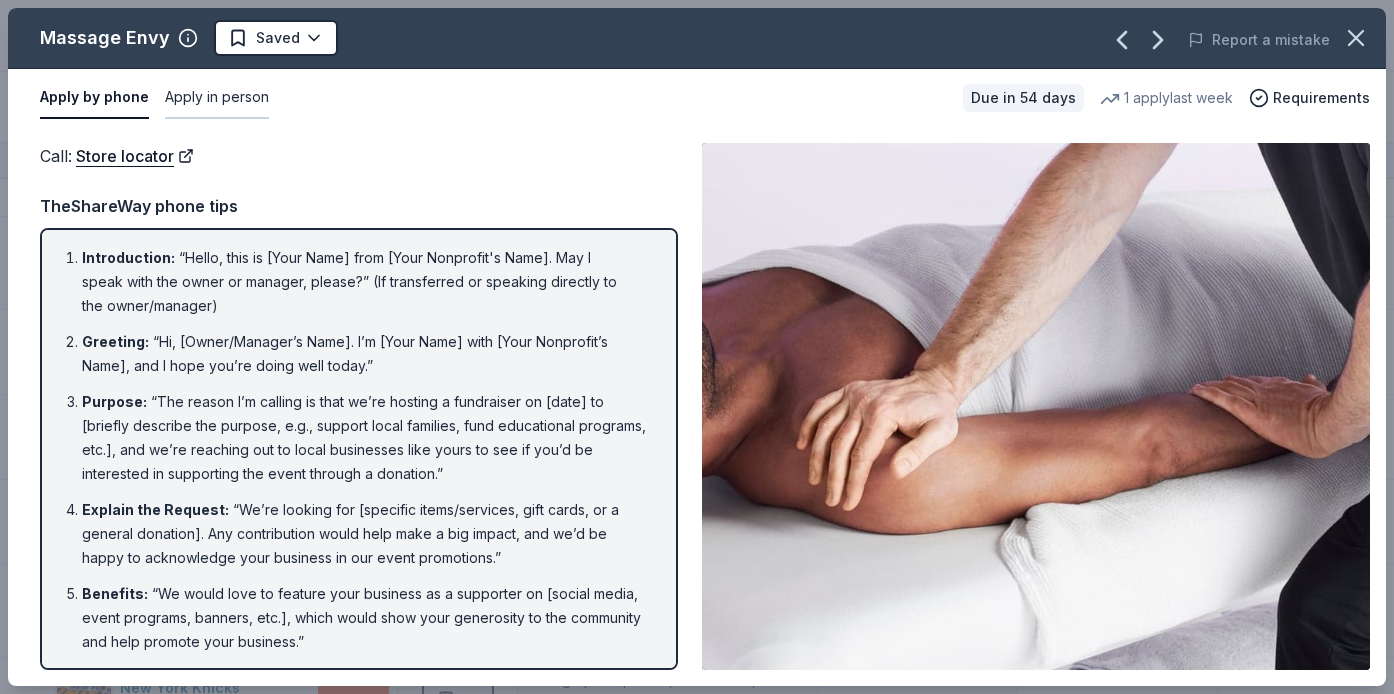 click on "Apply in person" at bounding box center [217, 98] 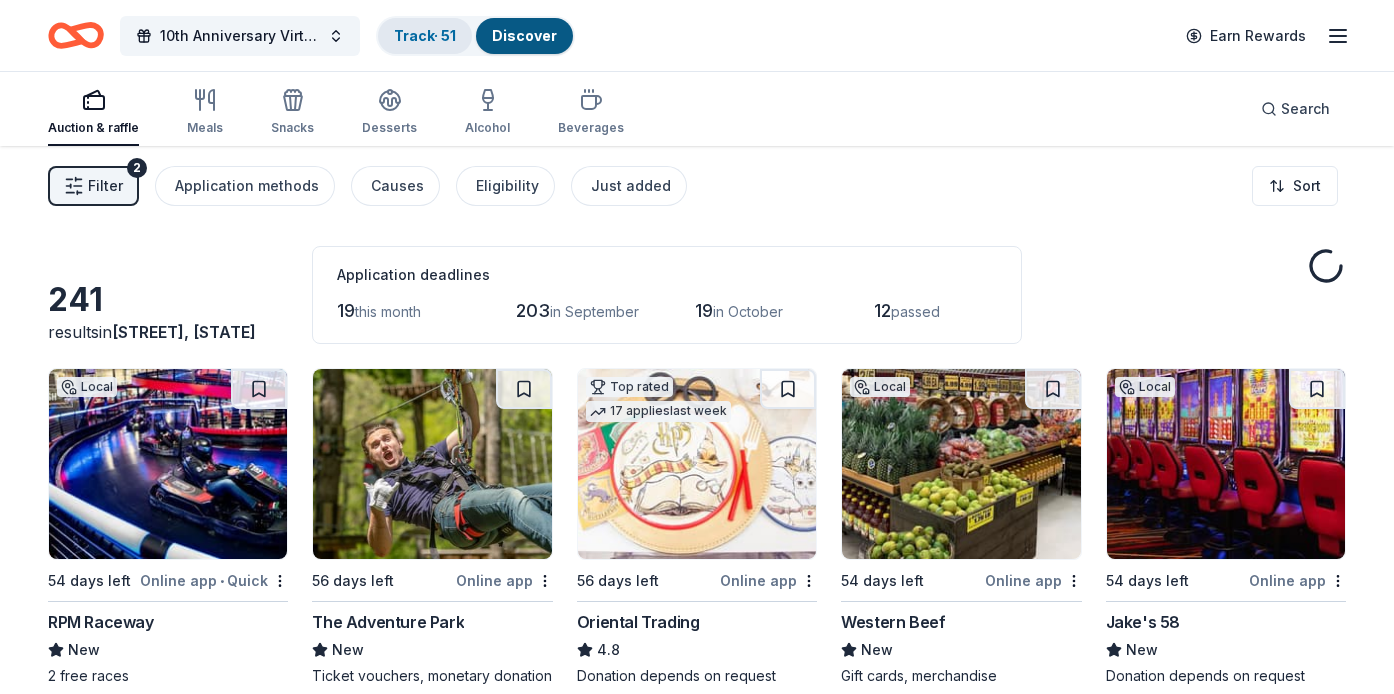 click on "Track  · 51" at bounding box center [425, 35] 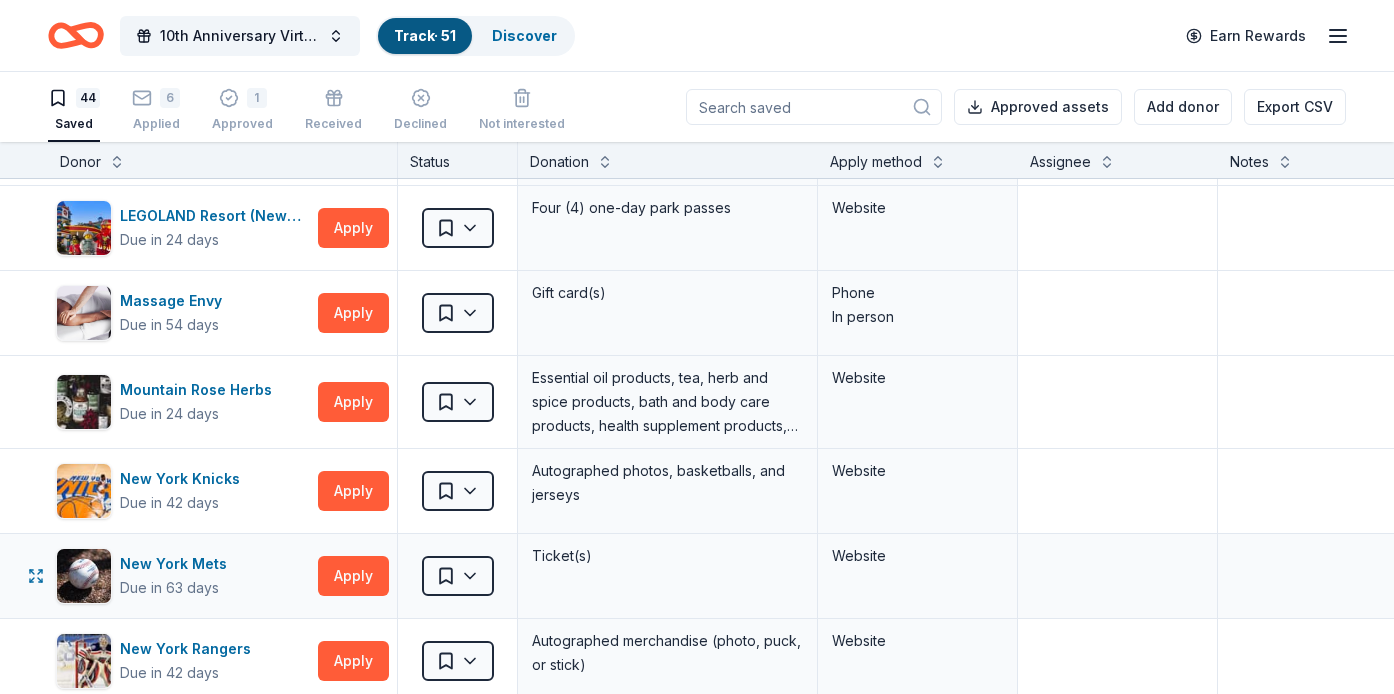 scroll, scrollTop: 1808, scrollLeft: 0, axis: vertical 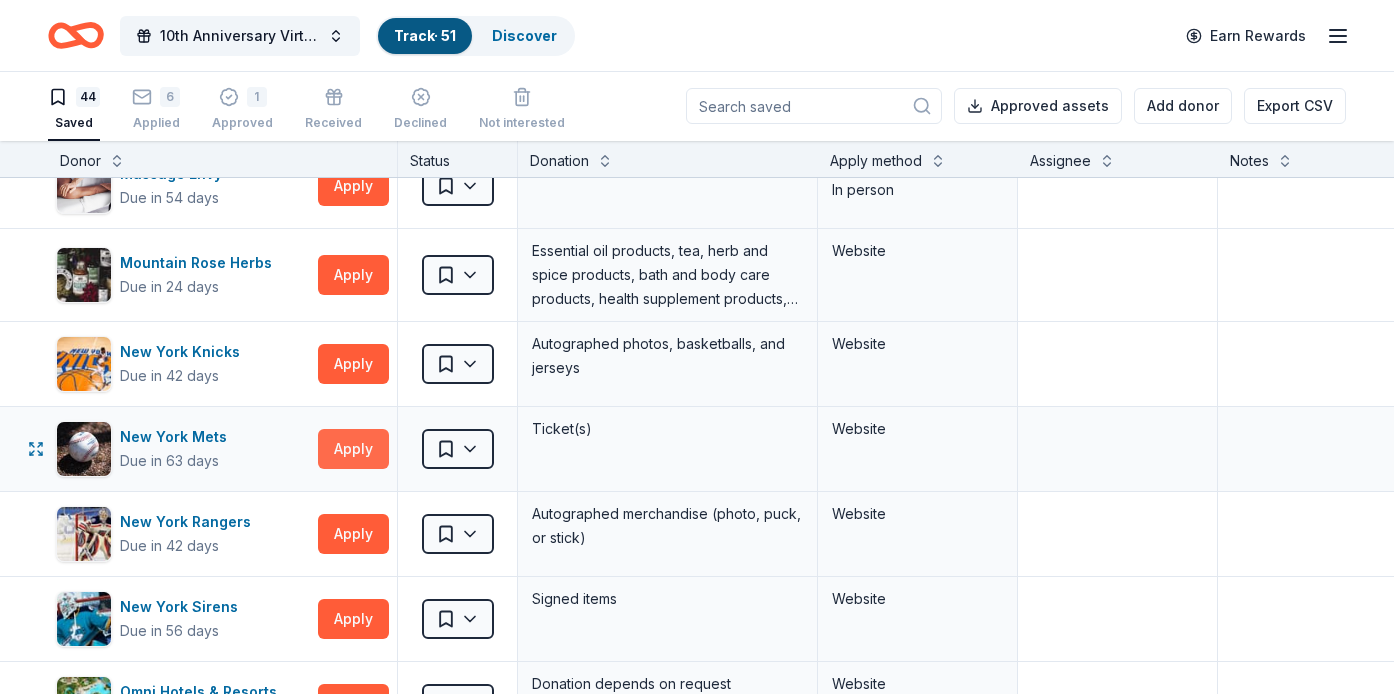 click on "Apply" at bounding box center [353, 449] 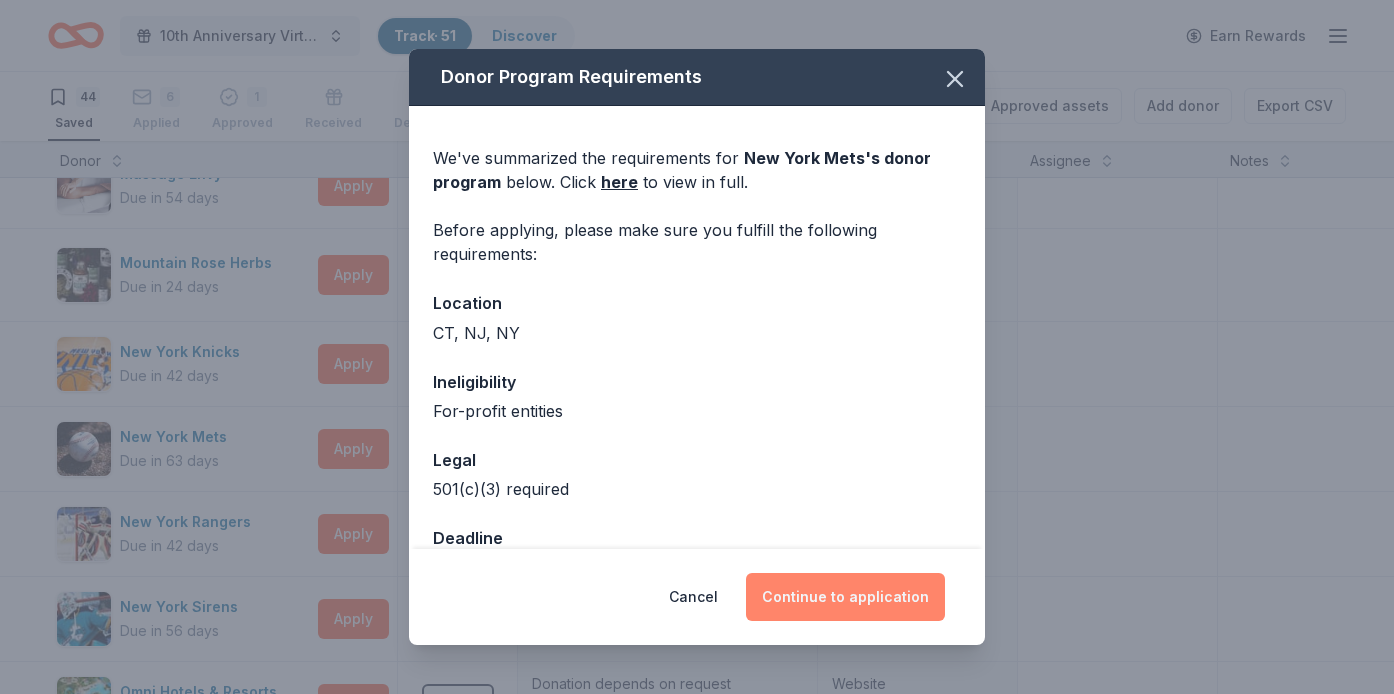 click on "Continue to application" at bounding box center [845, 597] 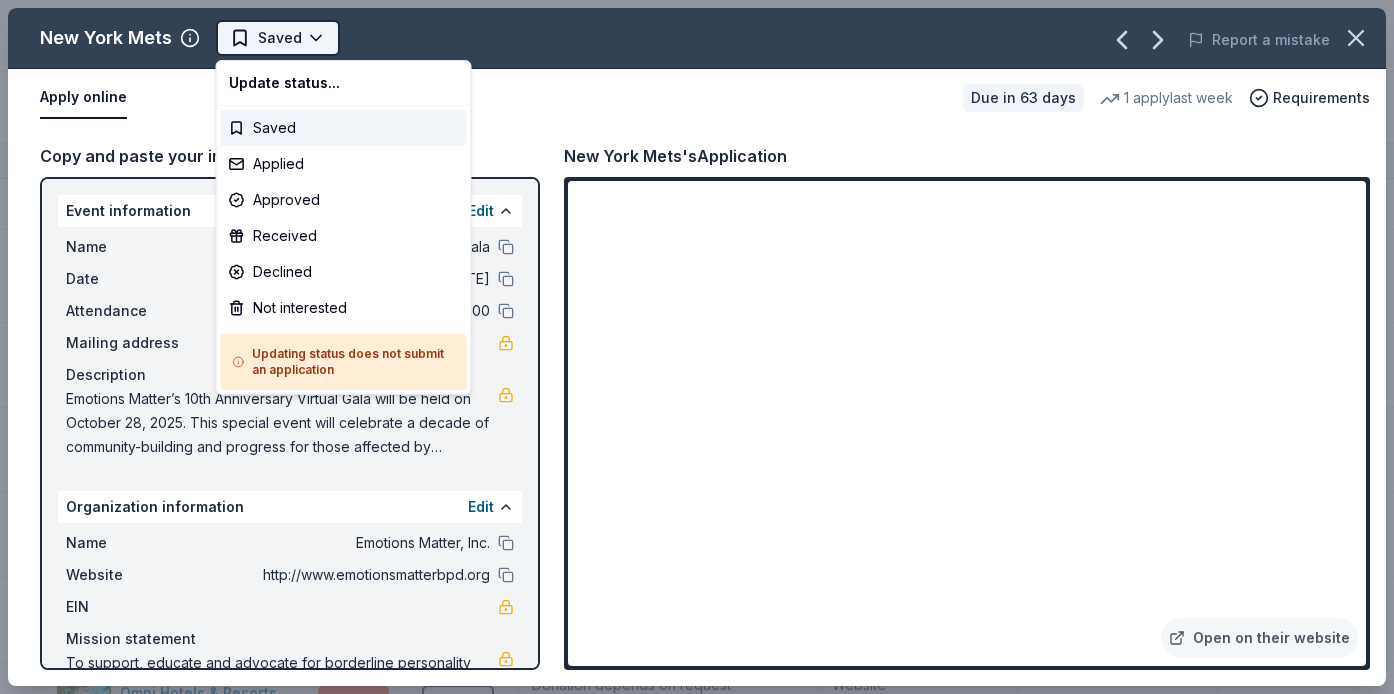 click on "10th Anniversary Virtual Gala Track  · 51 Discover Earn Rewards 44 Saved 6 Applied 1 Approved Received Declined Not interested  Approved assets Add donor Export CSV Donor Status Donation Apply method Assignee Notes Adventureland Due in 54 days Apply Saved 2 complimentary passes Phone Mail AF Travel Ideas Due in 77 days Apply Saved Taste of Tuscany: choice of a 3 nights stay in Florence or a 5 night stay in Cortona in a 2 bedroom apartment in the city center (Retail value is €2.500 Euro; you keep any proceeds above our charity rate of €1.800 Euro). The package includes a private walking tour of the town with a professional guide, a visit to an artisanal jewelry boutique with a glass of Italian Prosecco, wine tasting in a traditional Enoteca with local wines, pre-arrival and in-house local English speaking concierge and booking services, and all consumption fees (A/C, heating, etc). Upgrade and a la carte extras available on request. In app Alaska Airlines Due in 40 days Apply Saved Website Alexis Drake" at bounding box center (697, 347) 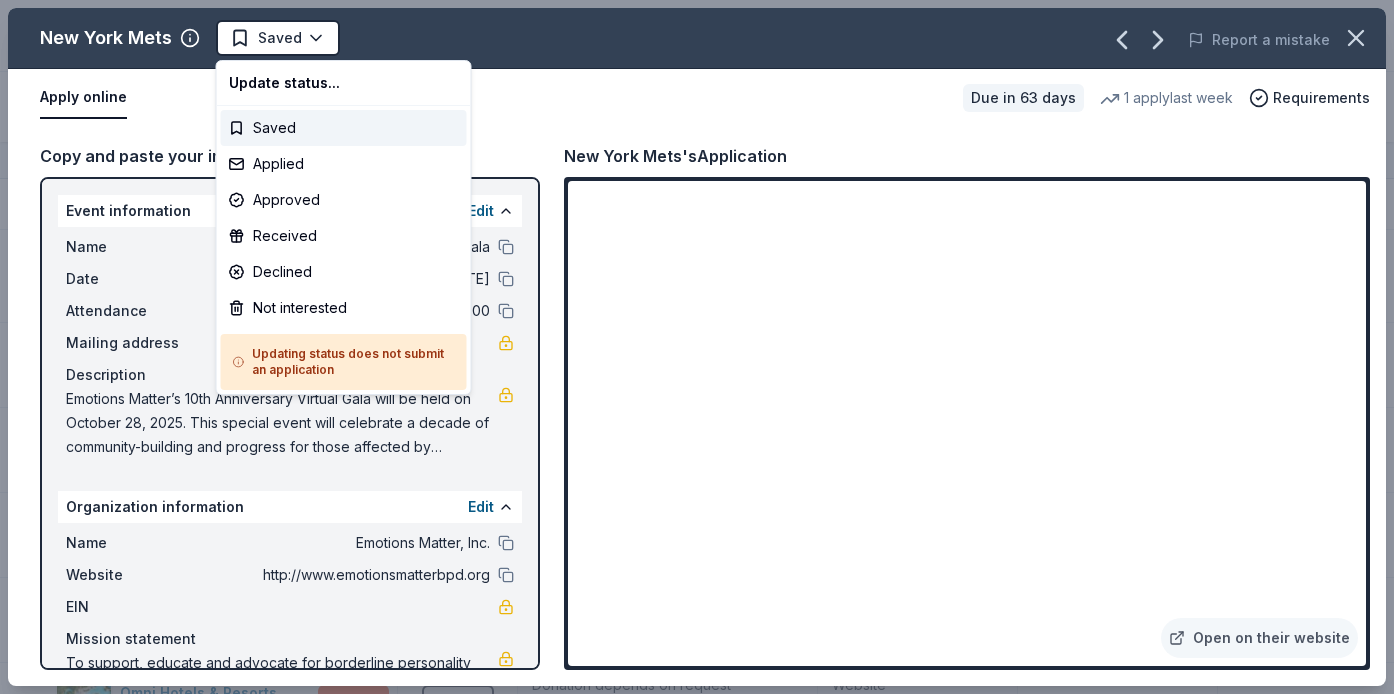 scroll, scrollTop: 0, scrollLeft: 0, axis: both 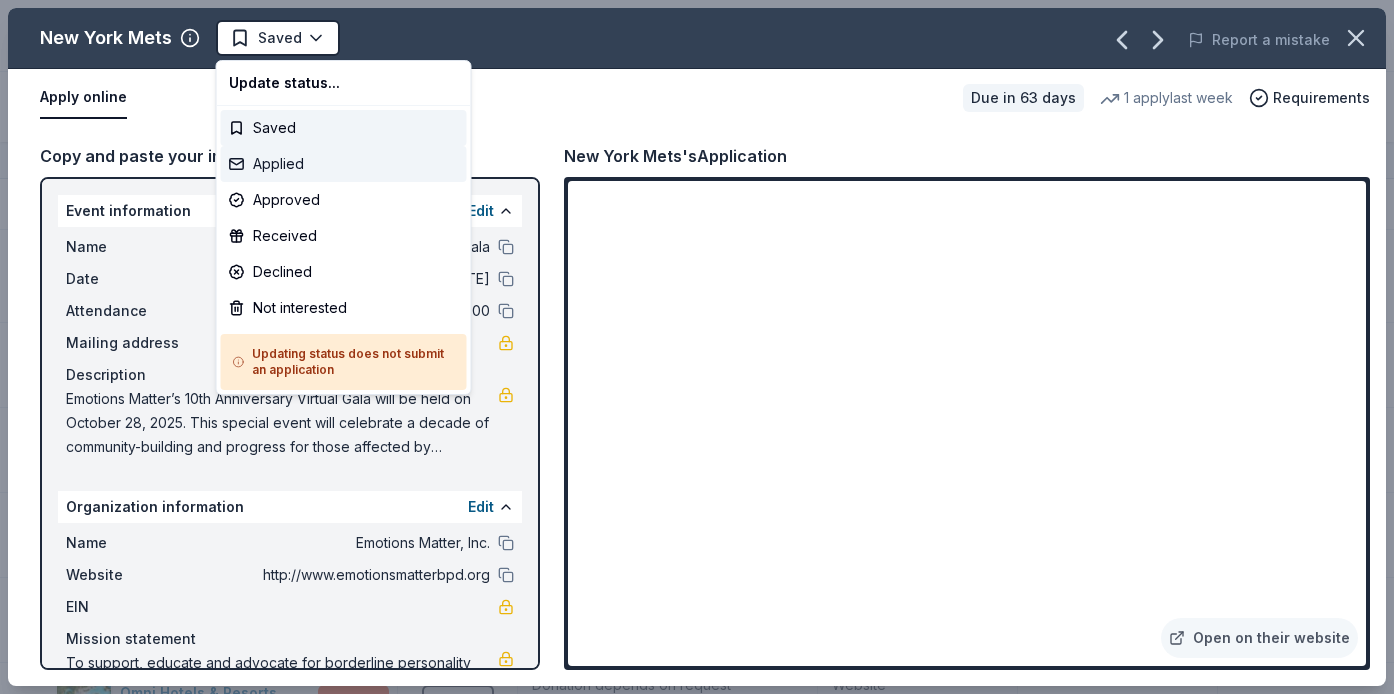 click on "Applied" at bounding box center [344, 164] 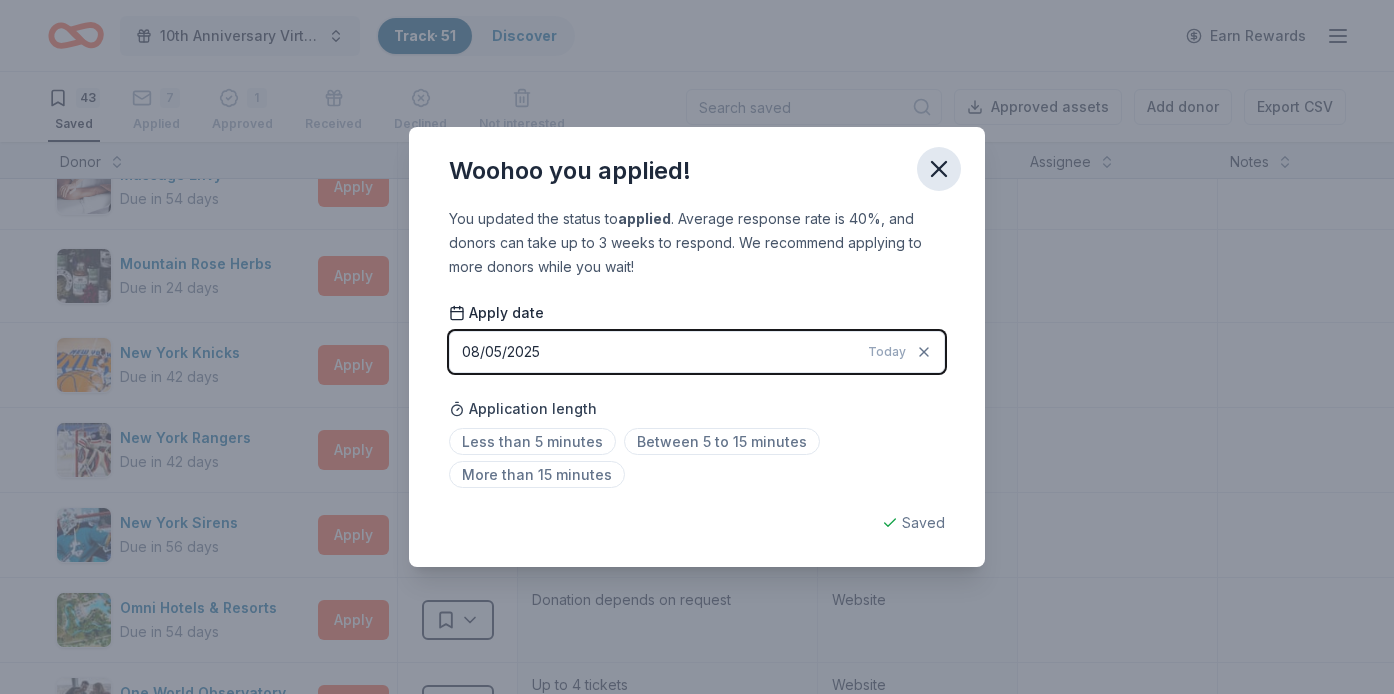 click 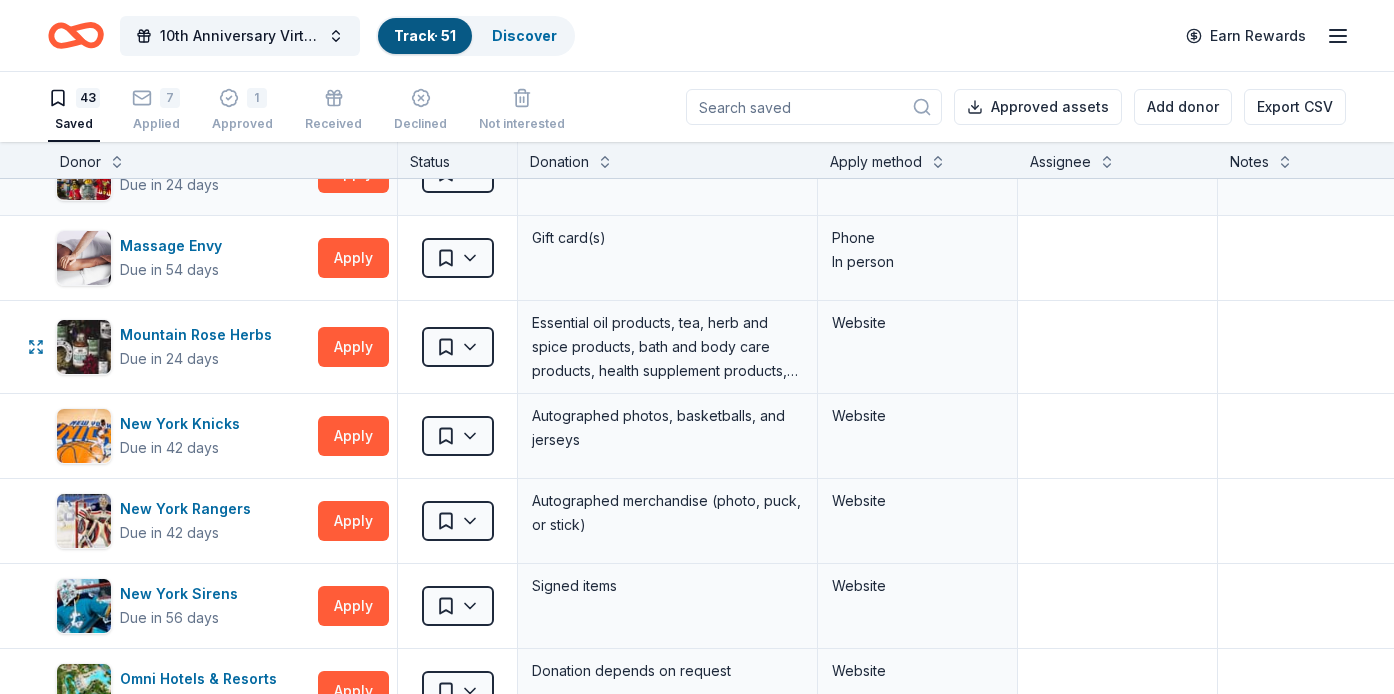 scroll, scrollTop: 1865, scrollLeft: 0, axis: vertical 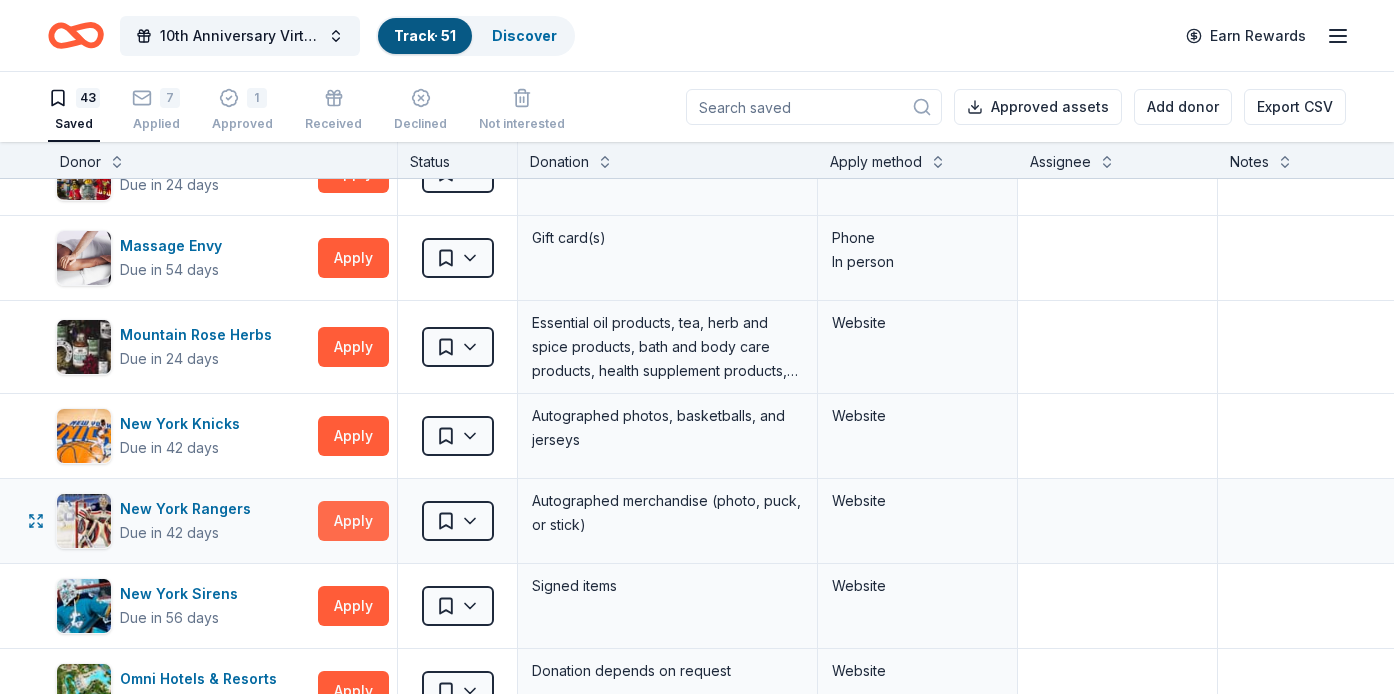 click on "Apply" at bounding box center (353, 521) 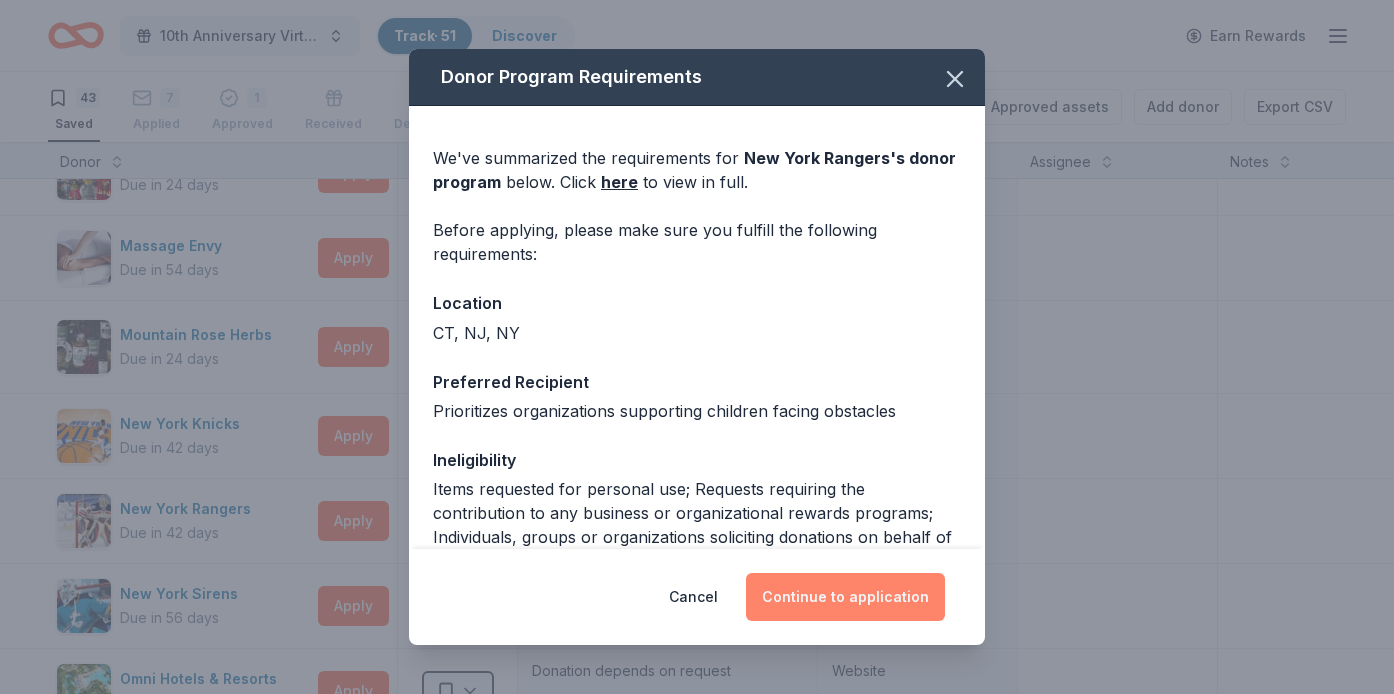 click on "Continue to application" at bounding box center [845, 597] 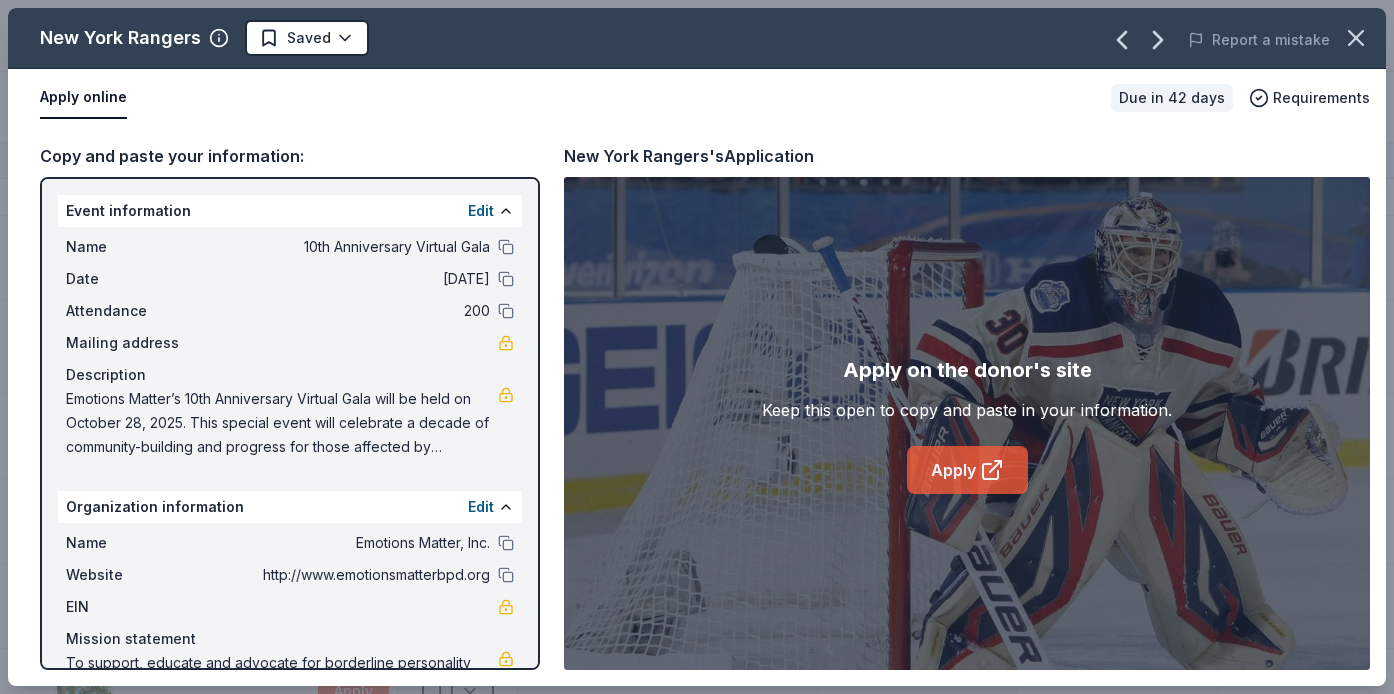 click on "Apply" at bounding box center [967, 470] 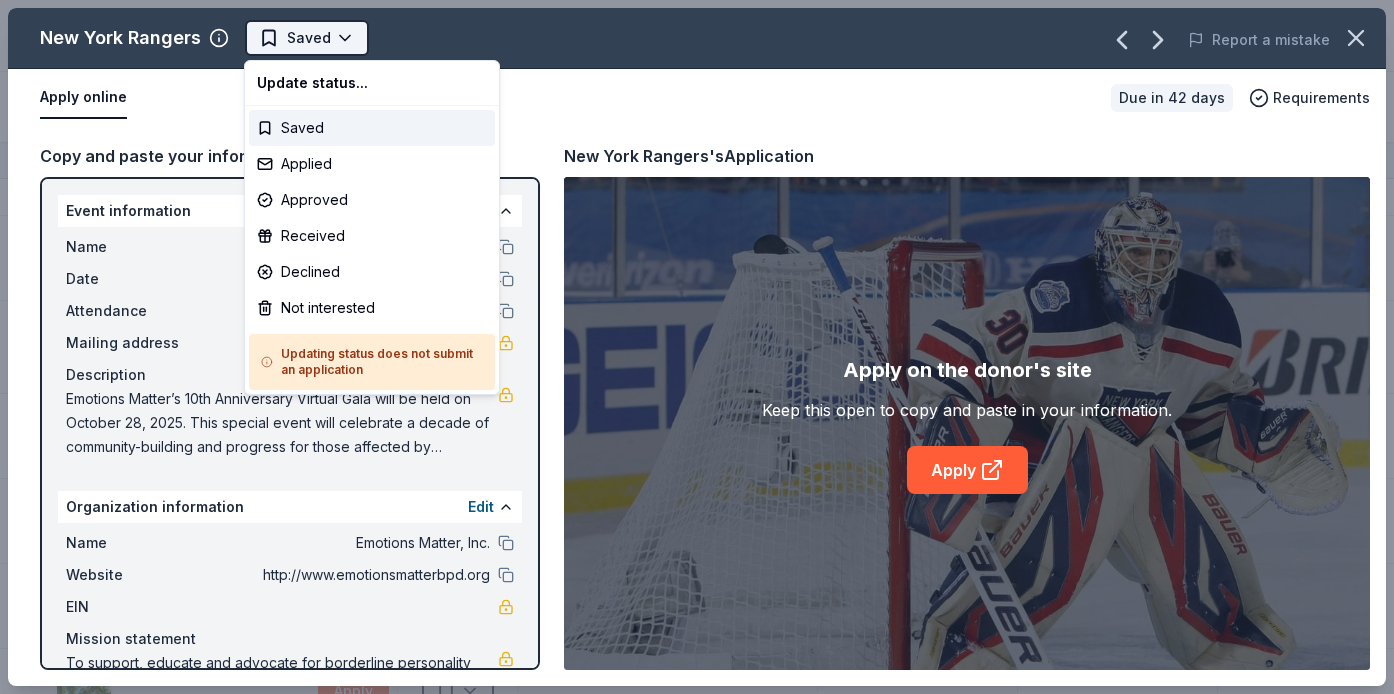 click on "10th Anniversary Virtual Gala Track  · 51 Discover Earn Rewards 43 Saved 7 Applied 1 Approved Received Declined Not interested  Approved assets Add donor Export CSV Donor Status Donation Apply method Assignee Notes Adventureland Due in 54 days Apply Saved 2 complimentary passes Phone Mail AF Travel Ideas Due in 77 days Apply Saved Taste of Tuscany: choice of a 3 nights stay in Florence or a 5 night stay in Cortona in a 2 bedroom apartment in the city center (Retail value is €2.500 Euro; you keep any proceeds above our charity rate of €1.800 Euro). The package includes a private walking tour of the town with a professional guide, a visit to an artisanal jewelry boutique with a glass of Italian Prosecco, wine tasting in a traditional Enoteca with local wines, pre-arrival and in-house local English speaking concierge and booking services, and all consumption fees (A/C, heating, etc). Upgrade and a la carte extras available on request. In app Alaska Airlines Due in 40 days Apply Saved Website Alexis Drake" at bounding box center [697, 347] 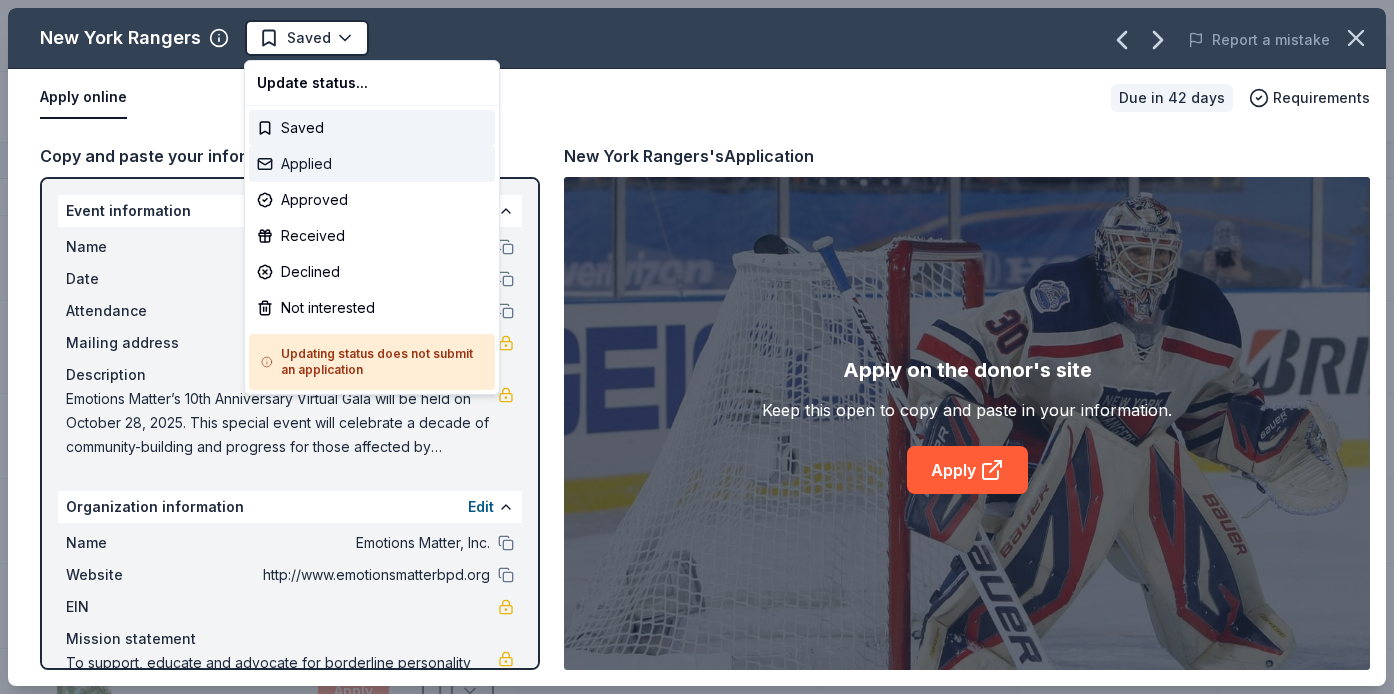 click on "Applied" at bounding box center (372, 164) 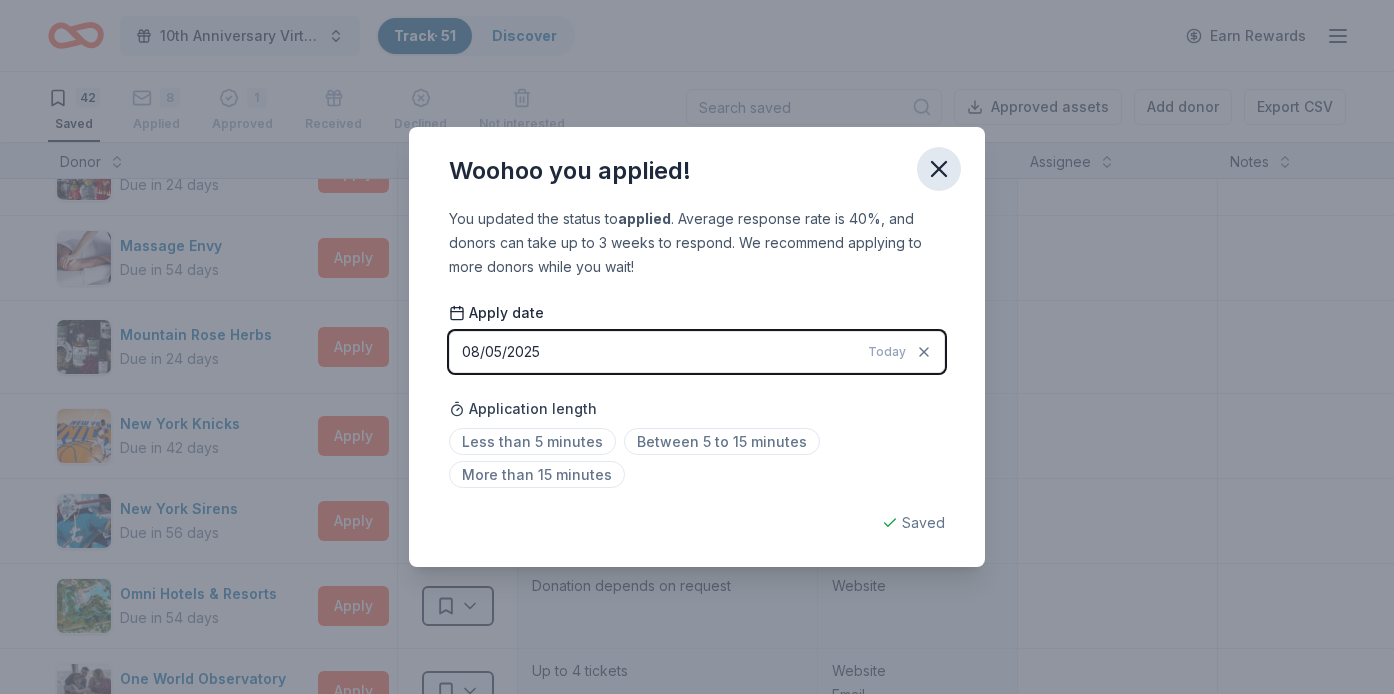 click 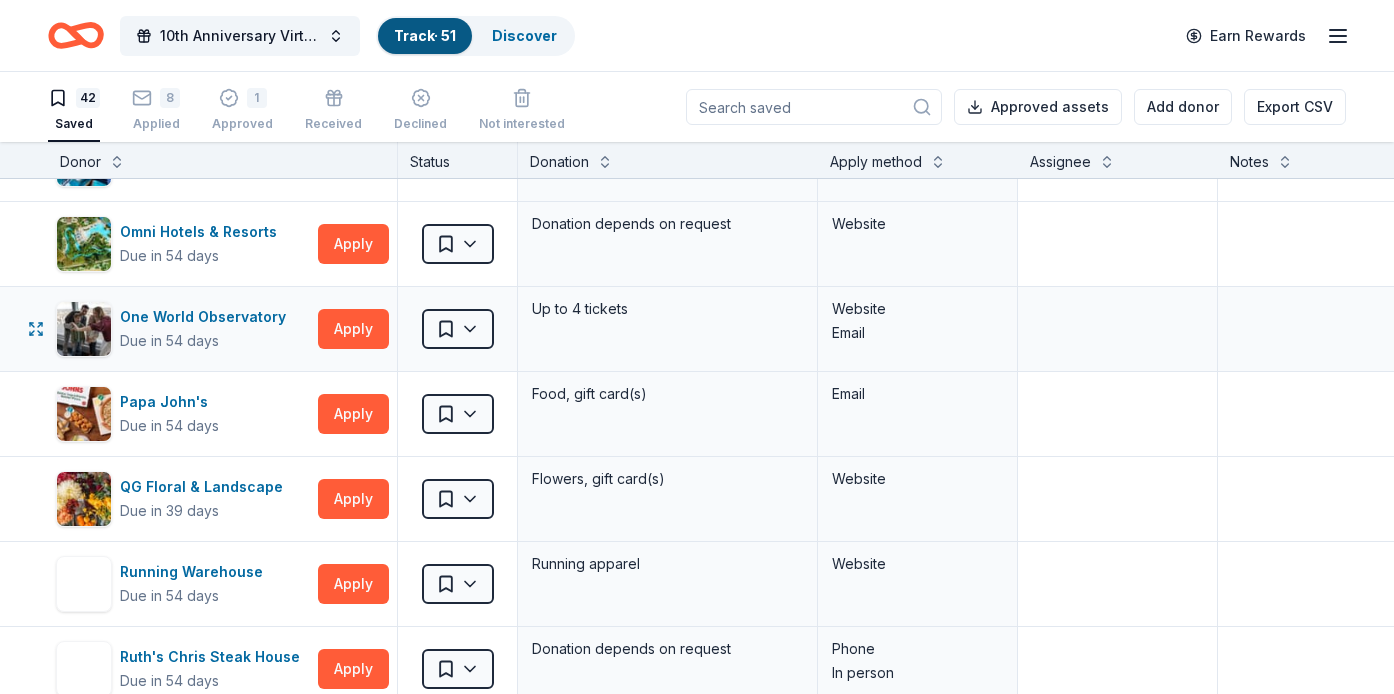scroll, scrollTop: 2228, scrollLeft: 0, axis: vertical 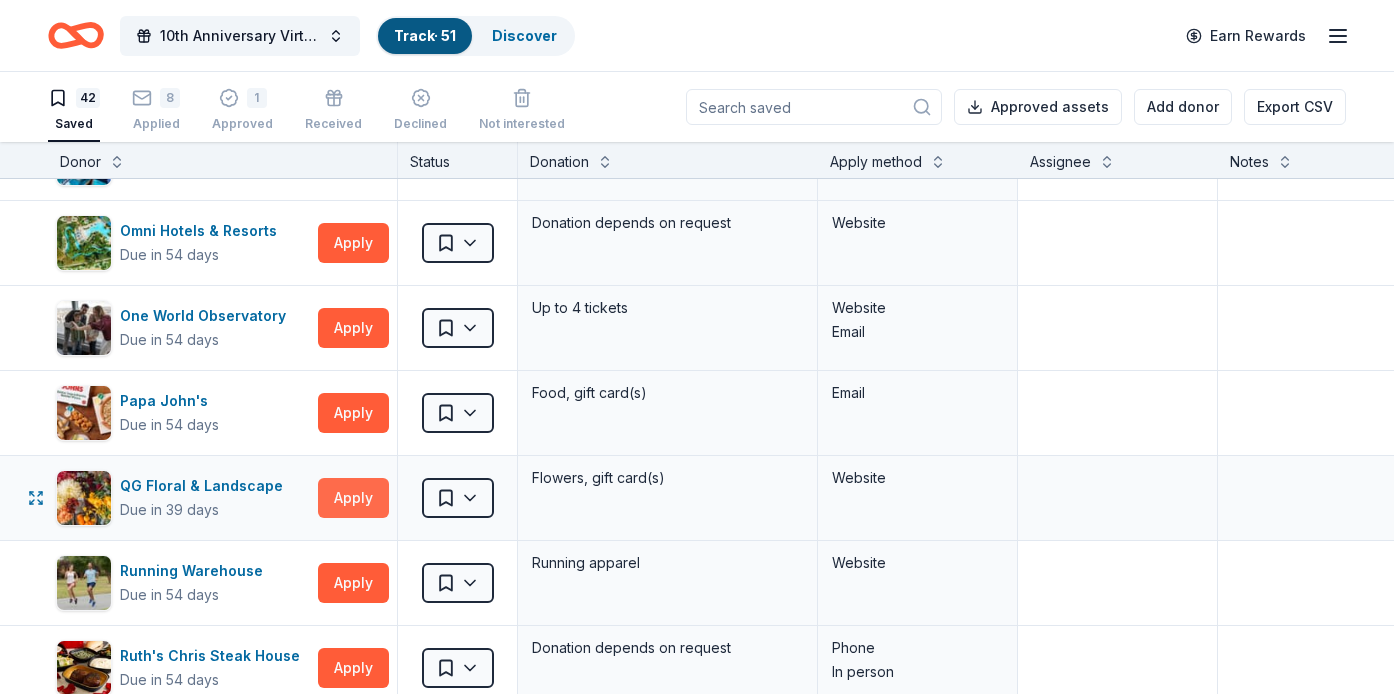 click on "Apply" at bounding box center [353, 498] 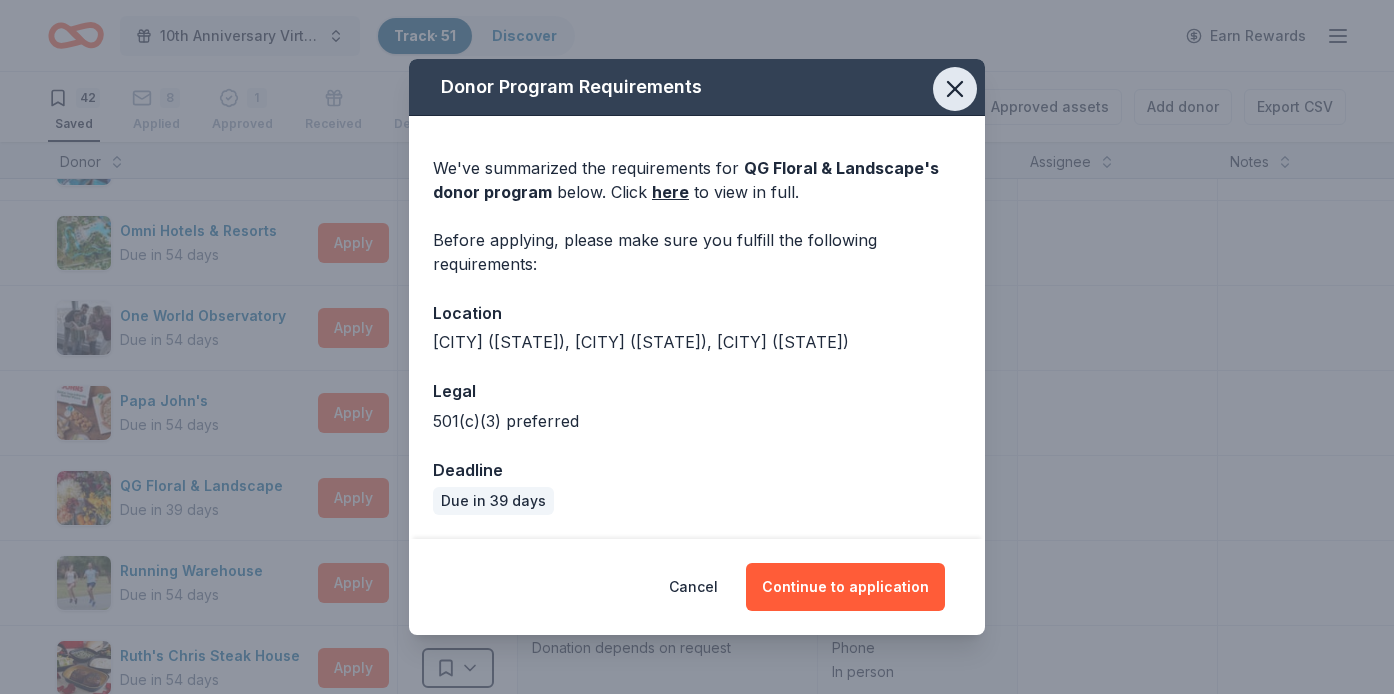 click 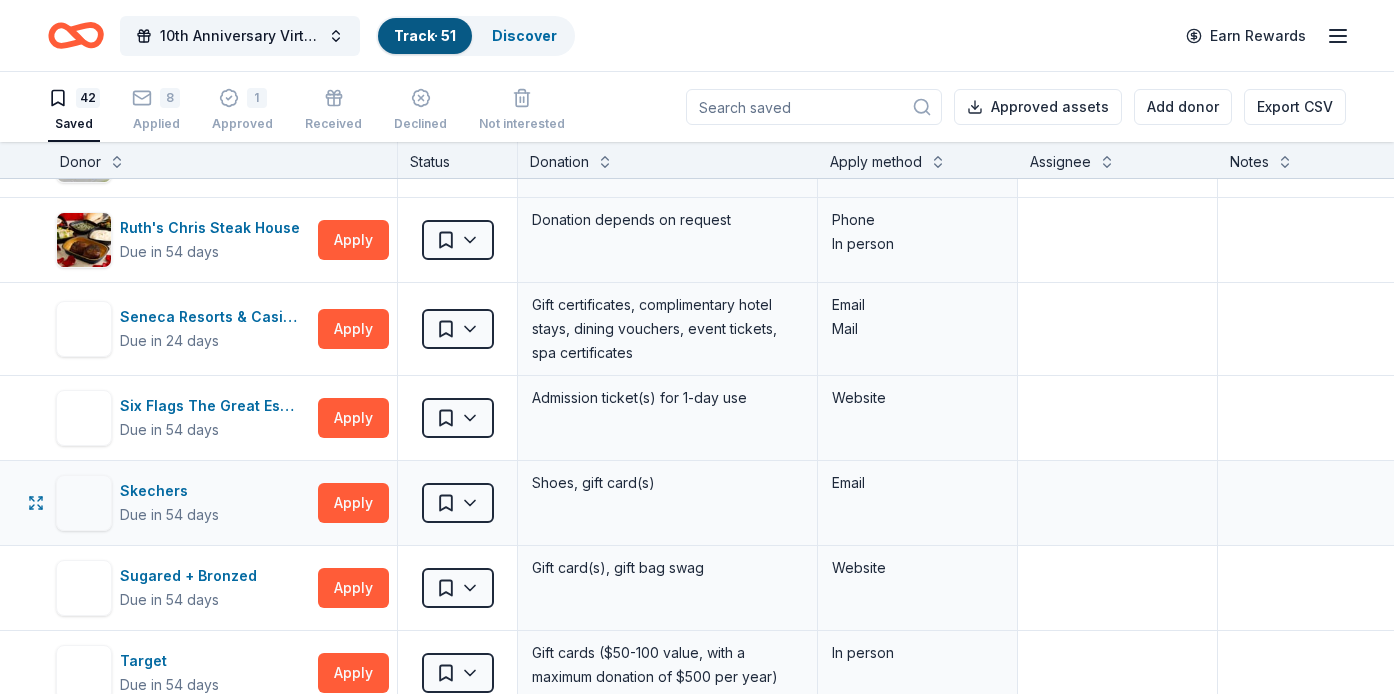 scroll, scrollTop: 2663, scrollLeft: 0, axis: vertical 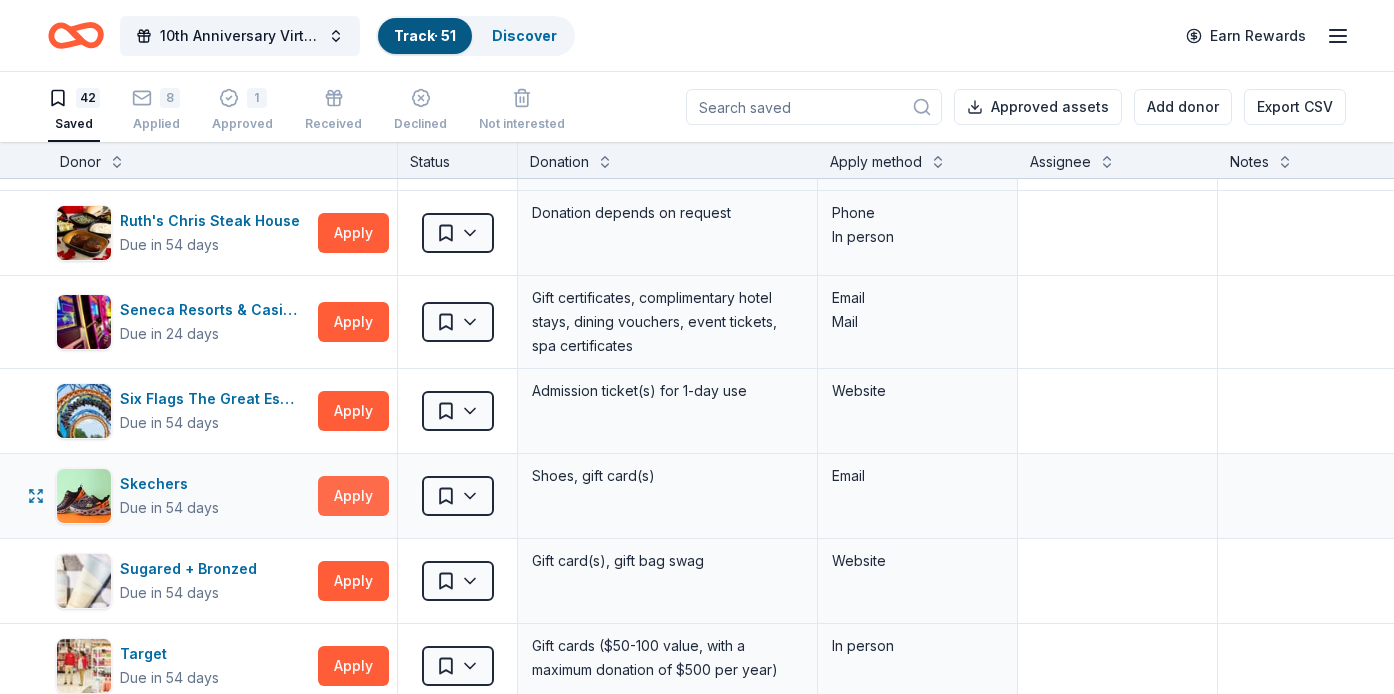 click on "Apply" at bounding box center [353, 496] 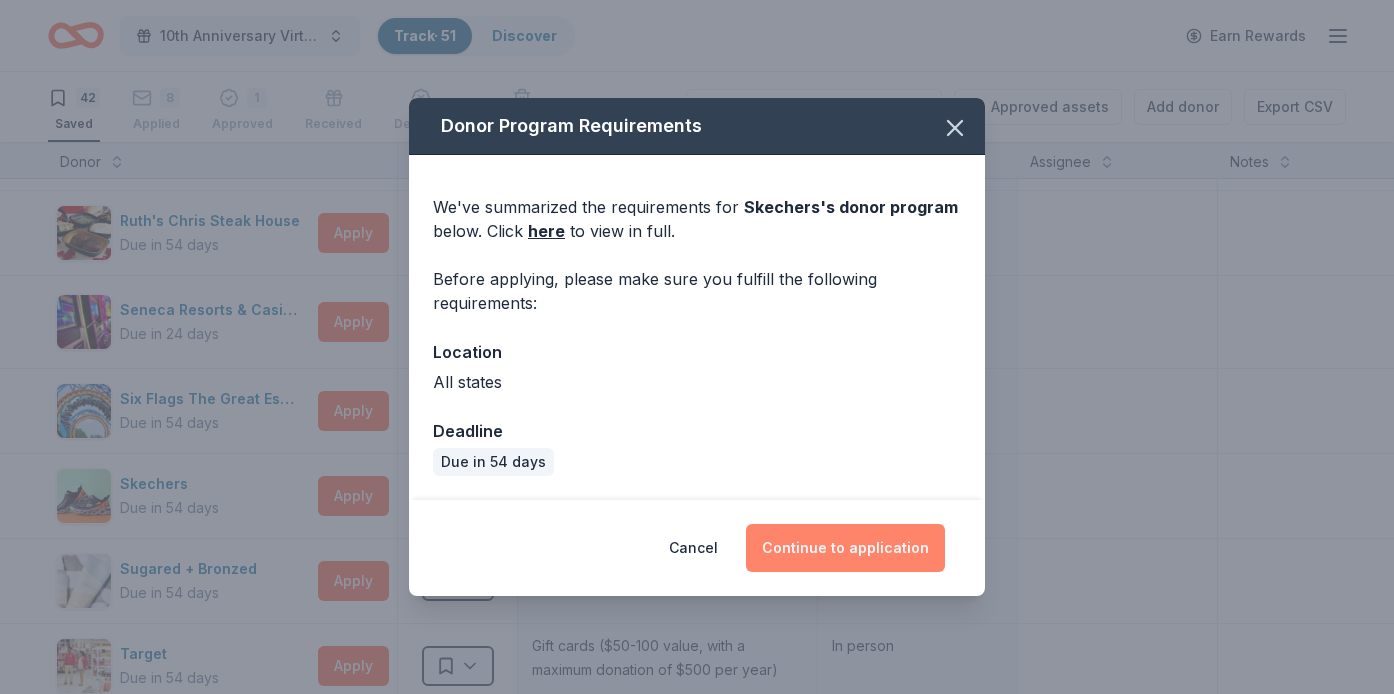 click on "Continue to application" at bounding box center [845, 548] 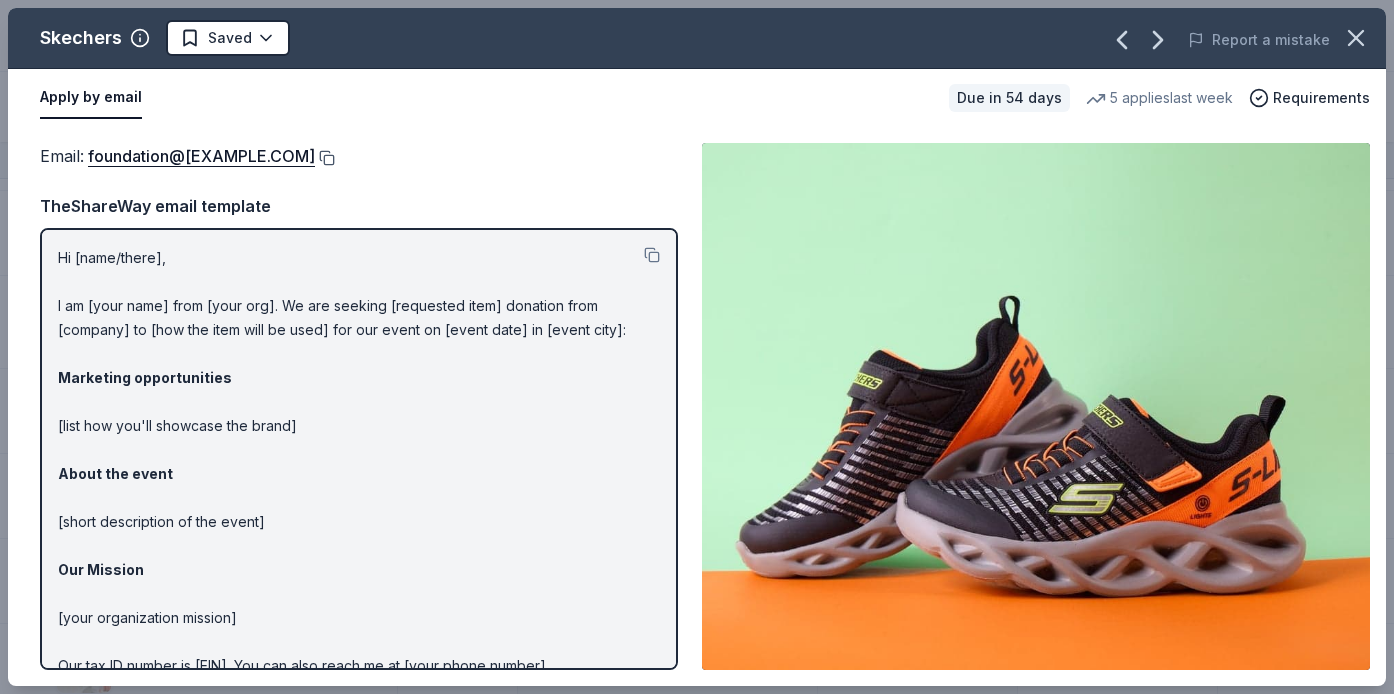 click at bounding box center [325, 158] 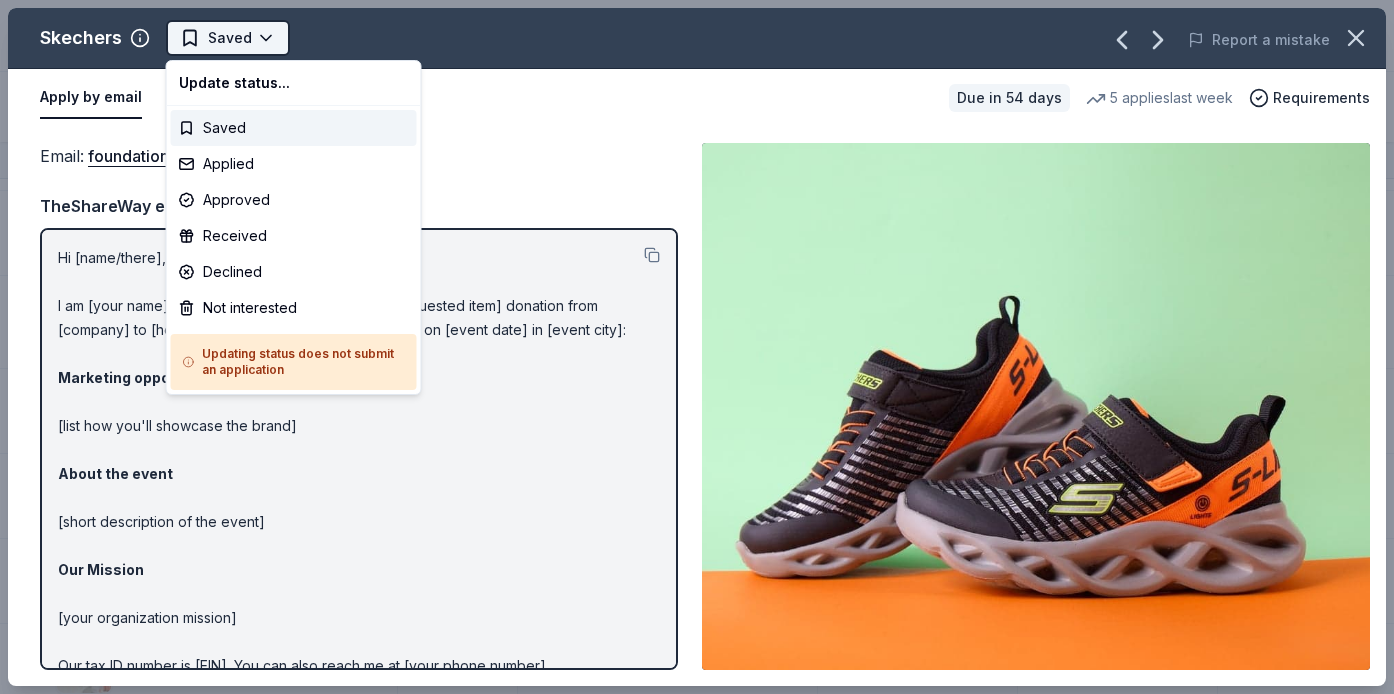 click on "10th Anniversary Virtual Gala Track  · 51 Discover Earn Rewards 42 Saved 8 Applied 1 Approved Received Declined Not interested  Approved assets Add donor Export CSV Donor Status Donation Apply method Assignee Notes Adventureland Due in 54 days Apply Saved 2 complimentary passes Phone Mail AF Travel Ideas Due in 77 days Apply Saved Taste of Tuscany: choice of a 3 nights stay in Florence or a 5 night stay in Cortona in a 2 bedroom apartment in the city center (Retail value is €2.500 Euro; you keep any proceeds above our charity rate of €1.800 Euro). The package includes a private walking tour of the town with a professional guide, a visit to an artisanal jewelry boutique with a glass of Italian Prosecco, wine tasting in a traditional Enoteca with local wines, pre-arrival and in-house local English speaking concierge and booking services, and all consumption fees (A/C, heating, etc). Upgrade and a la carte extras available on request. In app Alaska Airlines Due in 40 days Apply Saved Website Alexis Drake" at bounding box center [697, 347] 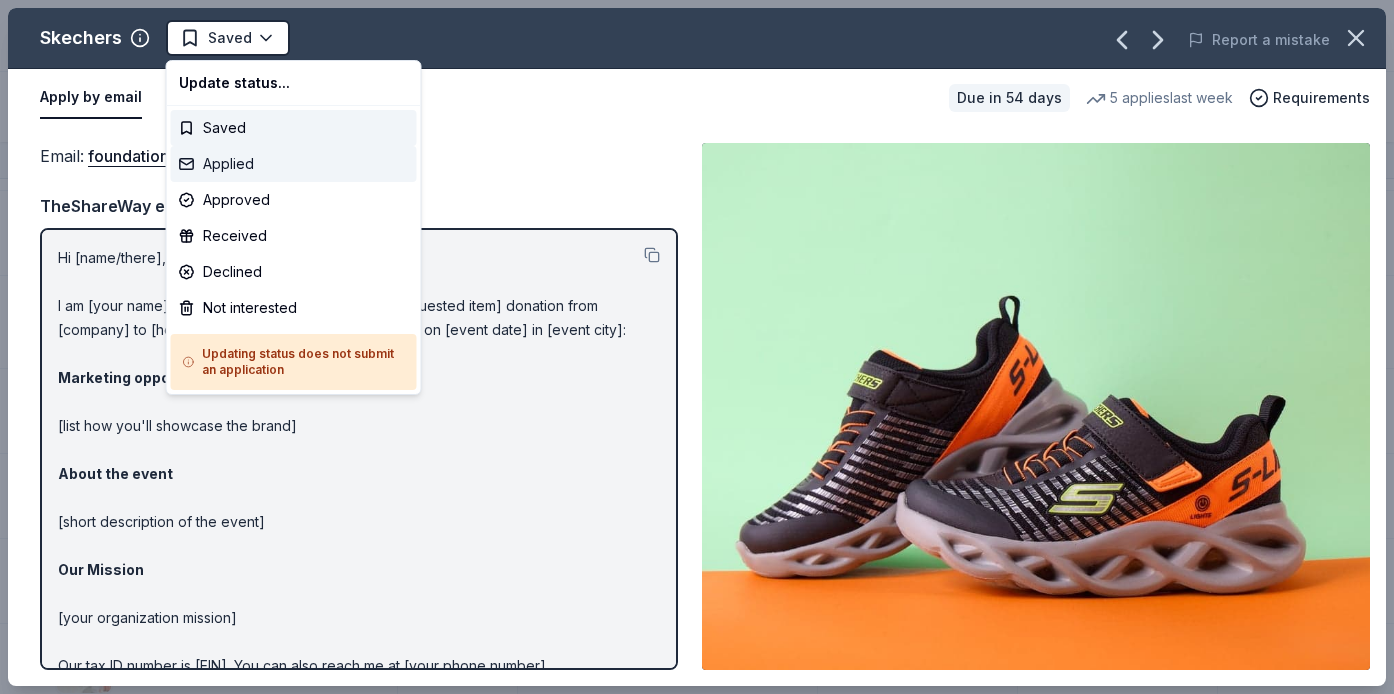 click on "Applied" at bounding box center (294, 164) 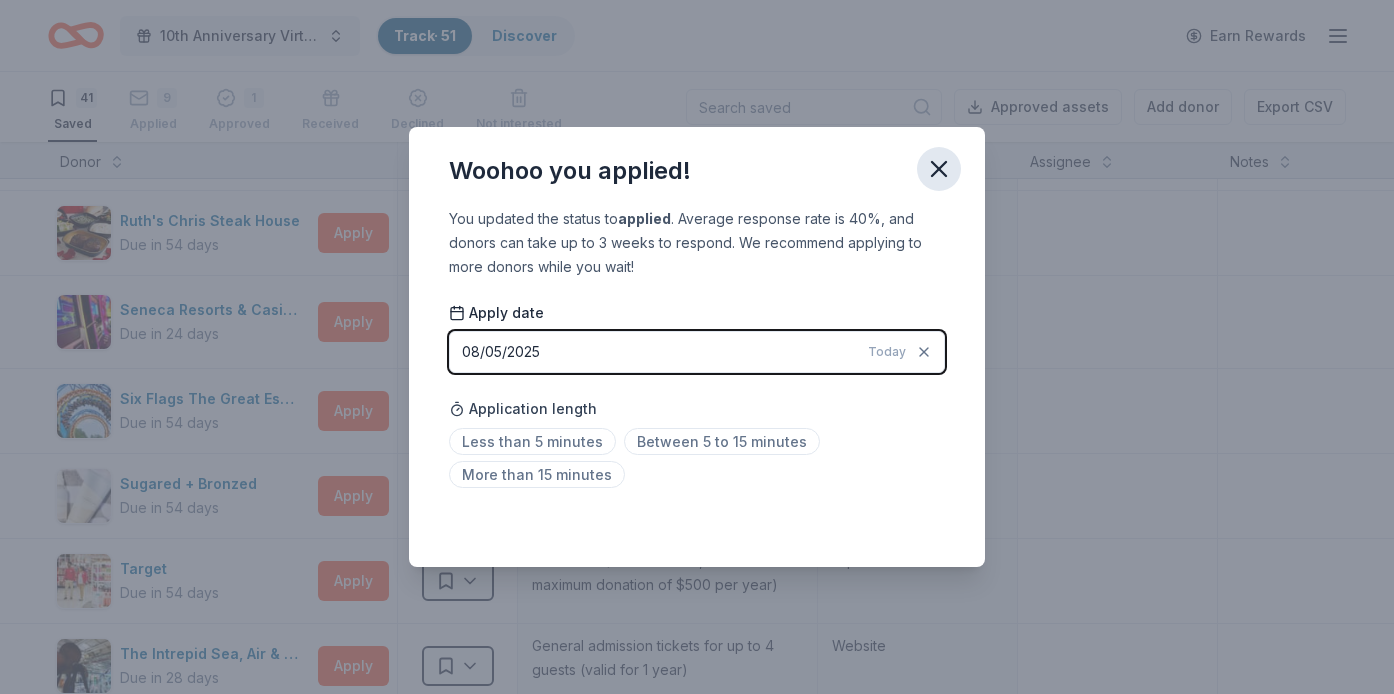 click 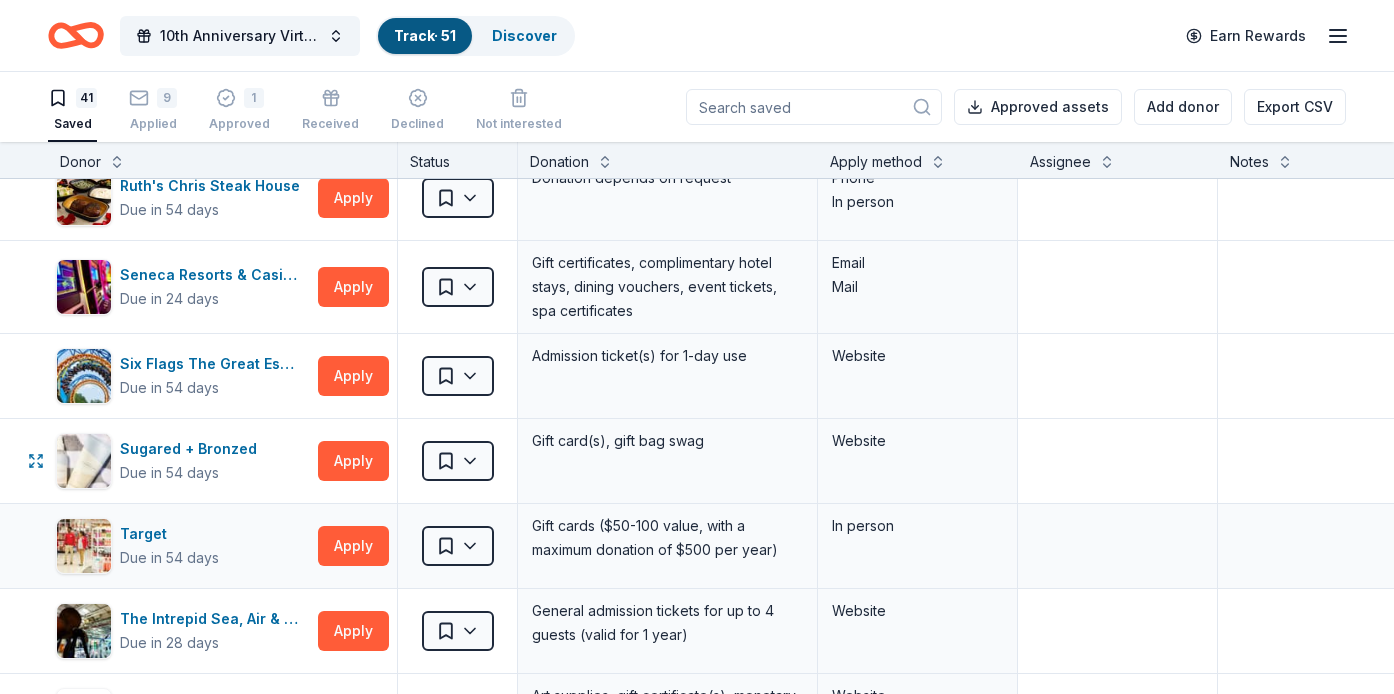 scroll, scrollTop: 2702, scrollLeft: 0, axis: vertical 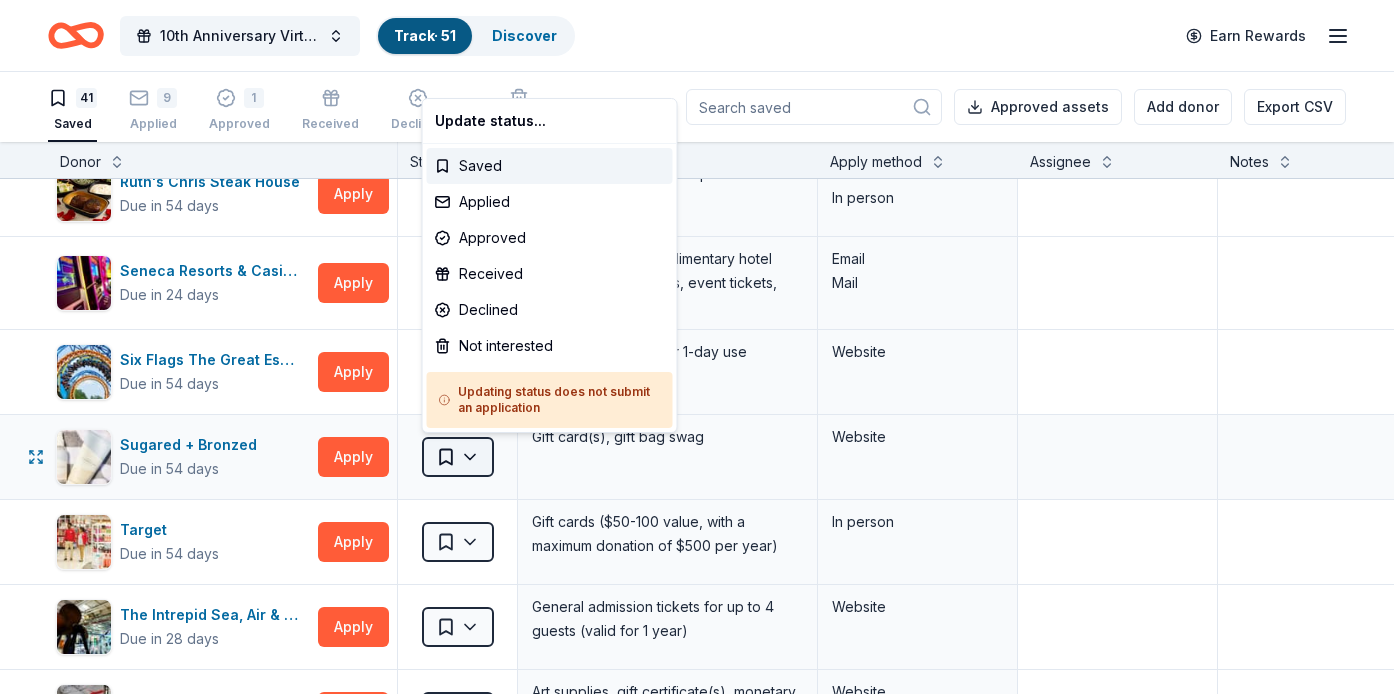 click on "10th Anniversary Virtual Gala Track  · 51 Discover Earn Rewards 41 Saved 9 Applied 1 Approved Received Declined Not interested  Approved assets Add donor Export CSV Donor Status Donation Apply method Assignee Notes Adventureland Due in 54 days Apply Saved 2 complimentary passes Phone Mail AF Travel Ideas Due in 77 days Apply Saved Taste of Tuscany: choice of a 3 nights stay in Florence or a 5 night stay in Cortona in a 2 bedroom apartment in the city center (Retail value is €2.500 Euro; you keep any proceeds above our charity rate of €1.800 Euro). The package includes a private walking tour of the town with a professional guide, a visit to an artisanal jewelry boutique with a glass of Italian Prosecco, wine tasting in a traditional Enoteca with local wines, pre-arrival and in-house local English speaking concierge and booking services, and all consumption fees (A/C, heating, etc). Upgrade and a la carte extras available on request. In app Alaska Airlines Due in 40 days Apply Saved Website Alexis Drake" at bounding box center (697, 347) 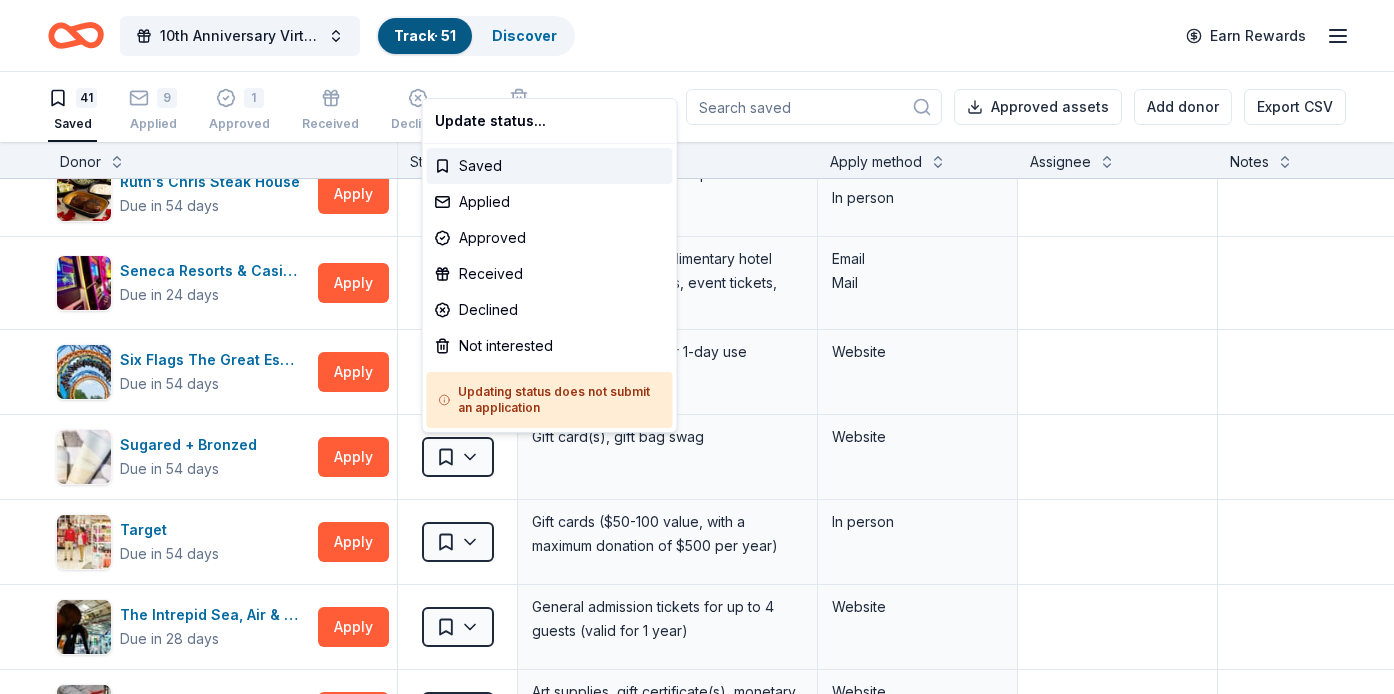 click on "10th Anniversary Virtual Gala Track  · 51 Discover Earn Rewards 41 Saved 9 Applied 1 Approved Received Declined Not interested  Approved assets Add donor Export CSV Donor Status Donation Apply method Assignee Notes Adventureland Due in 54 days Apply Saved 2 complimentary passes Phone Mail AF Travel Ideas Due in 77 days Apply Saved Taste of Tuscany: choice of a 3 nights stay in Florence or a 5 night stay in Cortona in a 2 bedroom apartment in the city center (Retail value is €2.500 Euro; you keep any proceeds above our charity rate of €1.800 Euro). The package includes a private walking tour of the town with a professional guide, a visit to an artisanal jewelry boutique with a glass of Italian Prosecco, wine tasting in a traditional Enoteca with local wines, pre-arrival and in-house local English speaking concierge and booking services, and all consumption fees (A/C, heating, etc). Upgrade and a la carte extras available on request. In app Alaska Airlines Due in 40 days Apply Saved Website Alexis Drake" at bounding box center [697, 347] 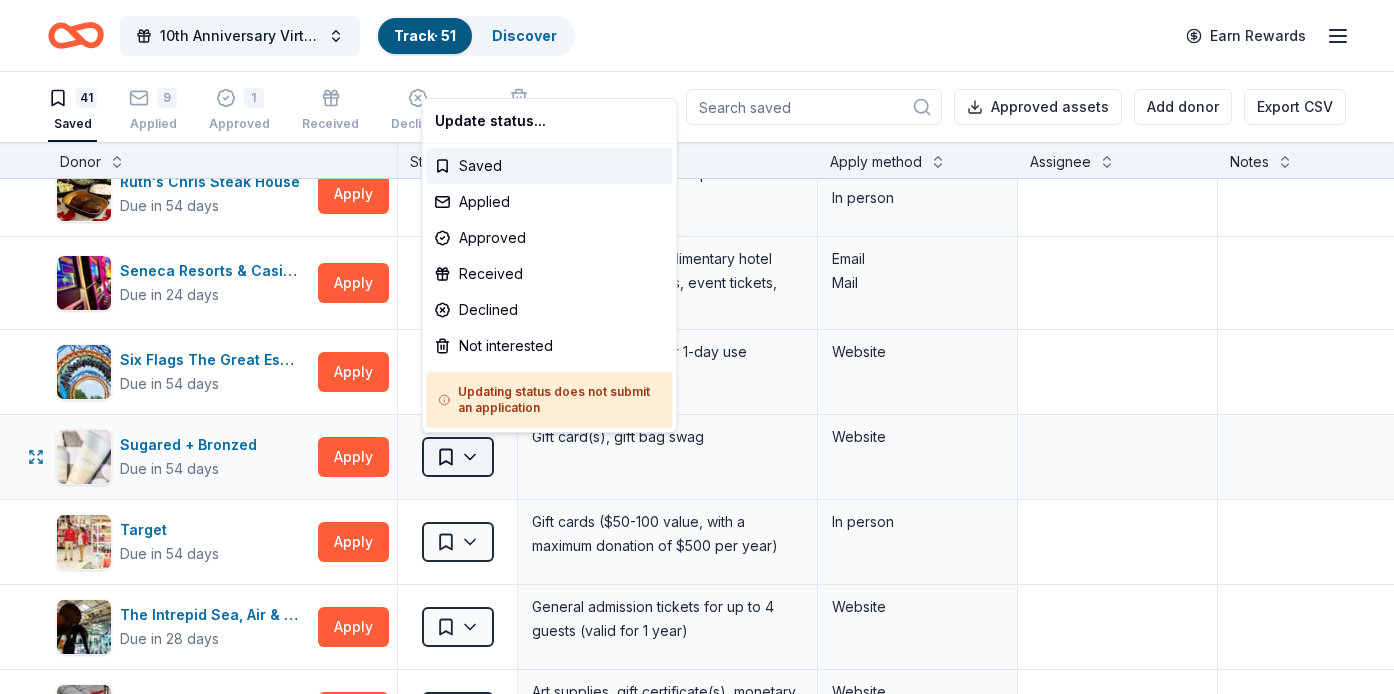 click on "10th Anniversary Virtual Gala Track  · 51 Discover Earn Rewards 41 Saved 9 Applied 1 Approved Received Declined Not interested  Approved assets Add donor Export CSV Donor Status Donation Apply method Assignee Notes Adventureland Due in 54 days Apply Saved 2 complimentary passes Phone Mail AF Travel Ideas Due in 77 days Apply Saved Taste of Tuscany: choice of a 3 nights stay in Florence or a 5 night stay in Cortona in a 2 bedroom apartment in the city center (Retail value is €2.500 Euro; you keep any proceeds above our charity rate of €1.800 Euro). The package includes a private walking tour of the town with a professional guide, a visit to an artisanal jewelry boutique with a glass of Italian Prosecco, wine tasting in a traditional Enoteca with local wines, pre-arrival and in-house local English speaking concierge and booking services, and all consumption fees (A/C, heating, etc). Upgrade and a la carte extras available on request. In app Alaska Airlines Due in 40 days Apply Saved Website Alexis Drake" at bounding box center [697, 347] 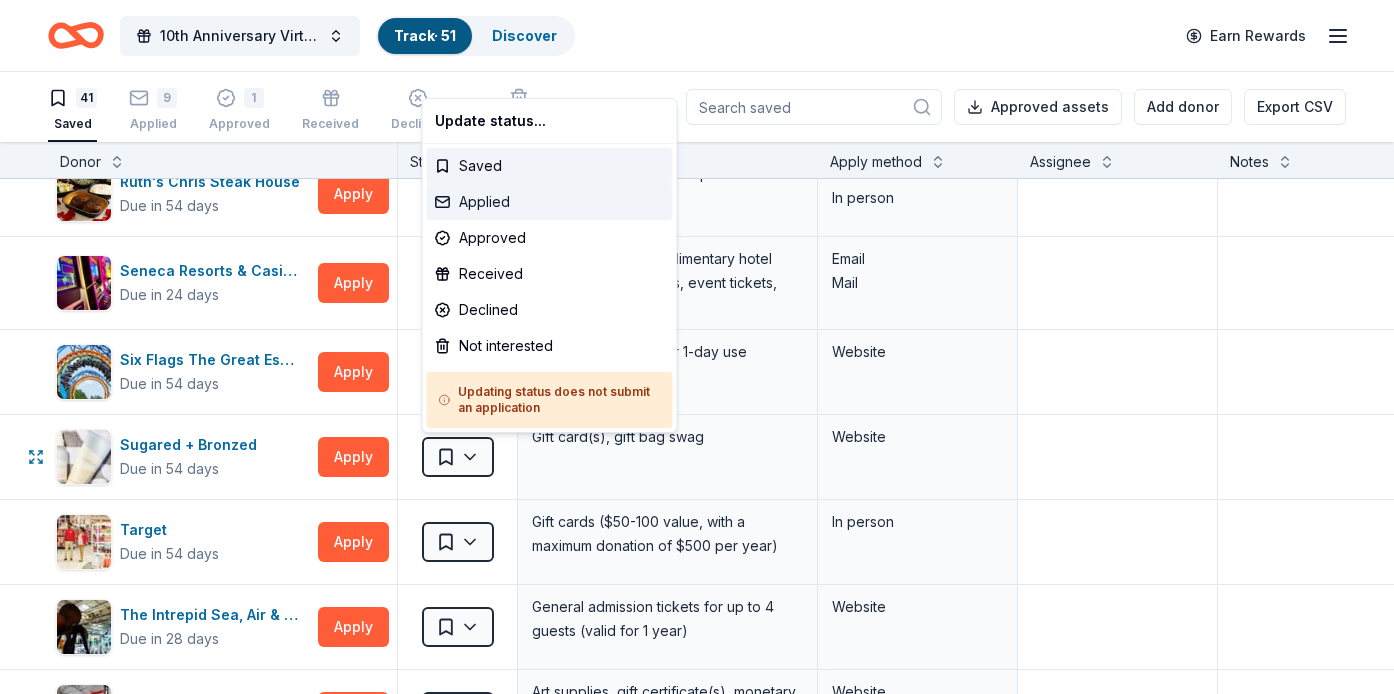 click on "Applied" at bounding box center [550, 202] 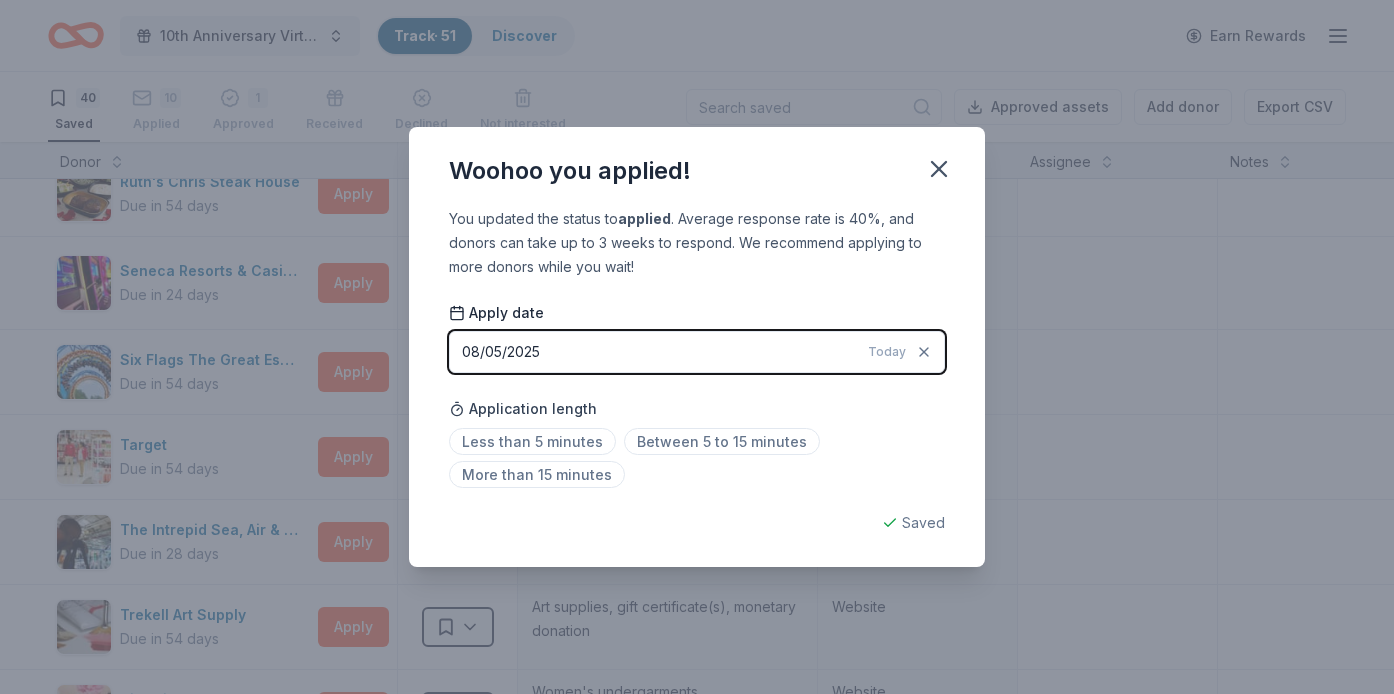 click on "08/05/2025" at bounding box center [501, 352] 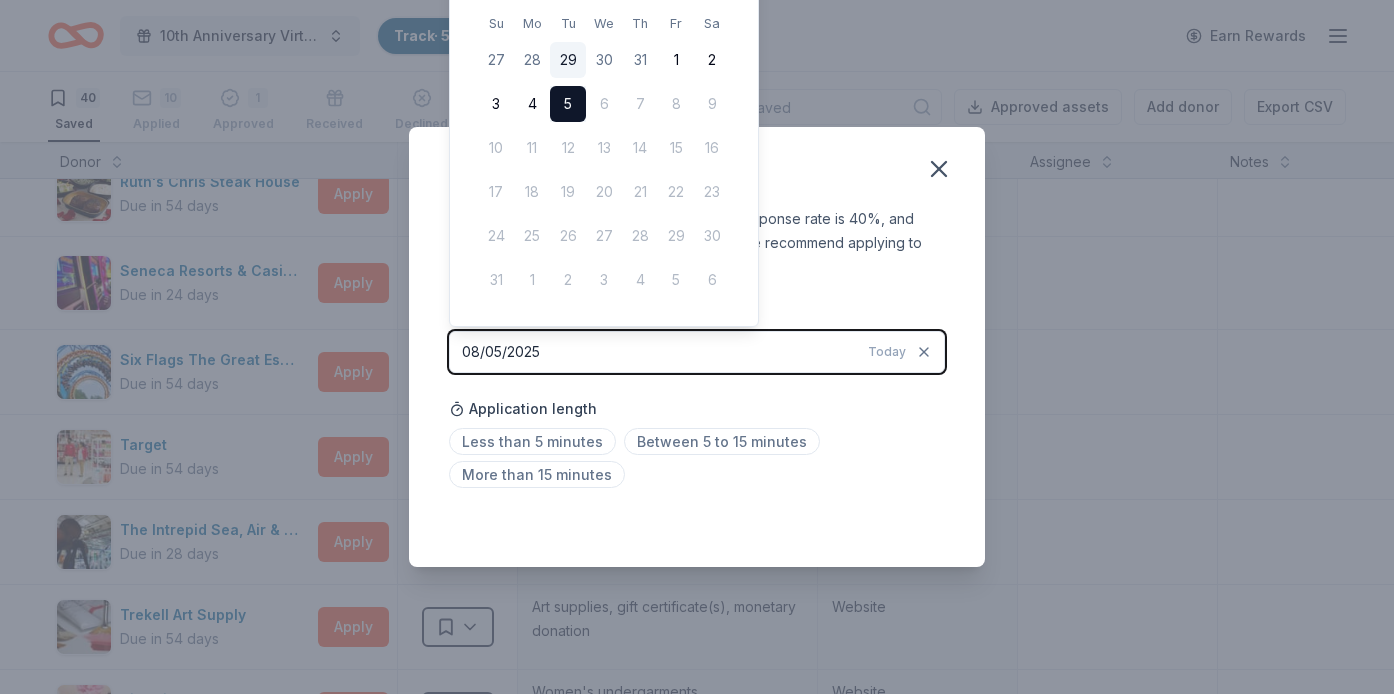 click on "29" at bounding box center [568, 60] 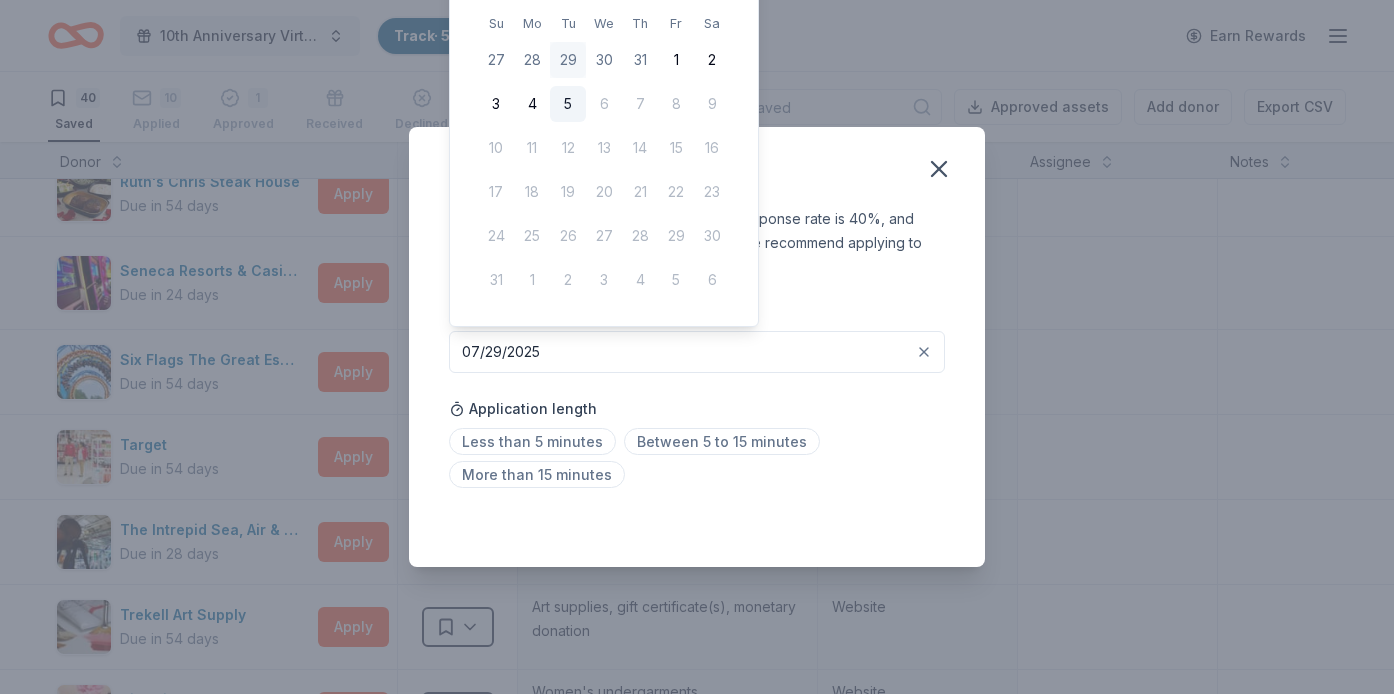 click on "You updated the status to  applied . Average response rate is 40%, and donors can take up to 3 weeks to respond. We recommend applying to more donors while you wait! Apply date 07/29/2025 Application length Less than 5 minutes Between 5 to 15 minutes More than 15 minutes Saved" at bounding box center [697, 387] 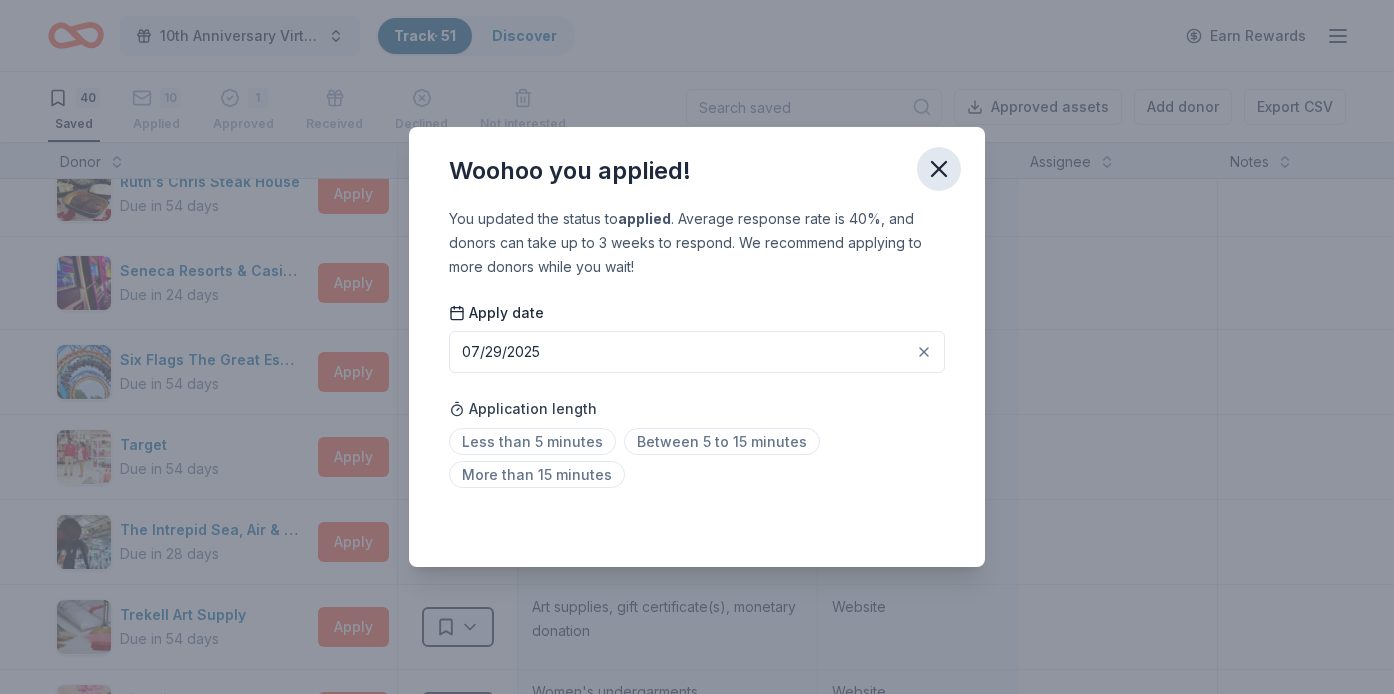 click 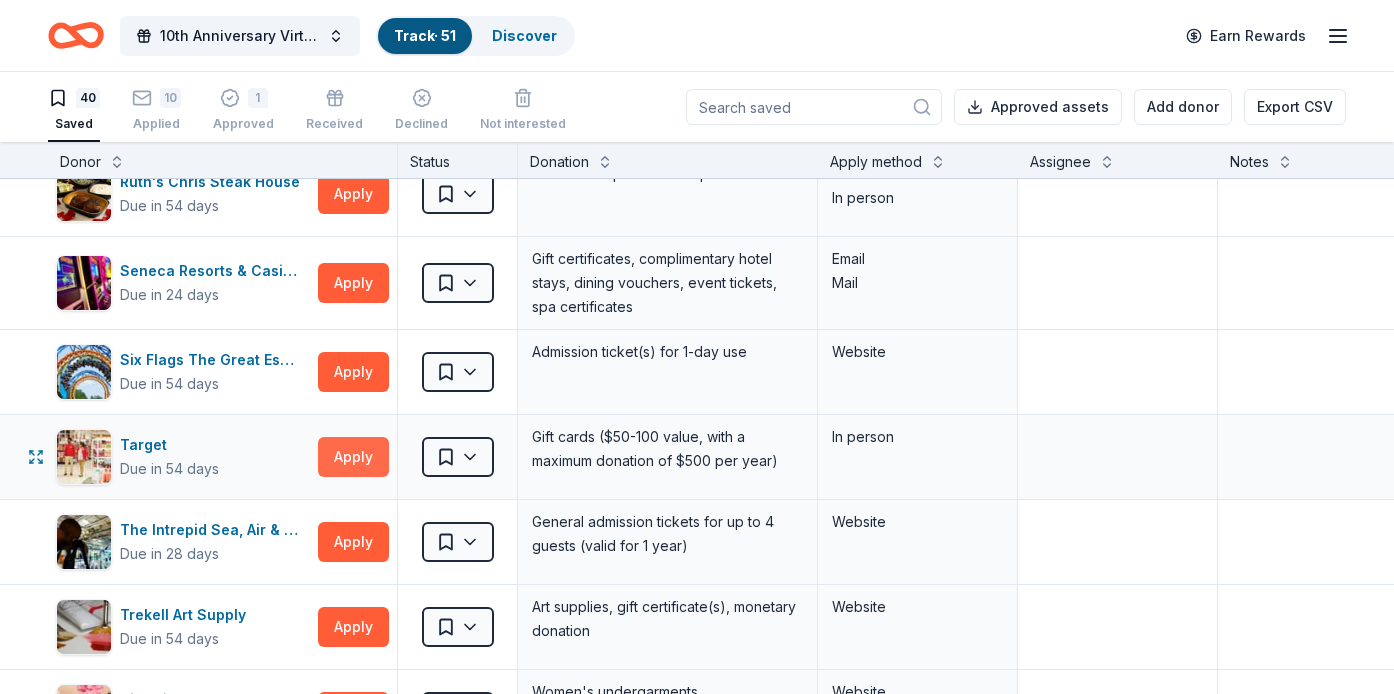 click on "Apply" at bounding box center [353, 457] 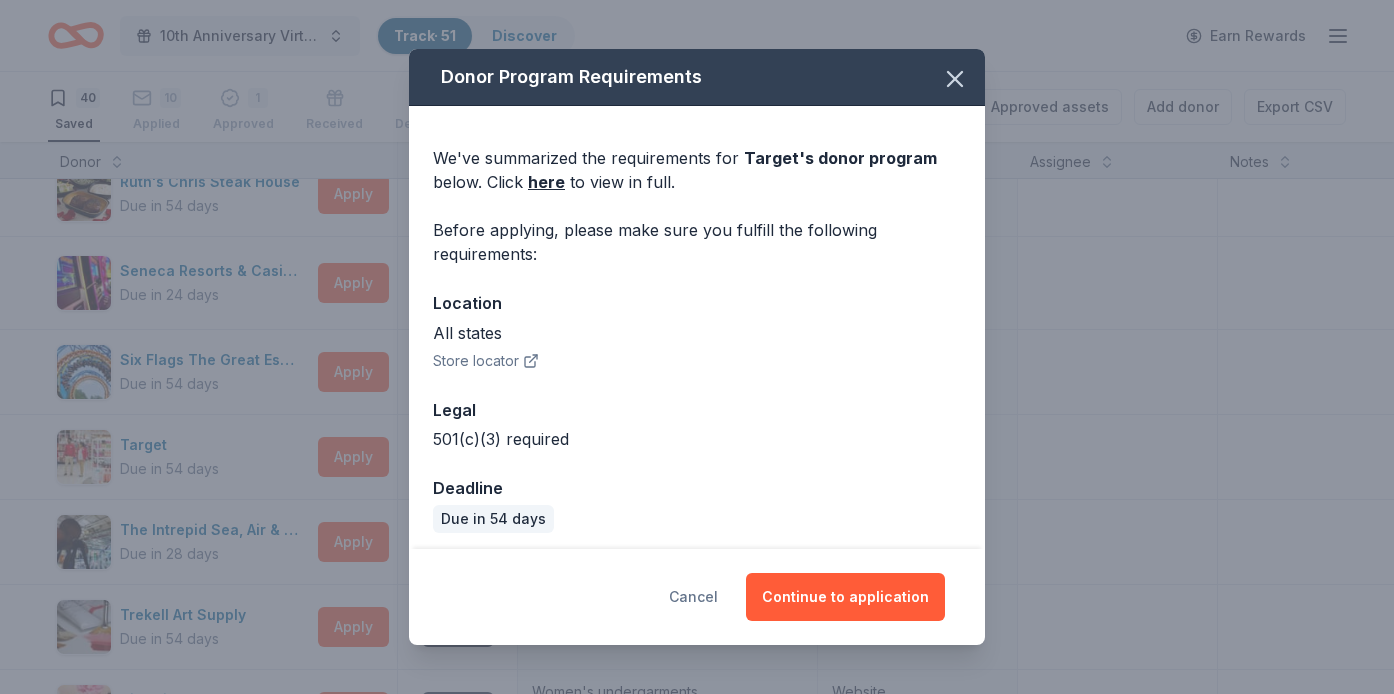 click on "Cancel" at bounding box center [693, 597] 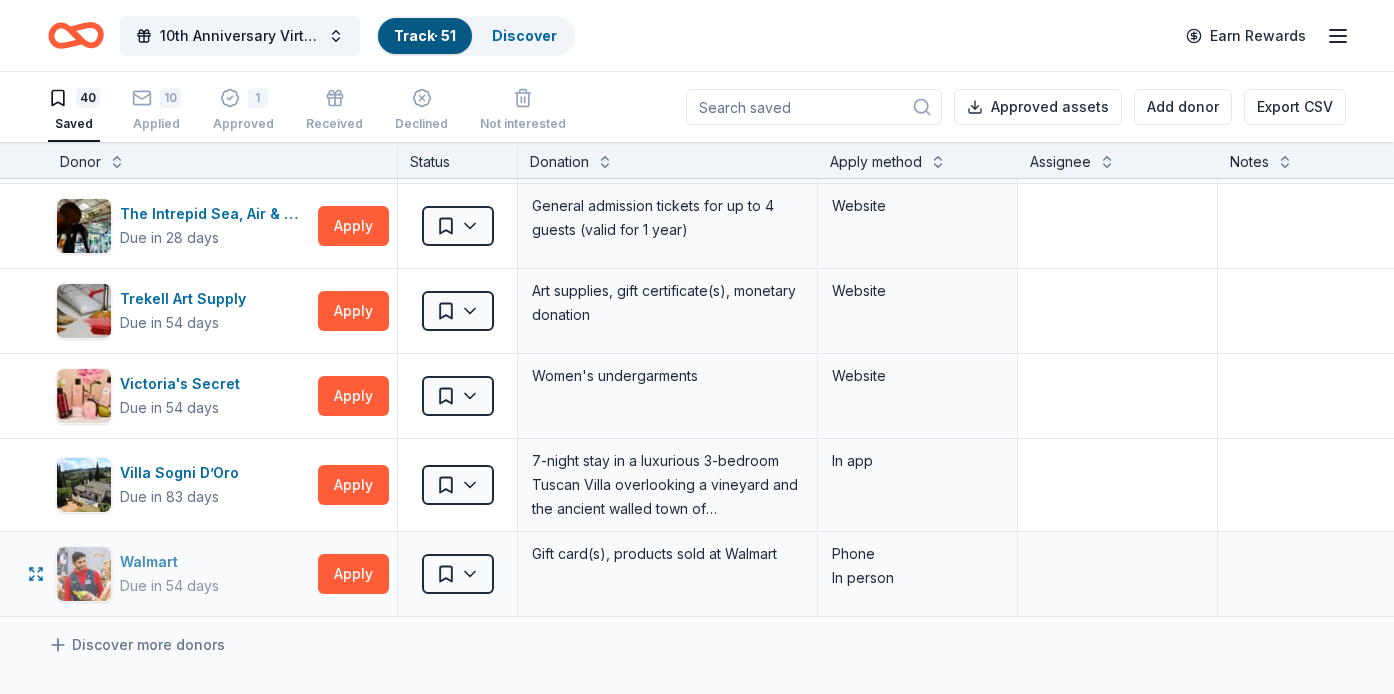 scroll, scrollTop: 3058, scrollLeft: 0, axis: vertical 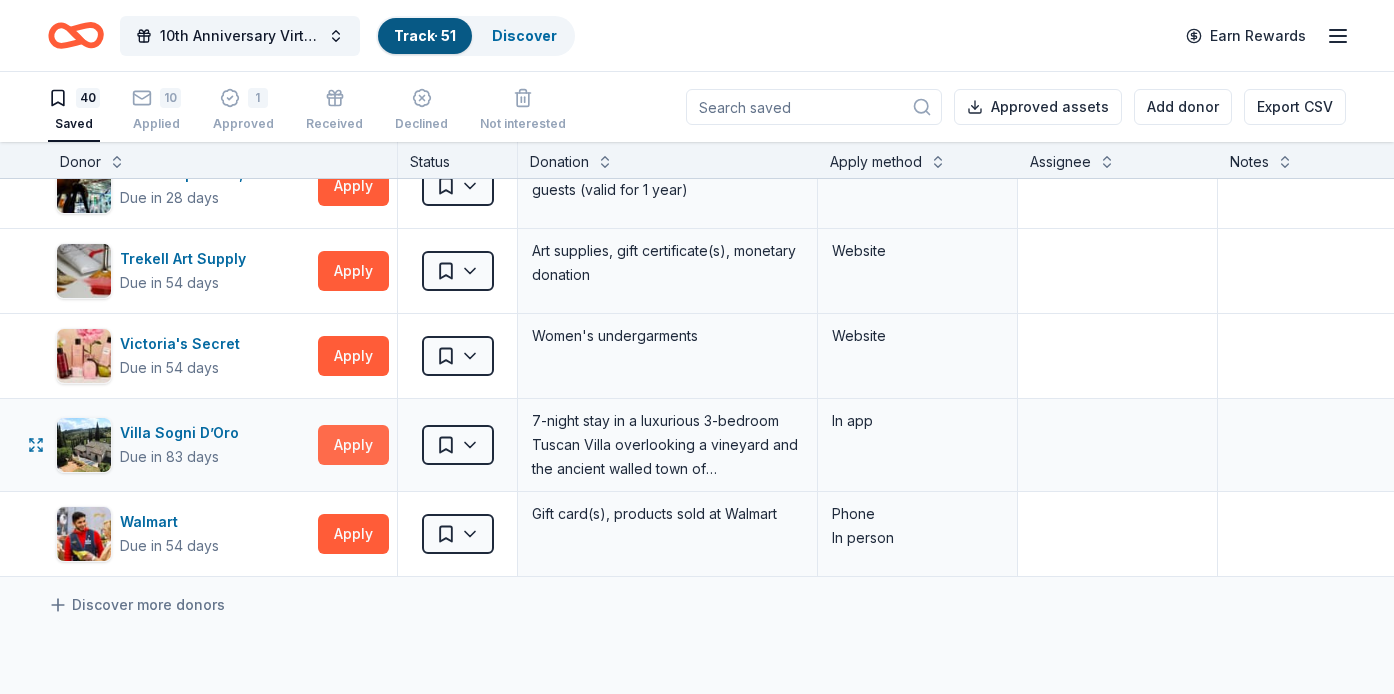 click on "Apply" at bounding box center (353, 445) 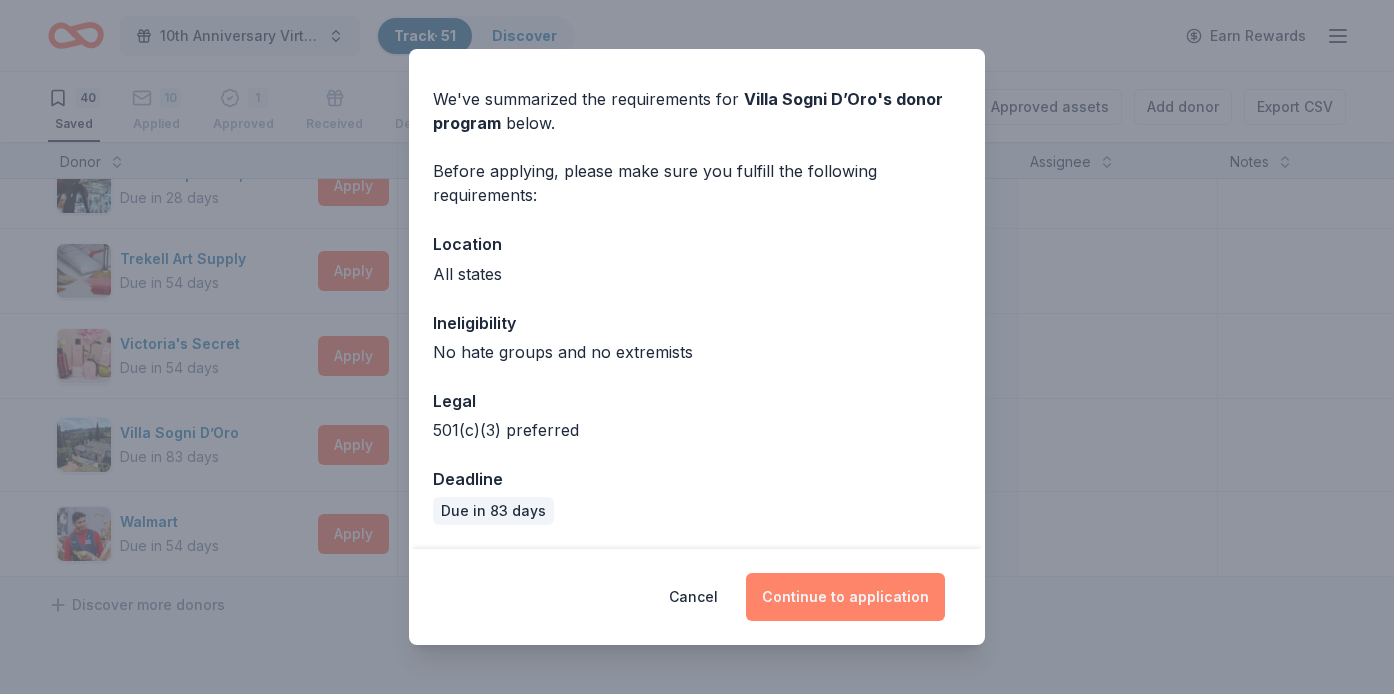 scroll, scrollTop: 57, scrollLeft: 0, axis: vertical 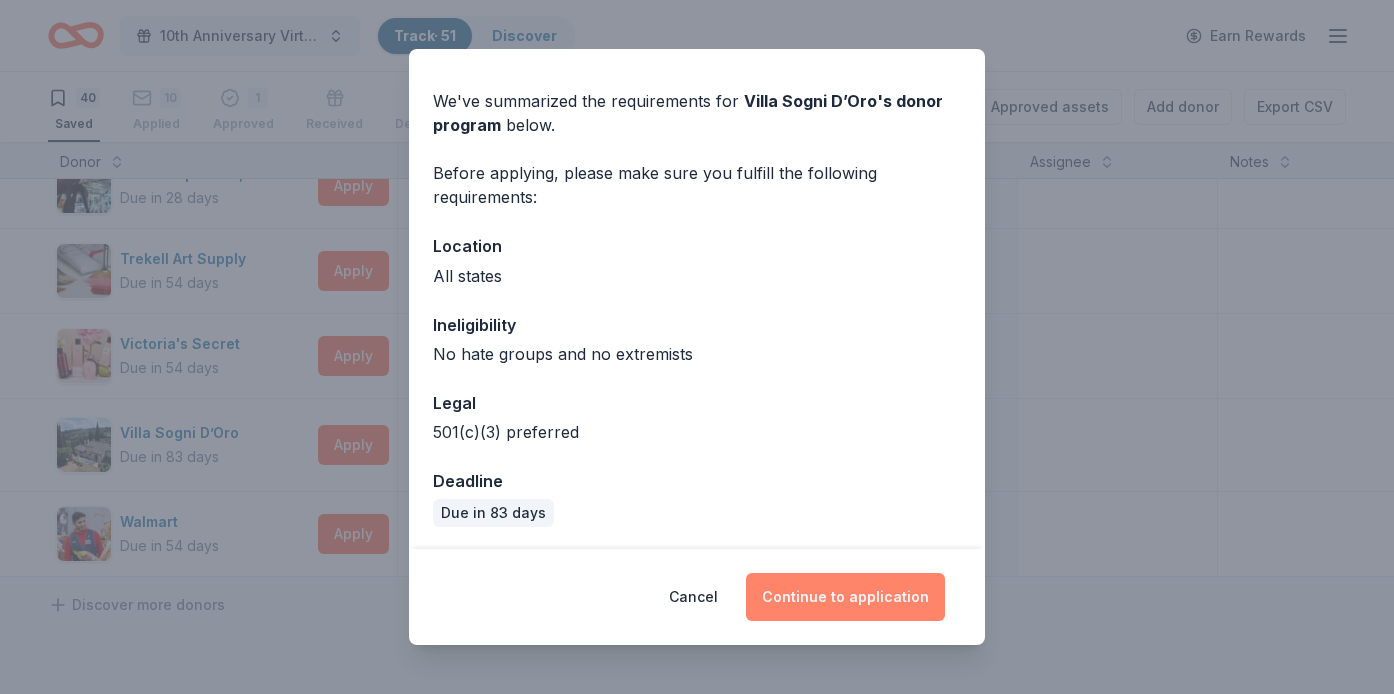 click on "Continue to application" at bounding box center (845, 597) 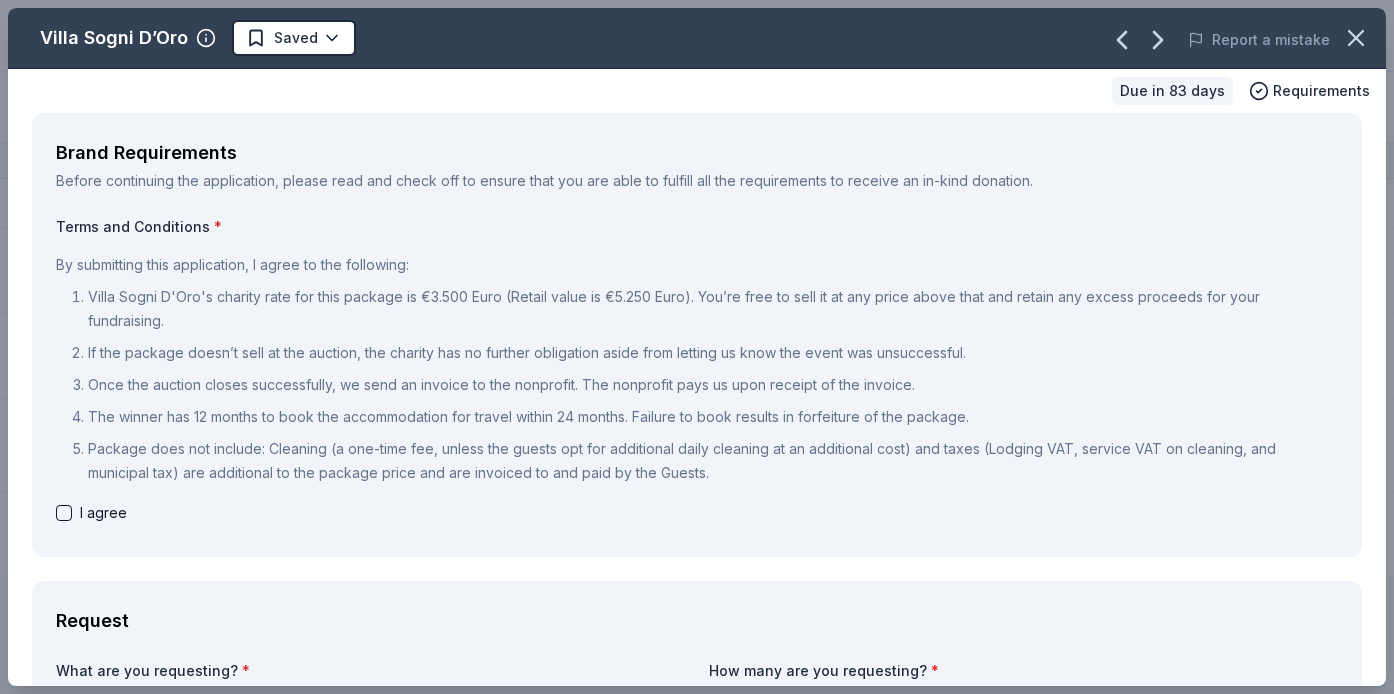 scroll, scrollTop: 0, scrollLeft: 0, axis: both 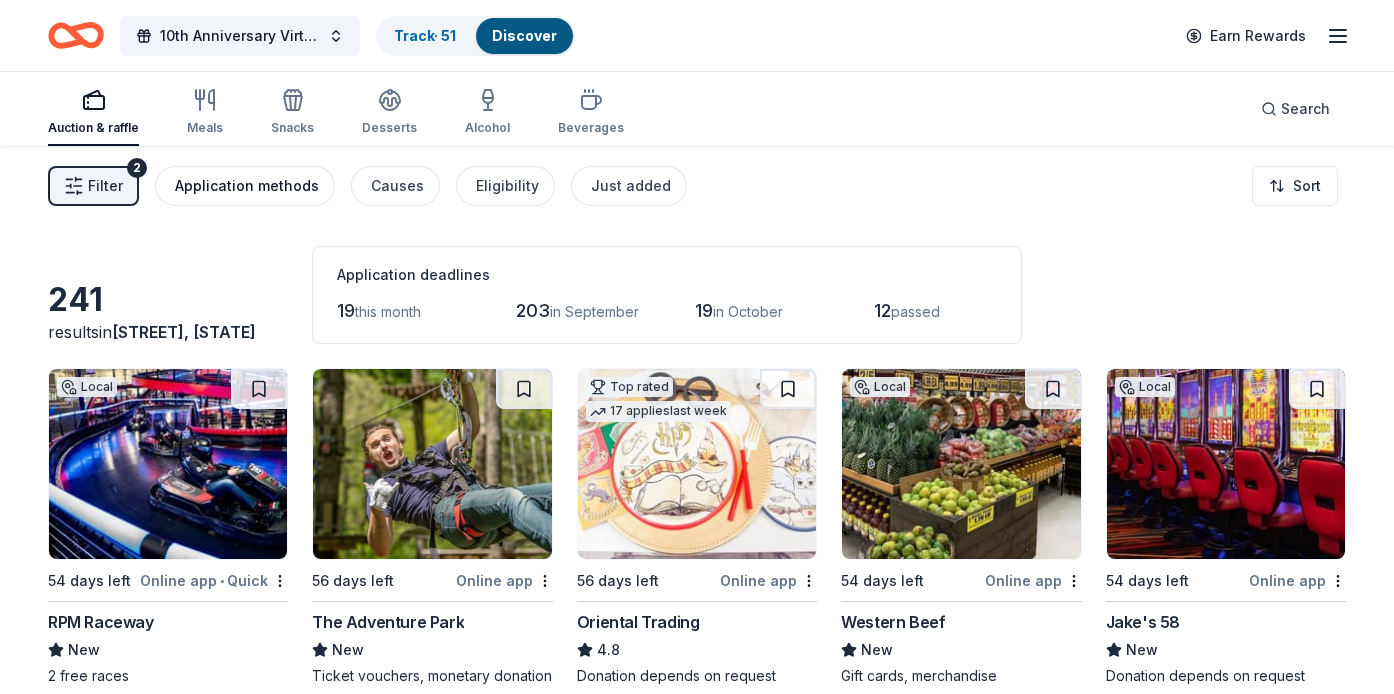 click on "Application methods" at bounding box center (247, 186) 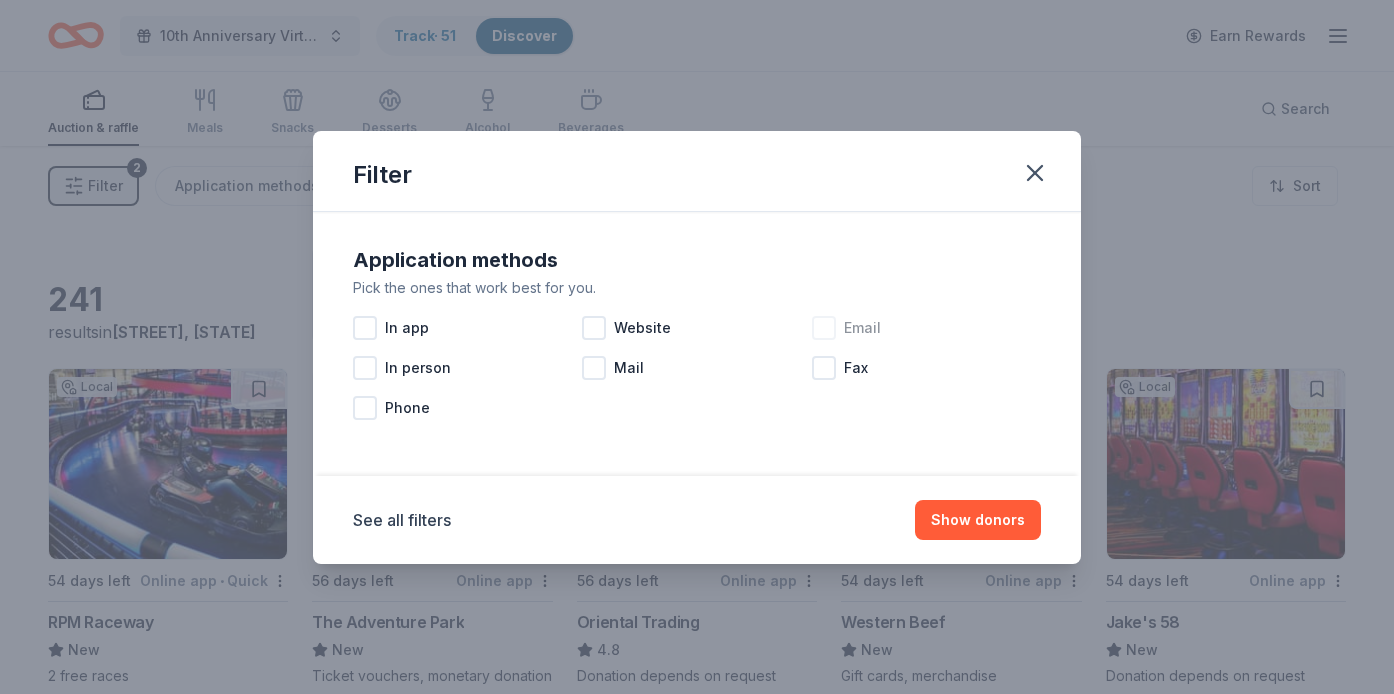click at bounding box center [824, 328] 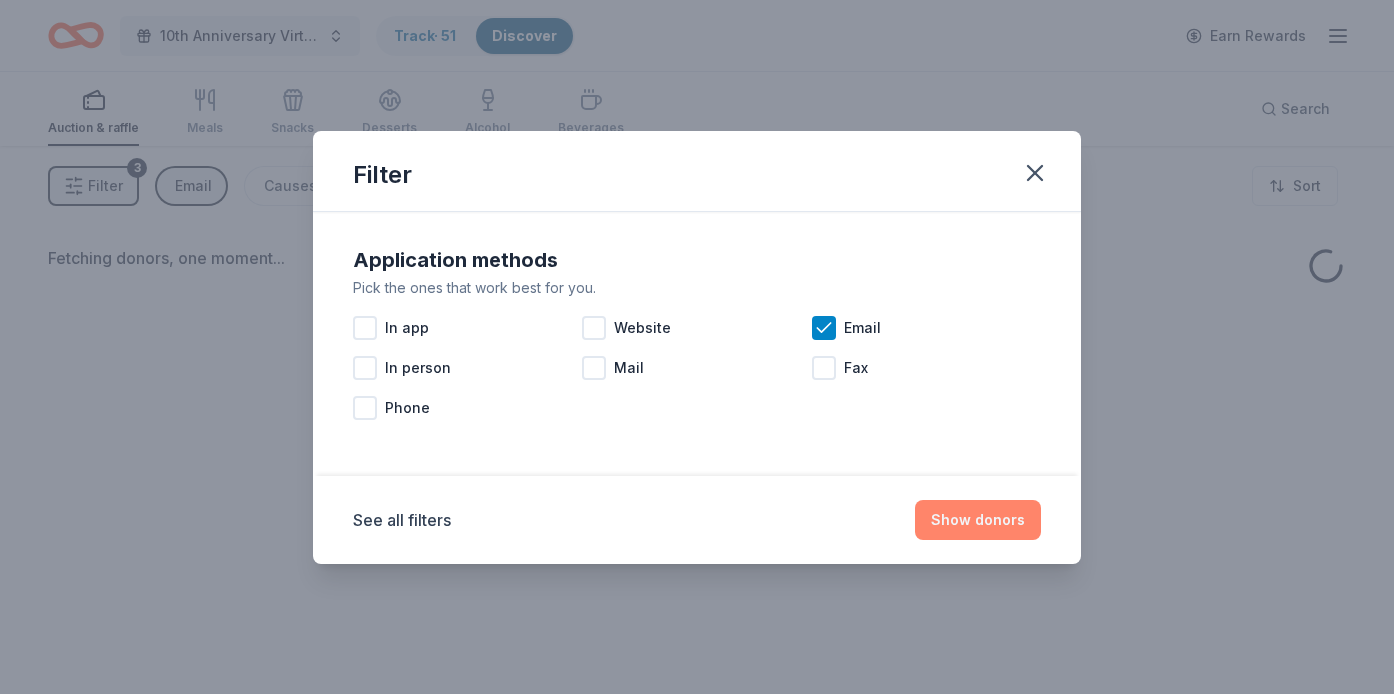 click on "Show    donors" at bounding box center [978, 520] 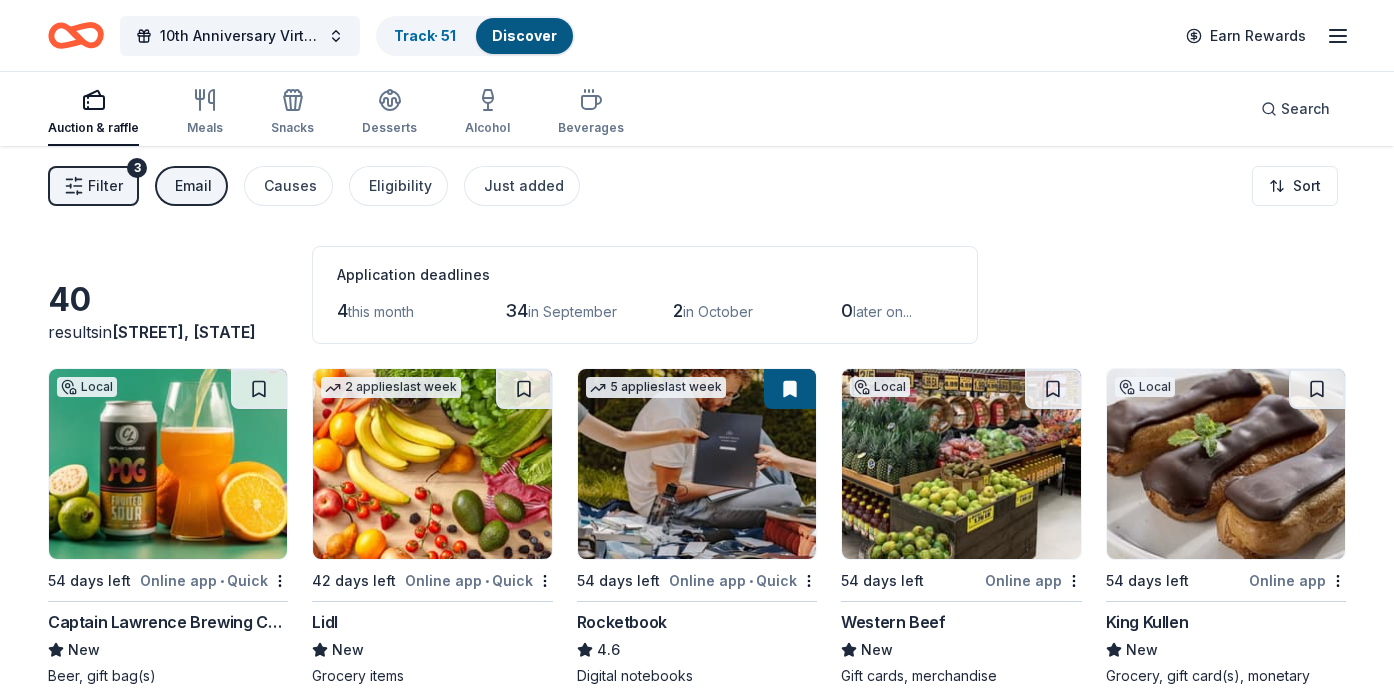 click on "Filter 3" at bounding box center (93, 186) 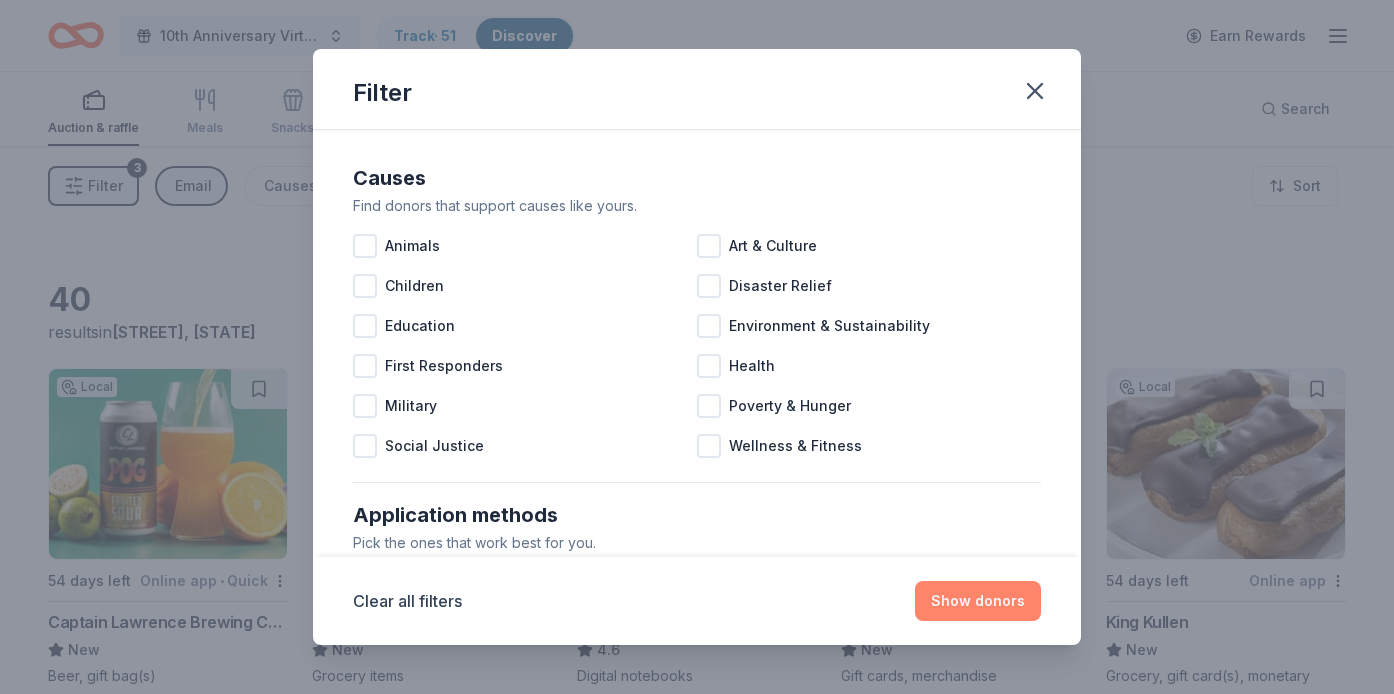 scroll, scrollTop: 0, scrollLeft: 0, axis: both 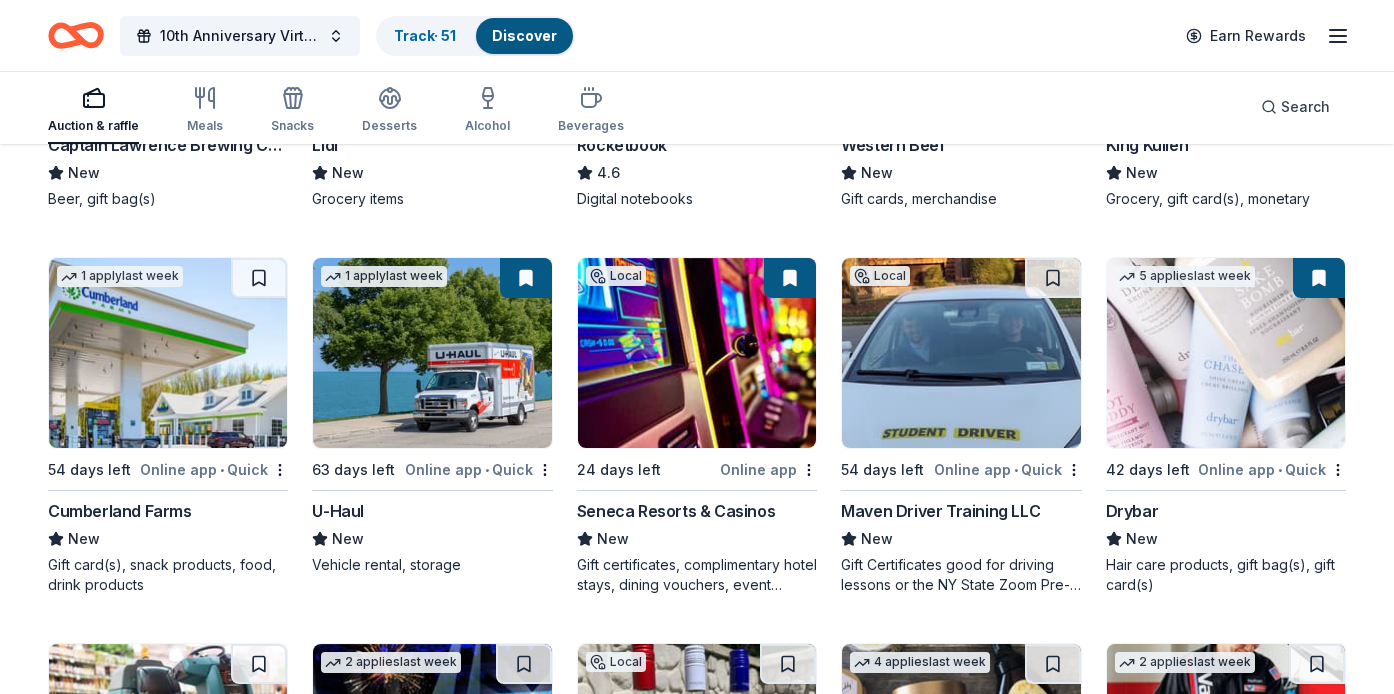 click at bounding box center (1226, 353) 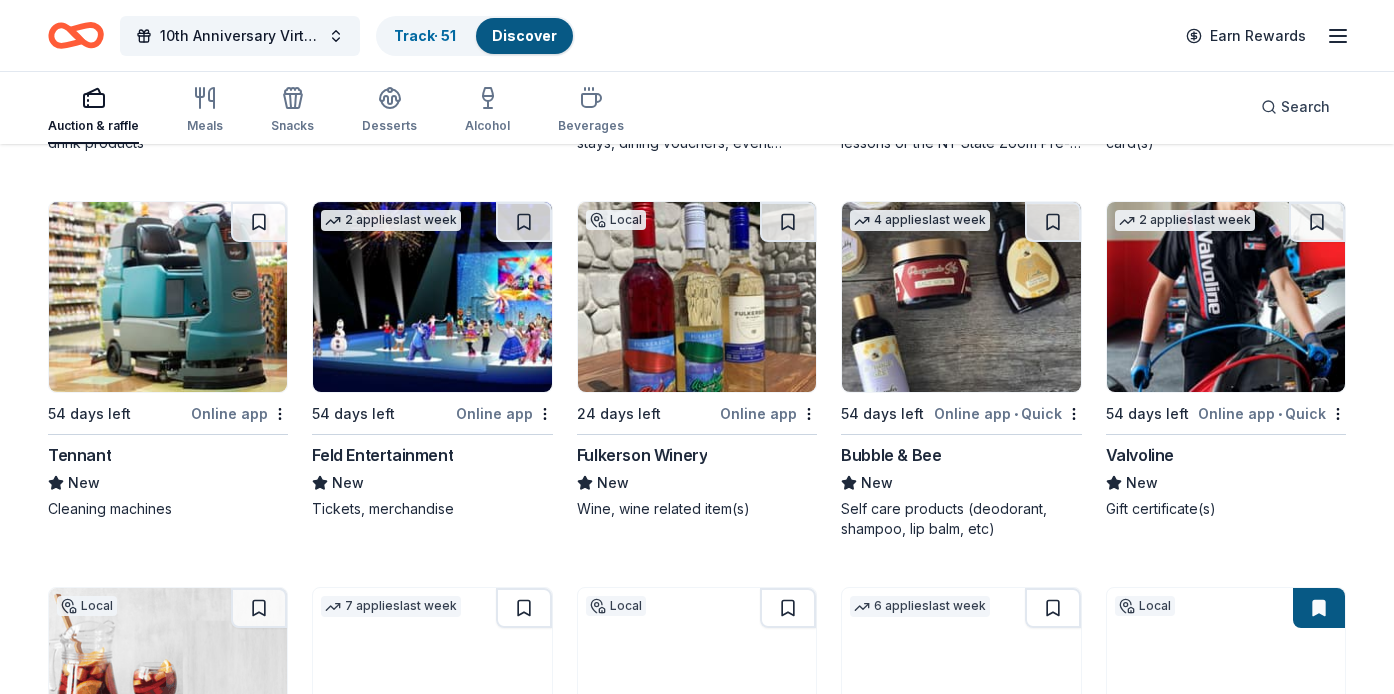 scroll, scrollTop: 922, scrollLeft: 0, axis: vertical 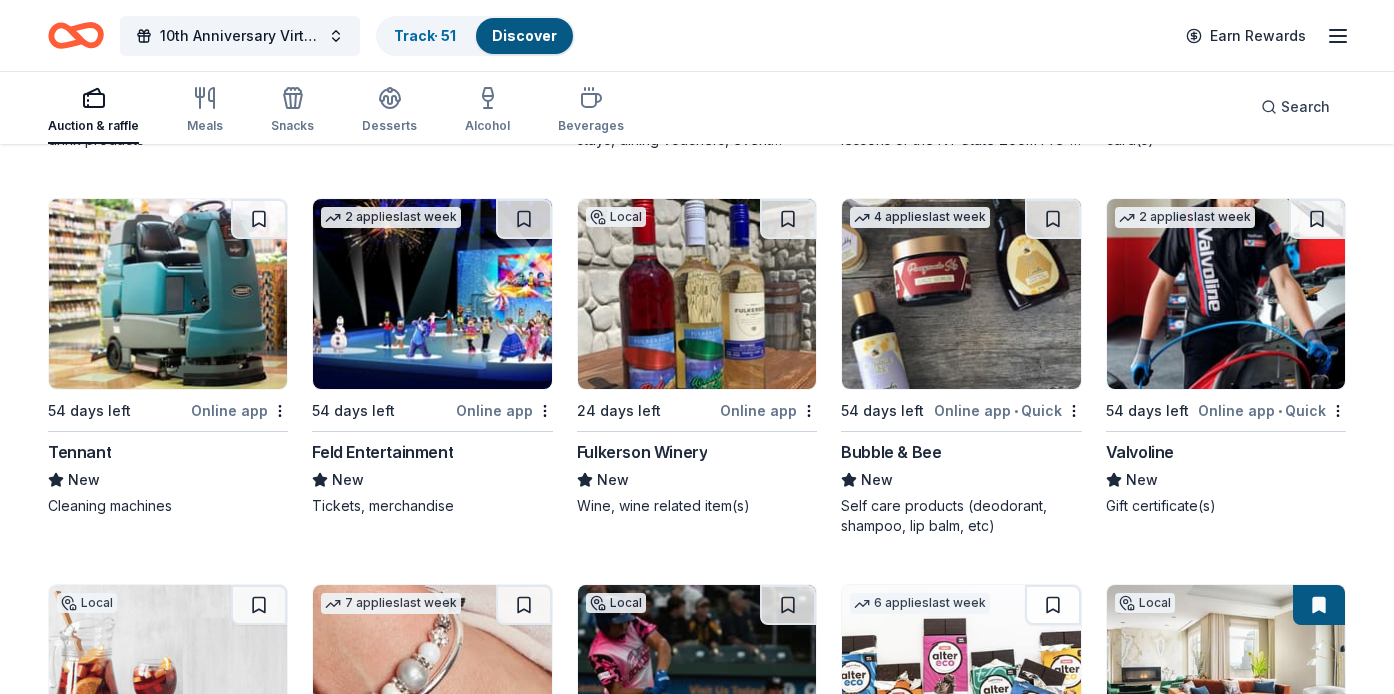 click at bounding box center (961, 294) 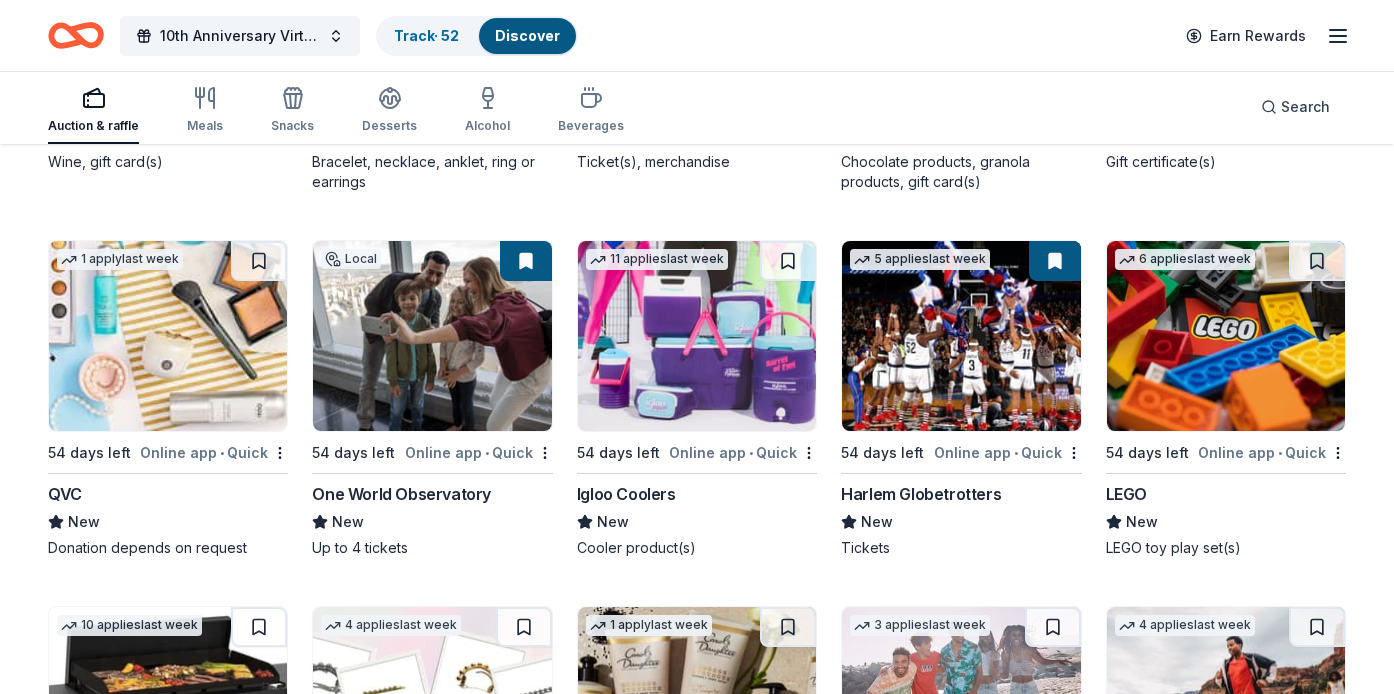 scroll, scrollTop: 1657, scrollLeft: 0, axis: vertical 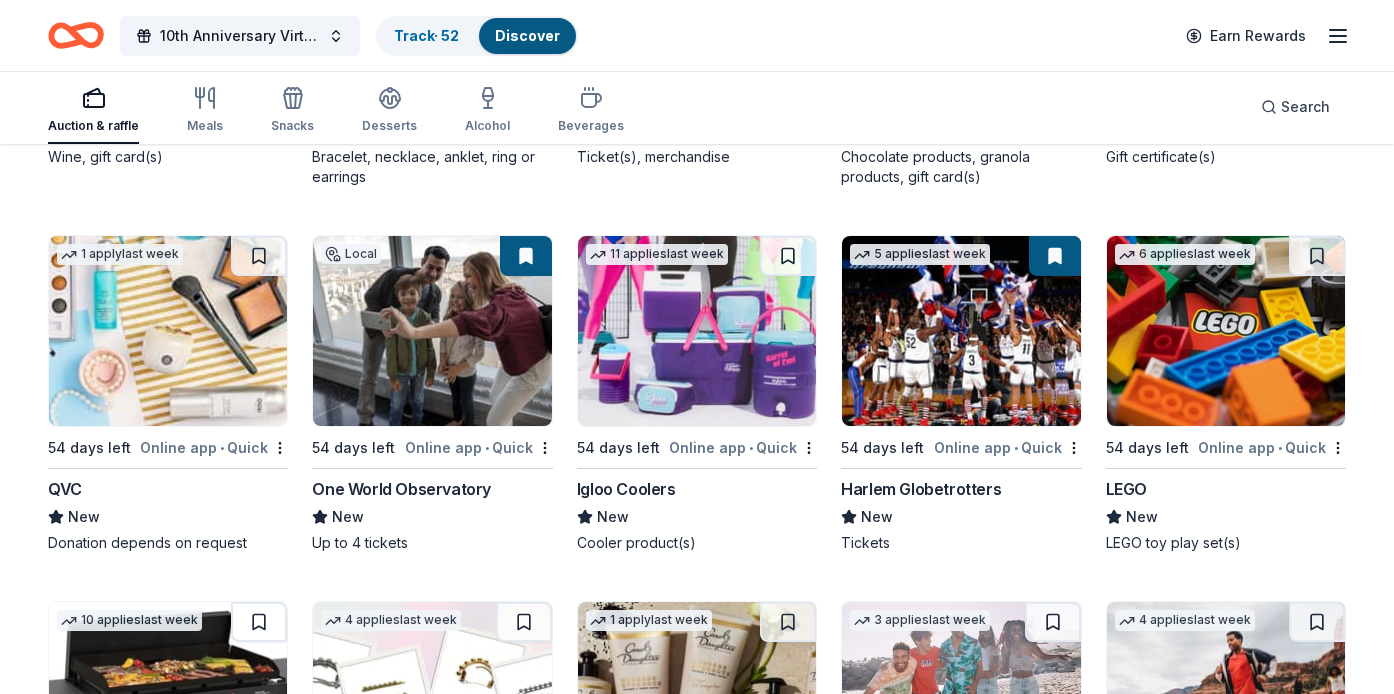 click on "54 days left" at bounding box center [89, 448] 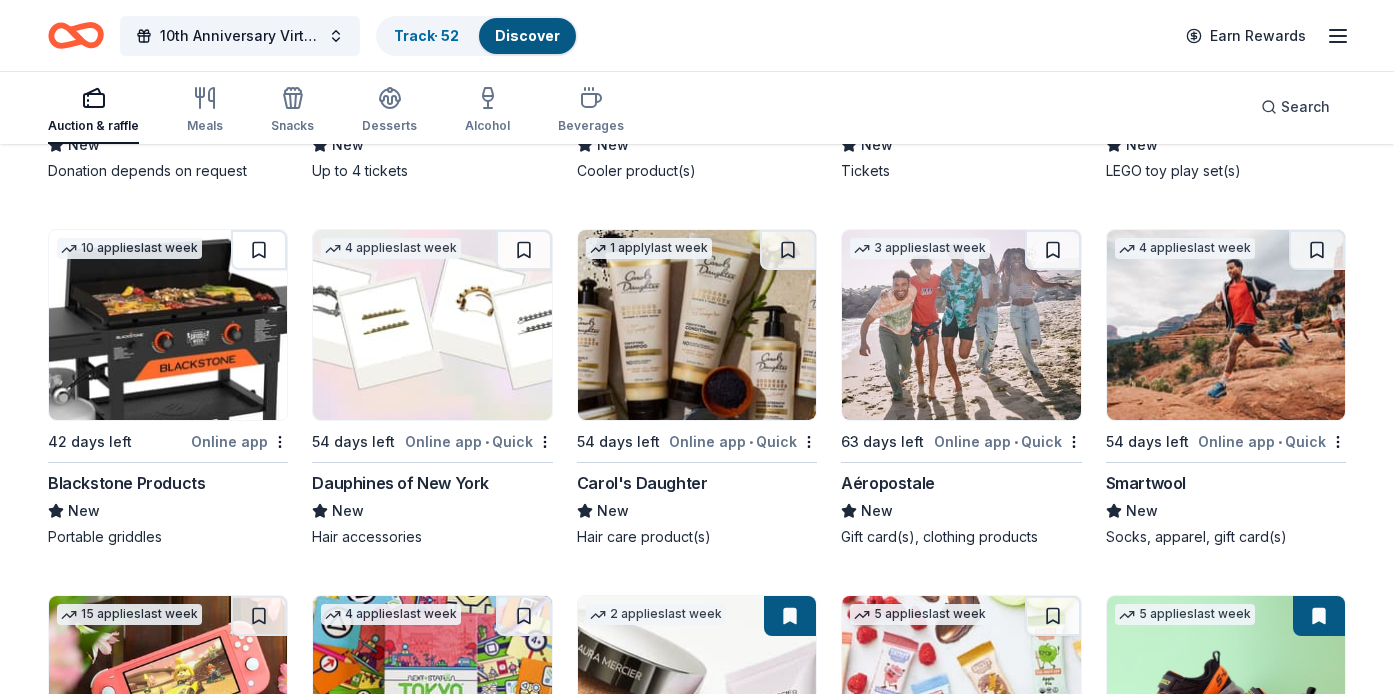 scroll, scrollTop: 2031, scrollLeft: 0, axis: vertical 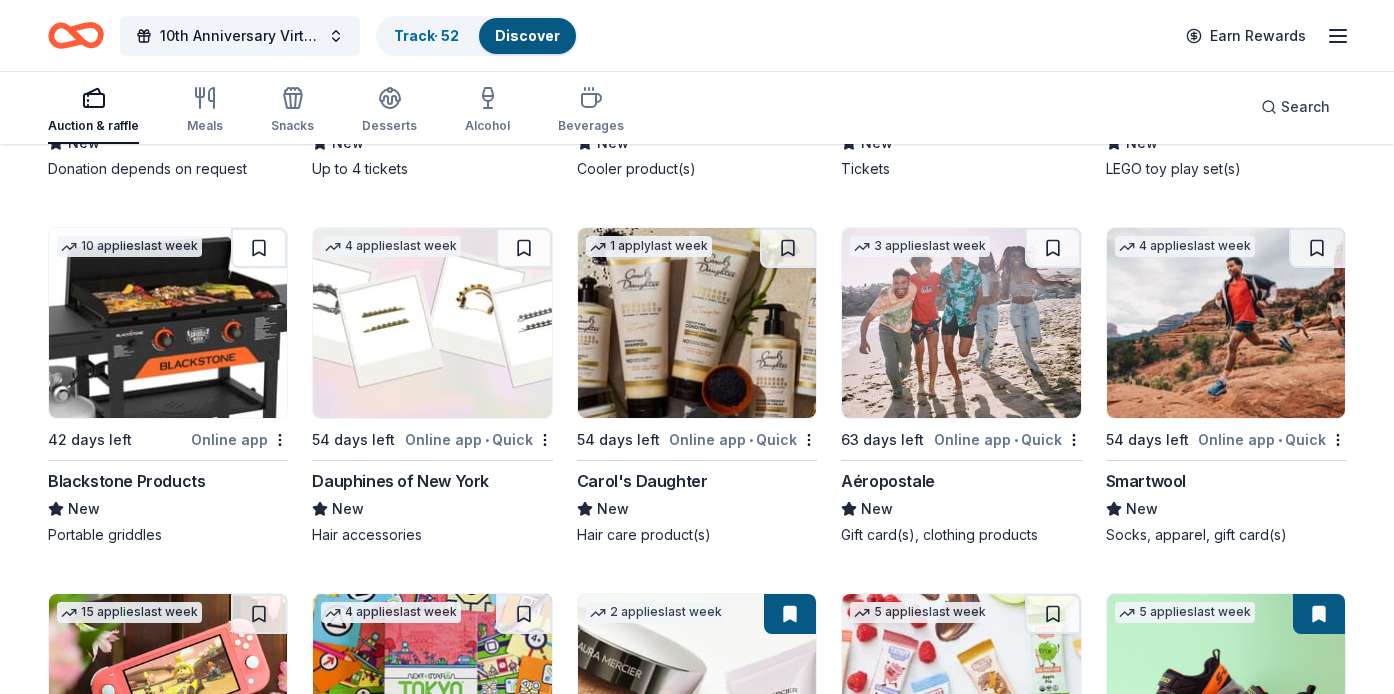 click on "Online app • Quick" at bounding box center [1008, 439] 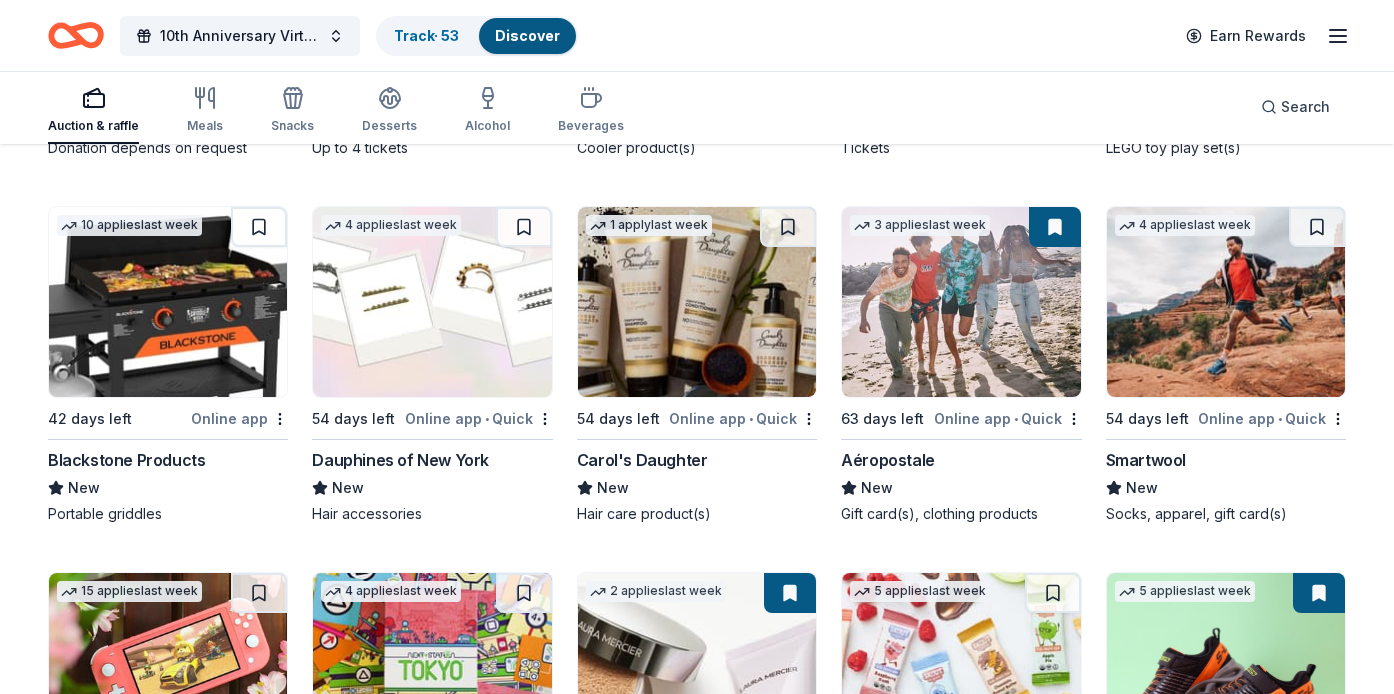 scroll, scrollTop: 2053, scrollLeft: 0, axis: vertical 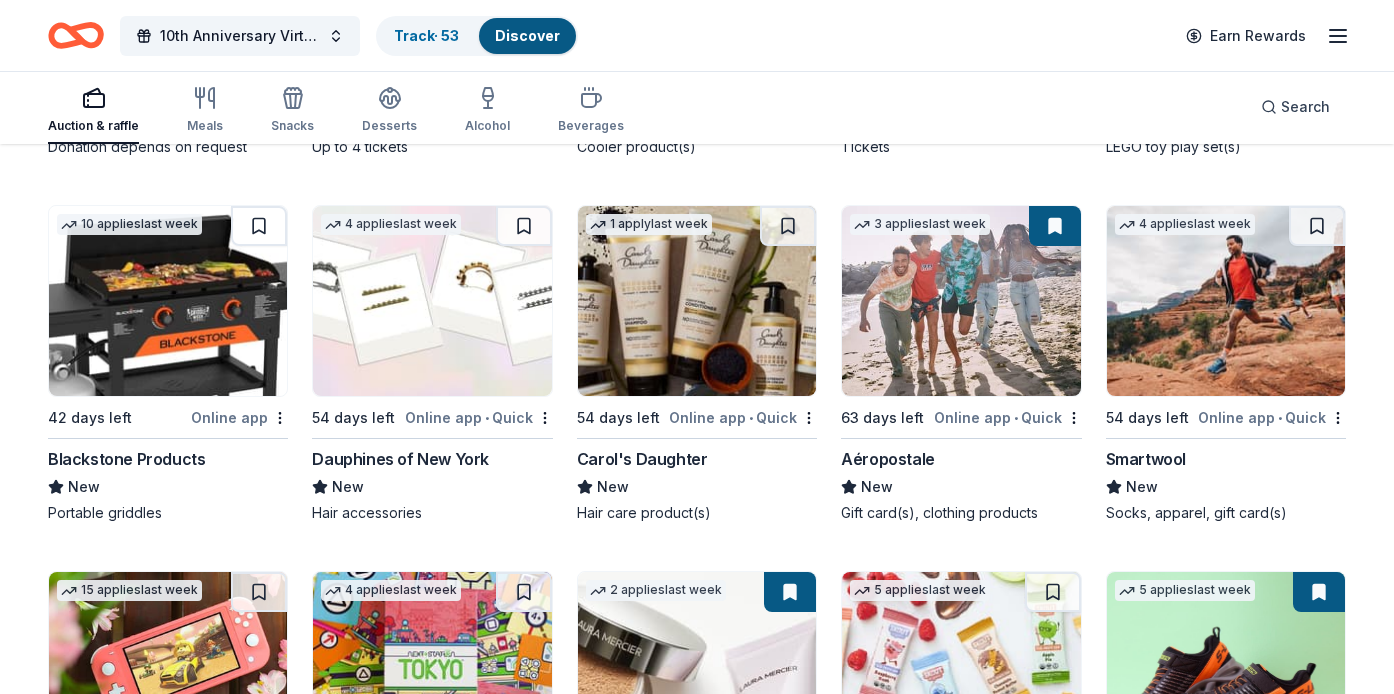 click at bounding box center [697, 301] 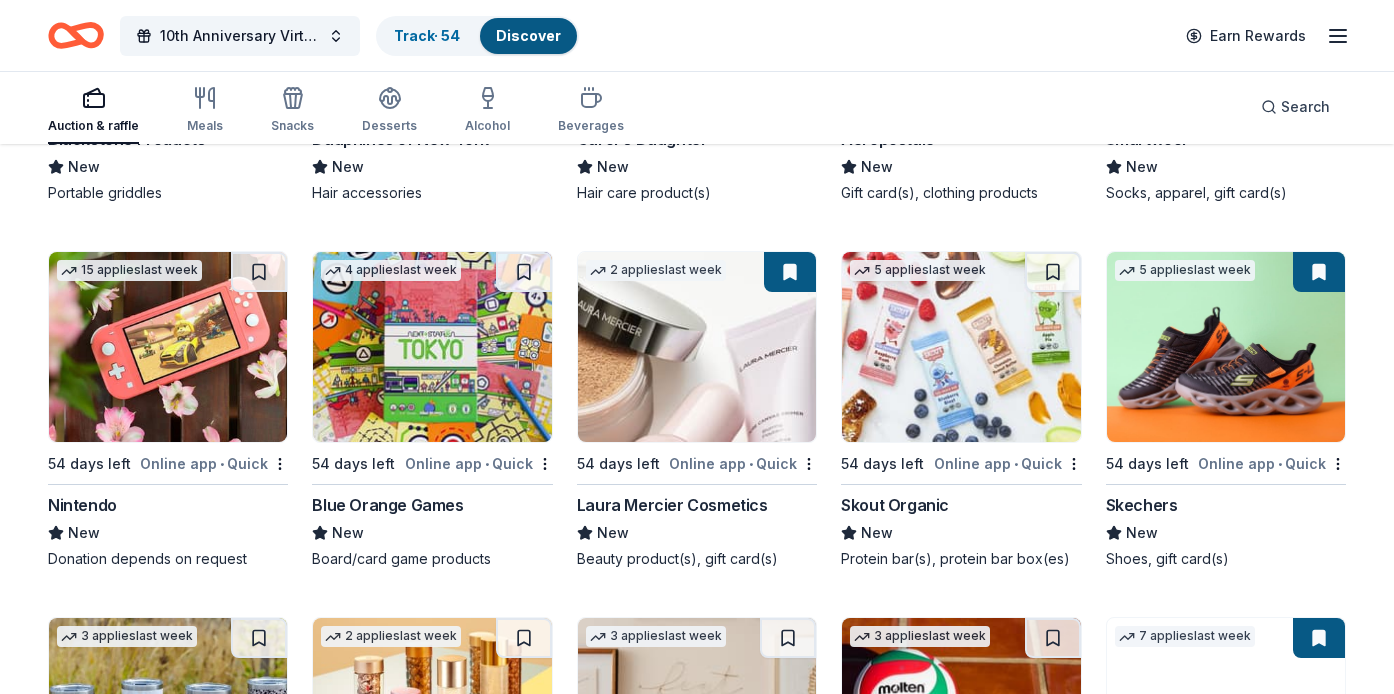 scroll, scrollTop: 2380, scrollLeft: 0, axis: vertical 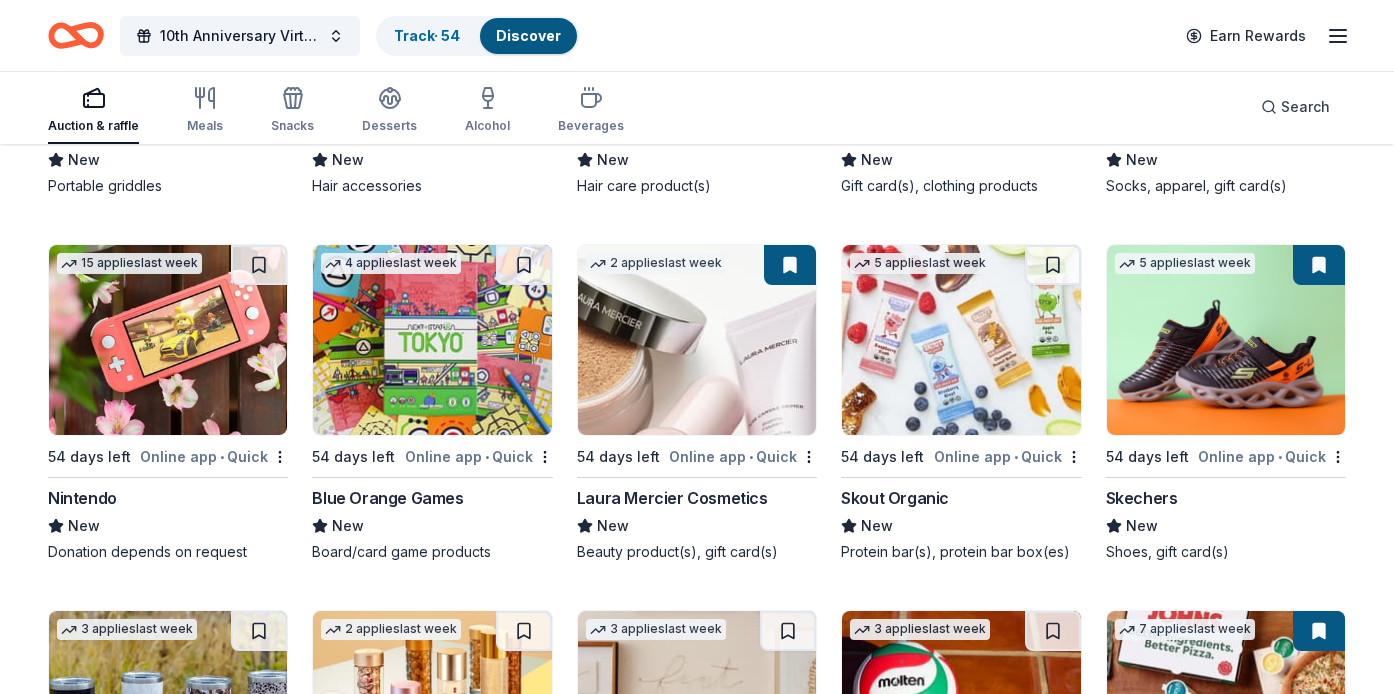 click on "Online app • Quick" at bounding box center [743, 456] 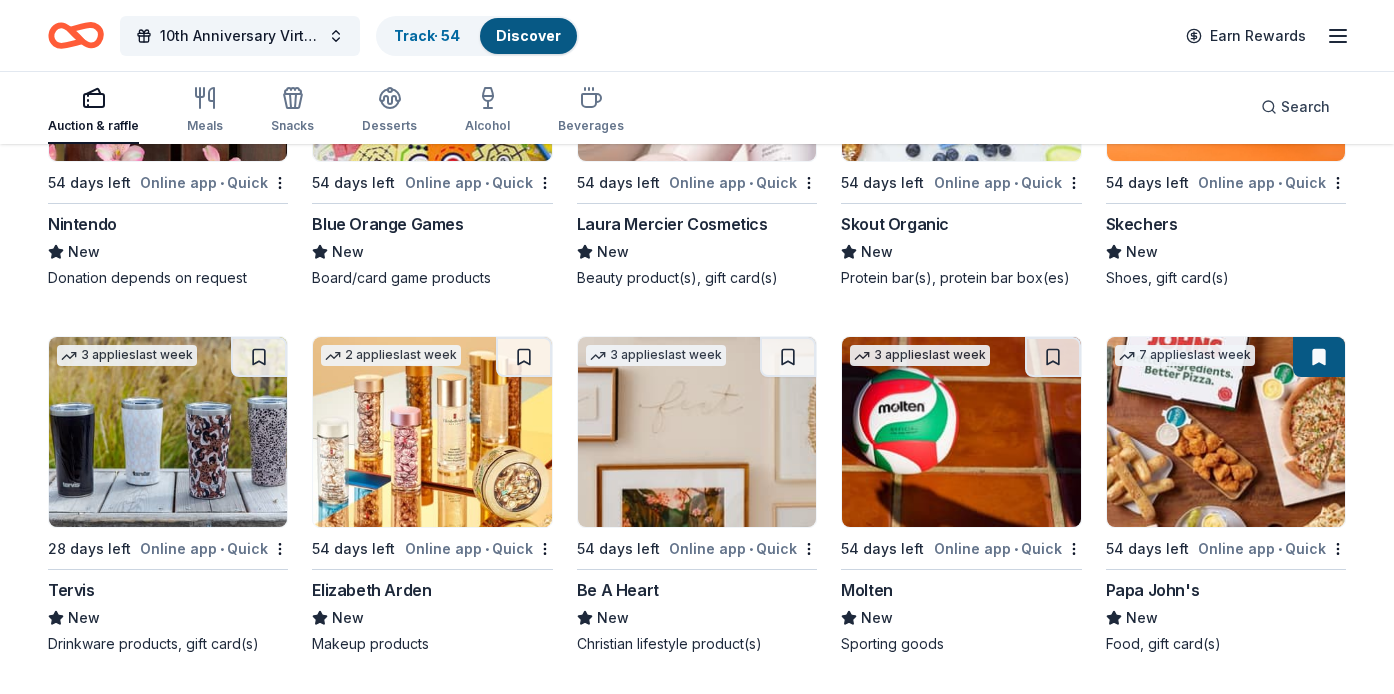 scroll, scrollTop: 2654, scrollLeft: 0, axis: vertical 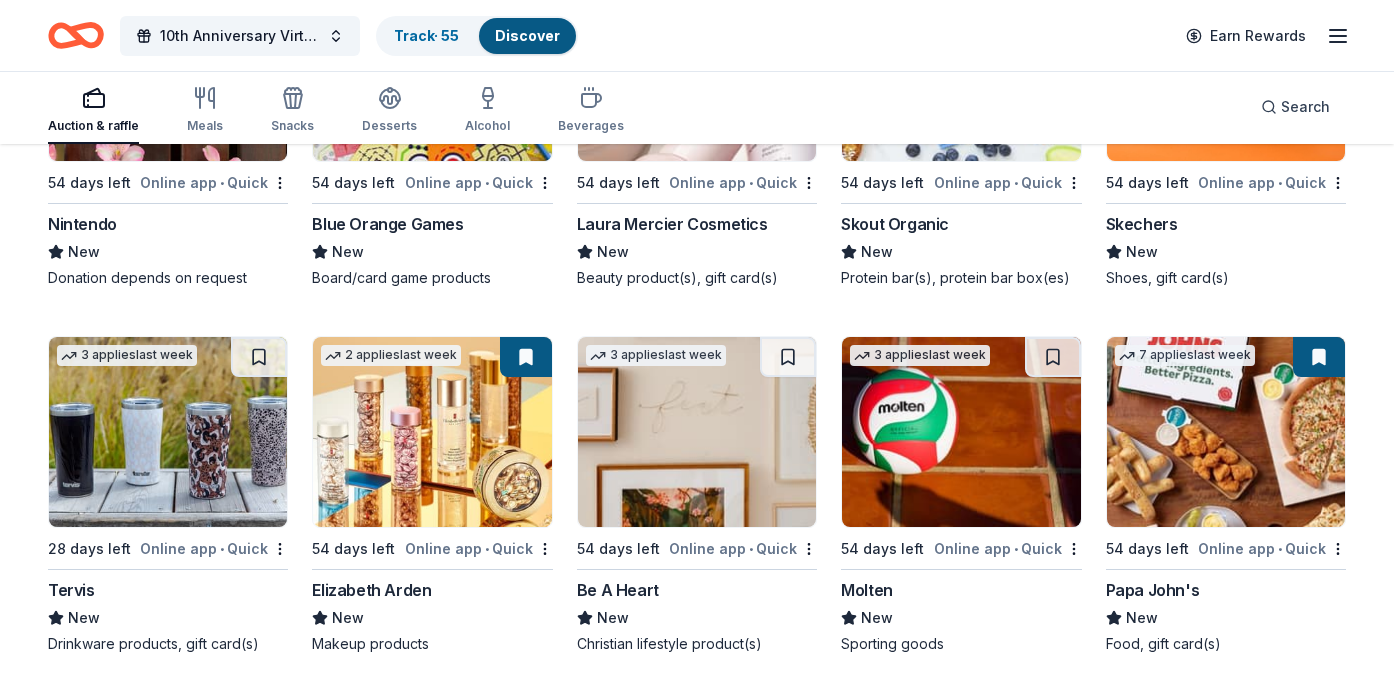 click at bounding box center [432, 432] 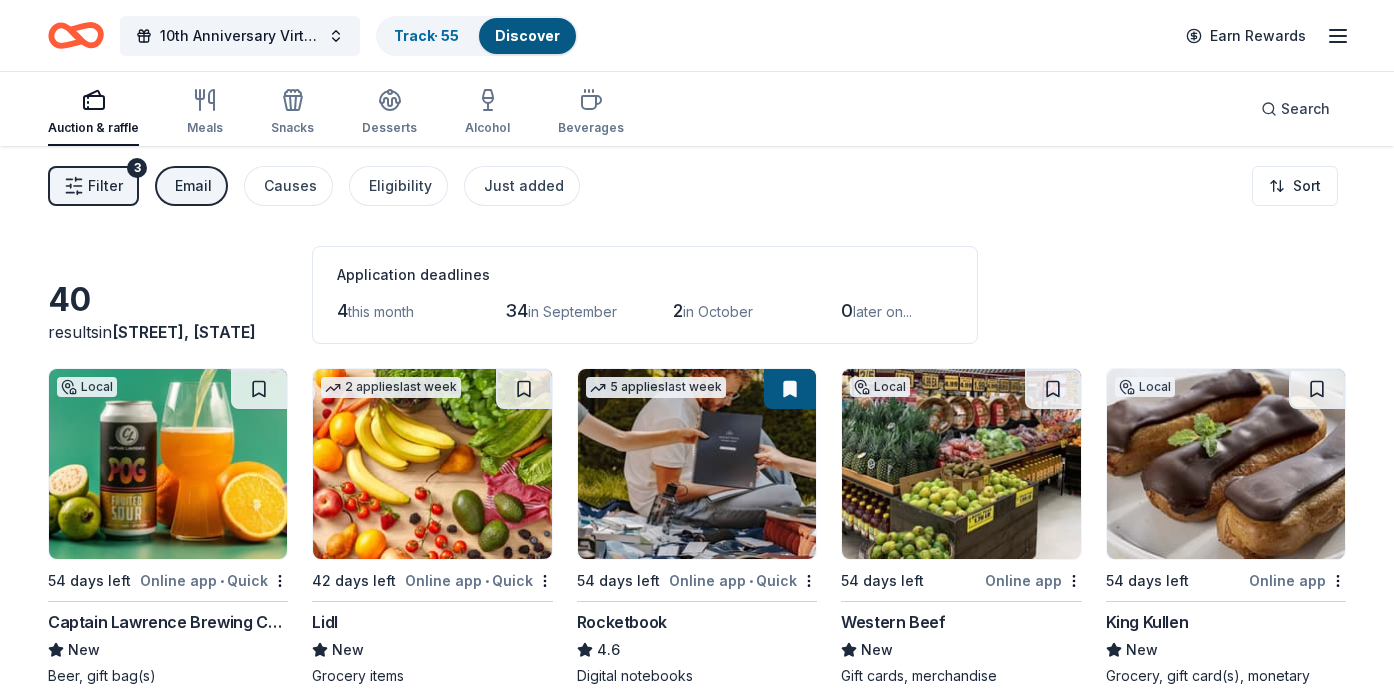 scroll, scrollTop: 0, scrollLeft: 0, axis: both 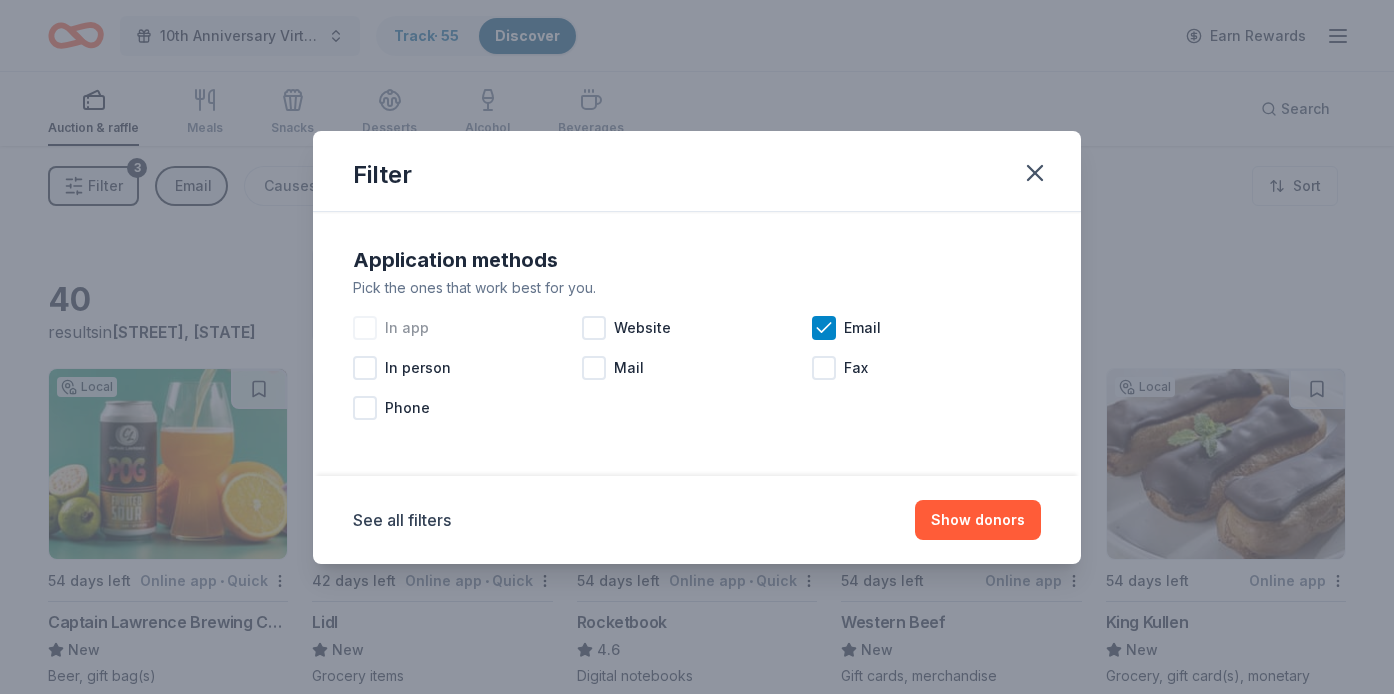 click at bounding box center [365, 328] 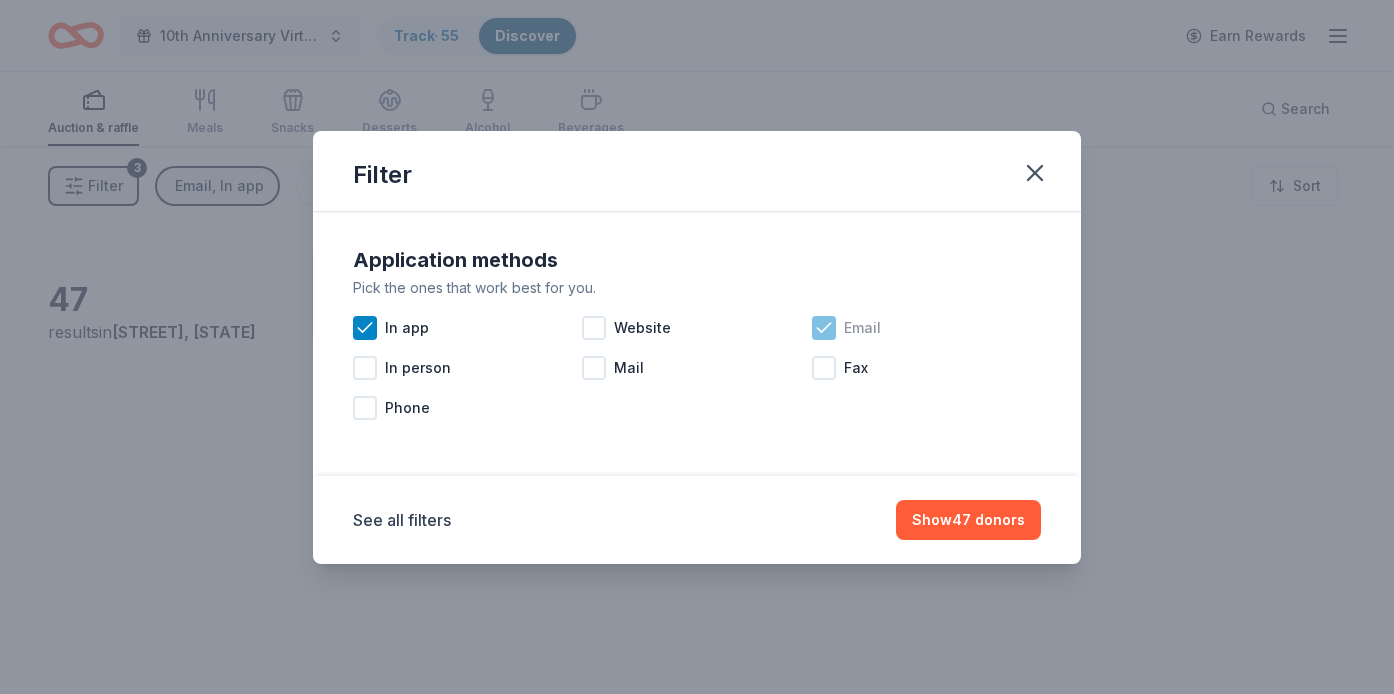click 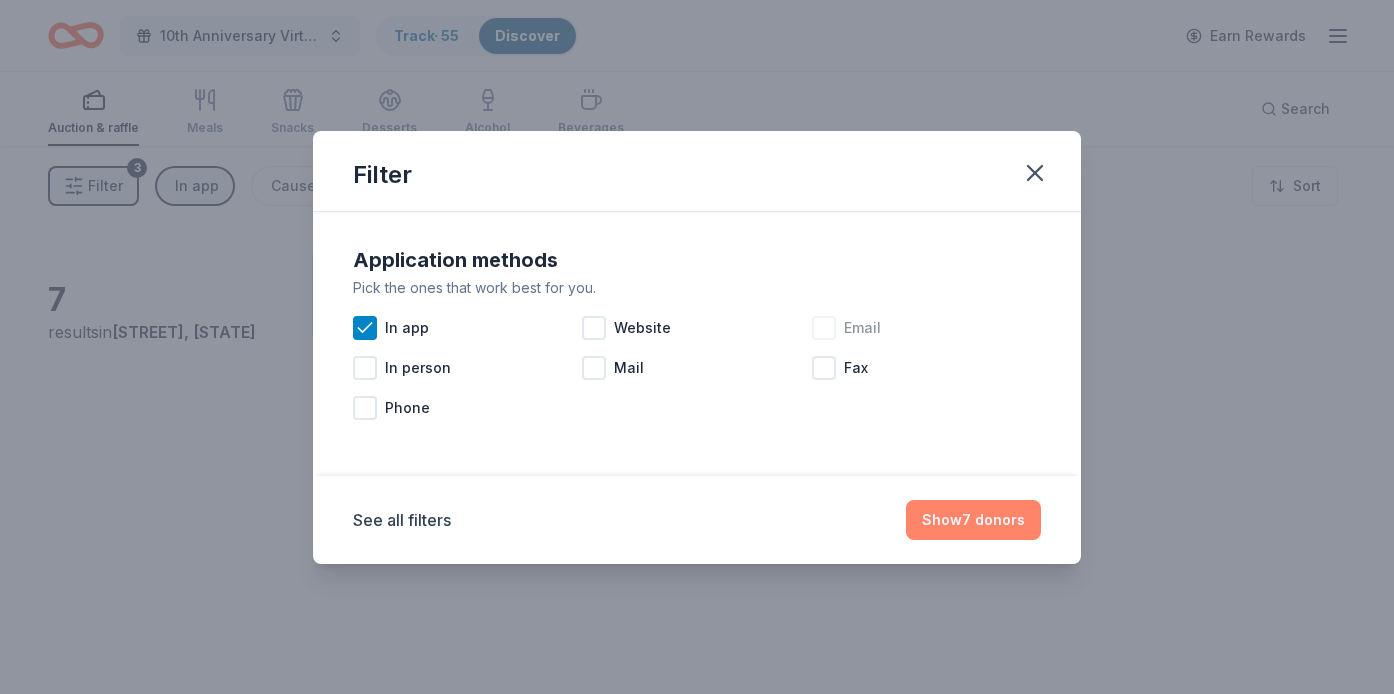 click on "Show  7   donors" at bounding box center [973, 520] 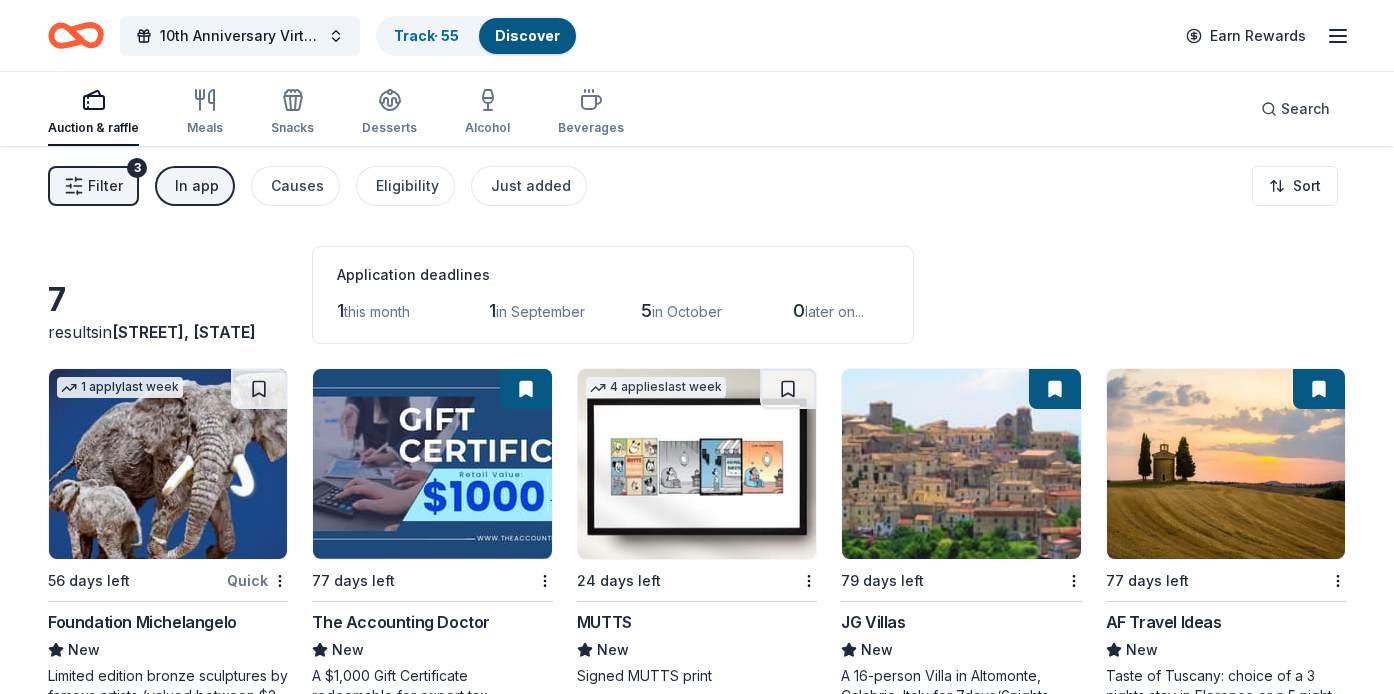 scroll, scrollTop: 0, scrollLeft: 0, axis: both 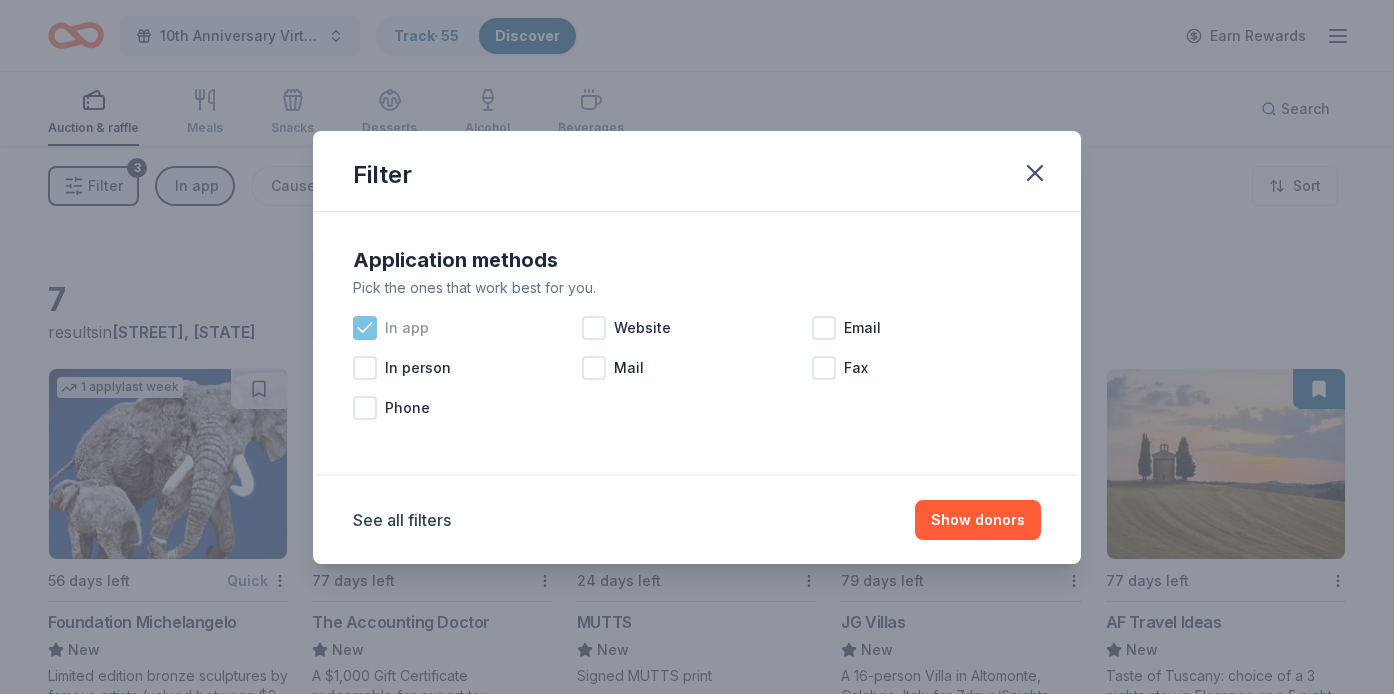 click 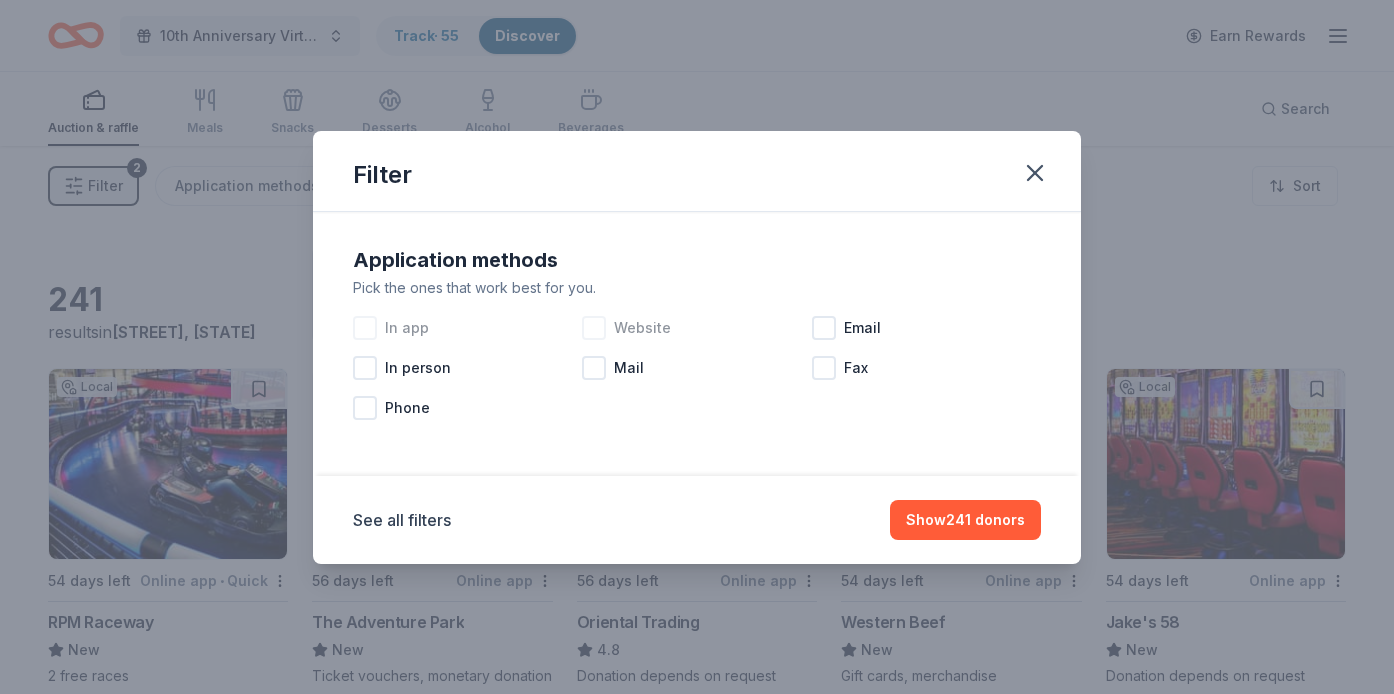 click at bounding box center (594, 328) 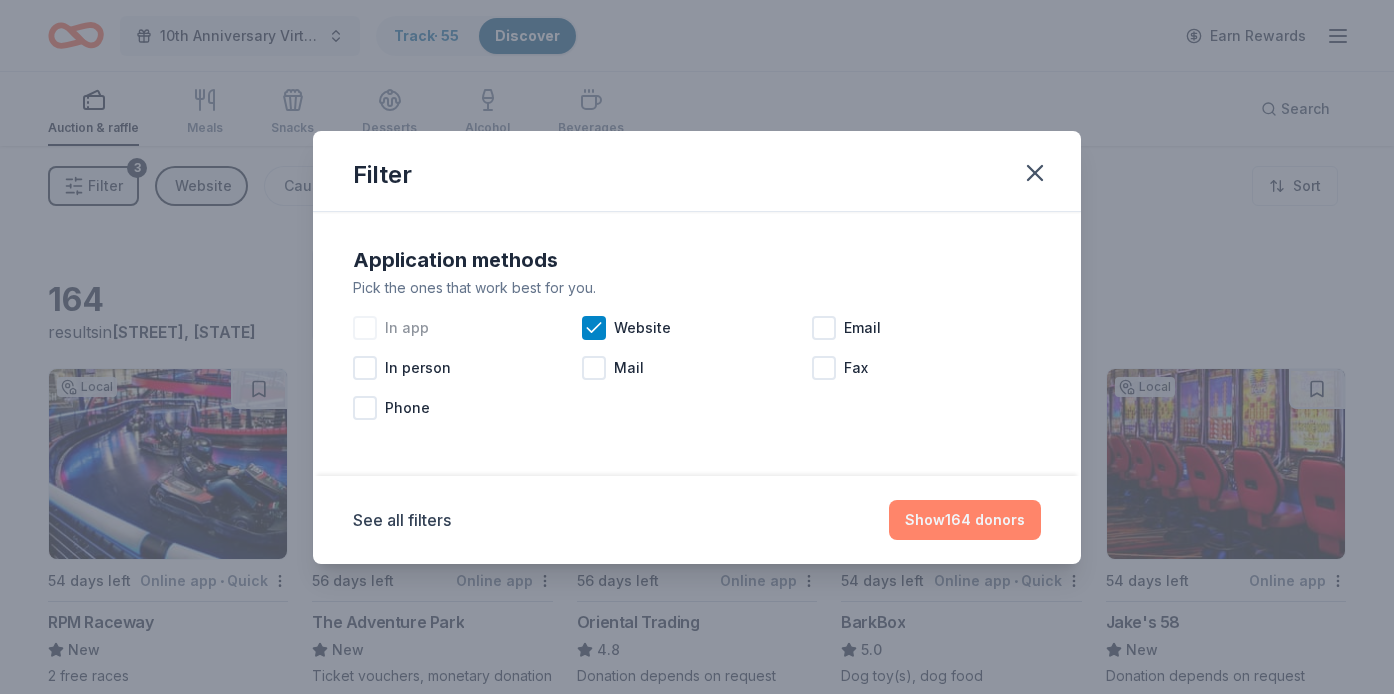 click on "Show  164   donors" at bounding box center (965, 520) 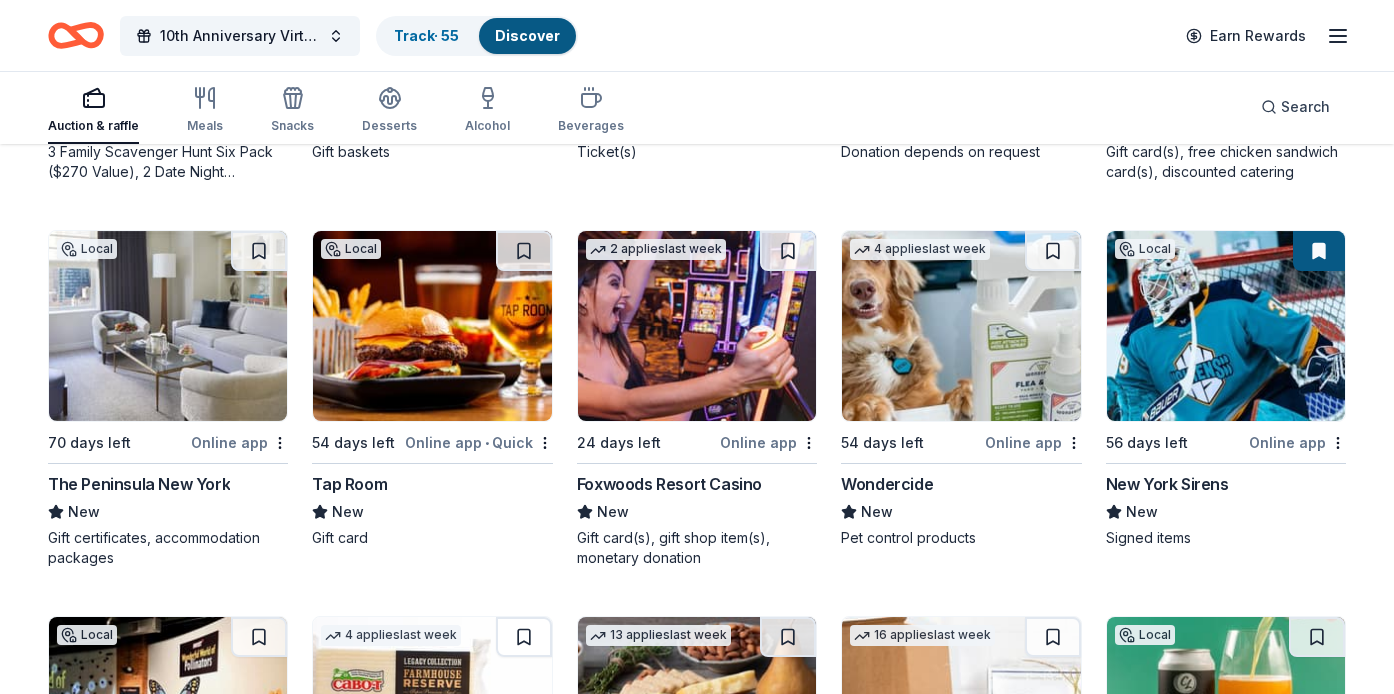 scroll, scrollTop: 1277, scrollLeft: 0, axis: vertical 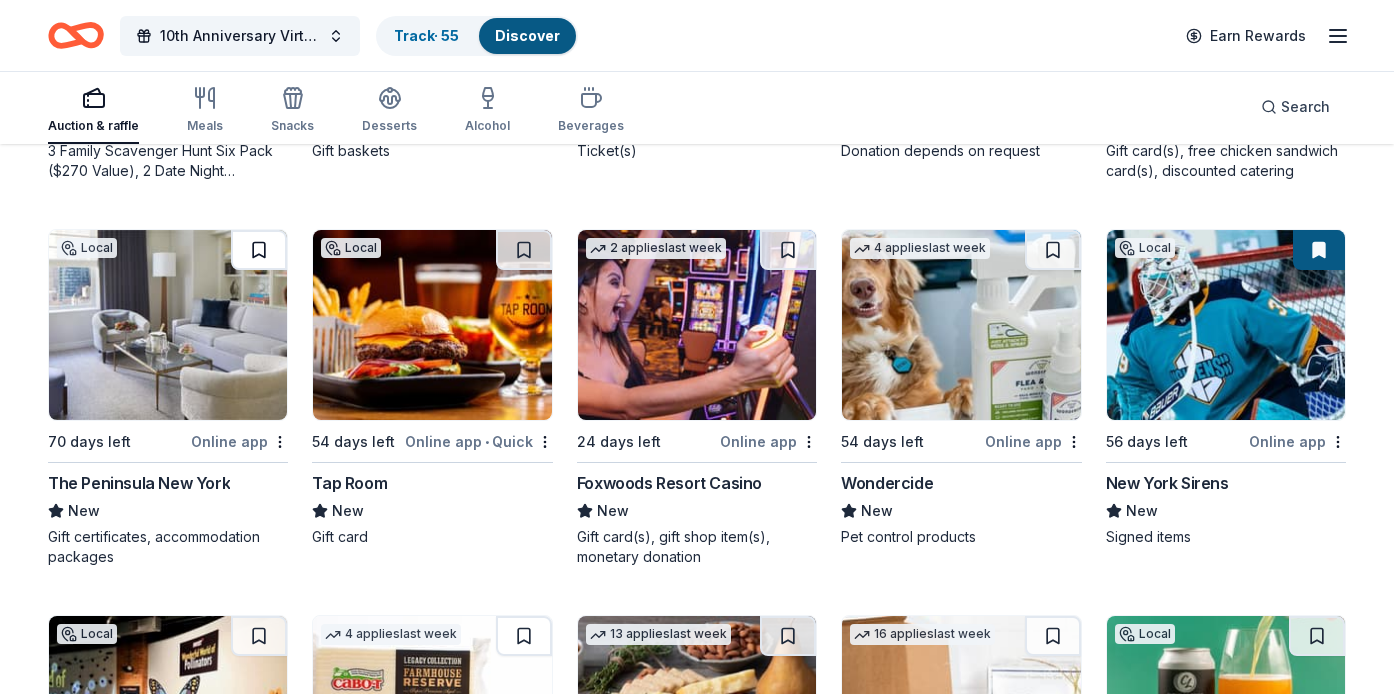 click at bounding box center (259, 250) 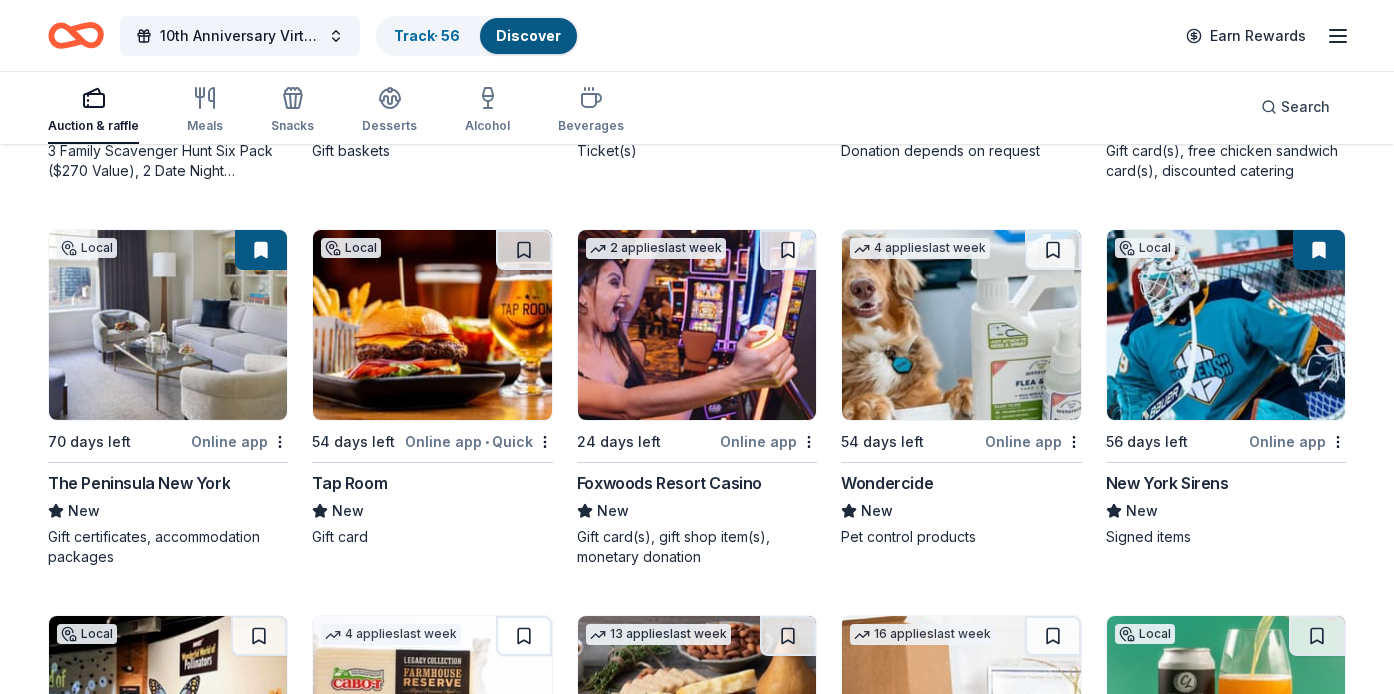 click at bounding box center [168, 325] 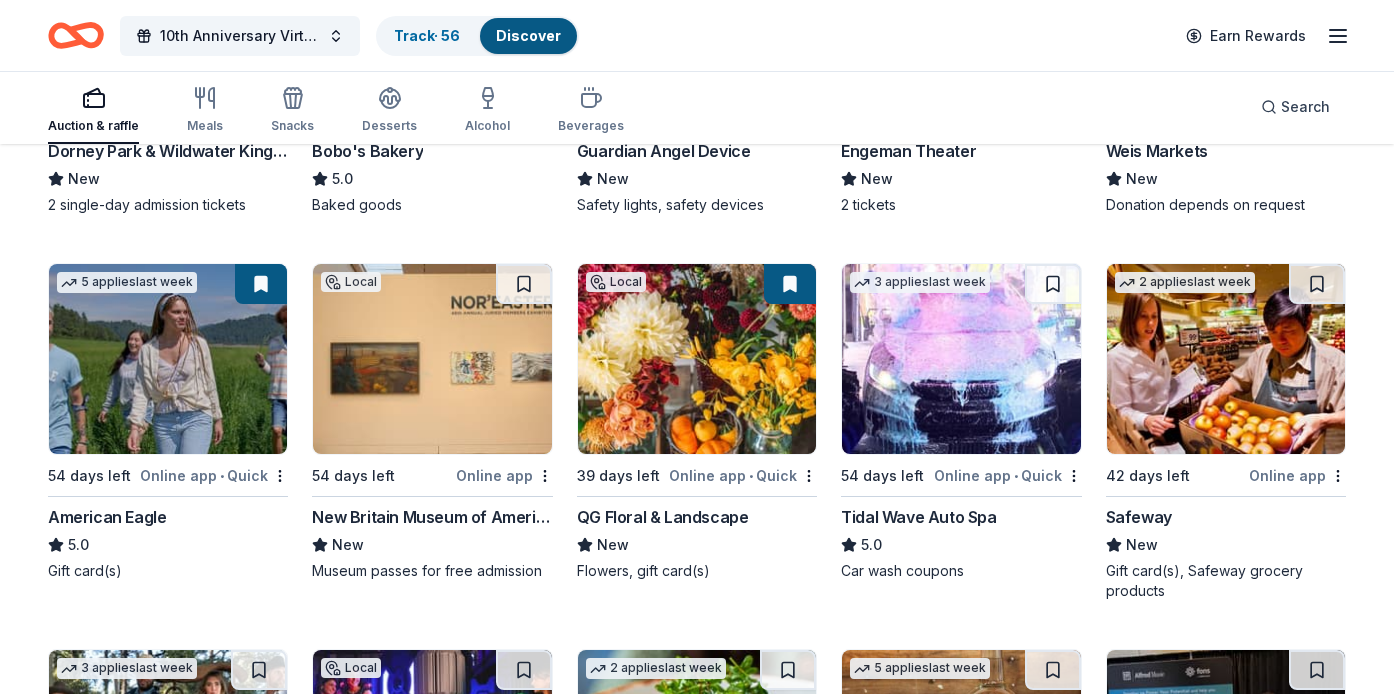 scroll, scrollTop: 2382, scrollLeft: 0, axis: vertical 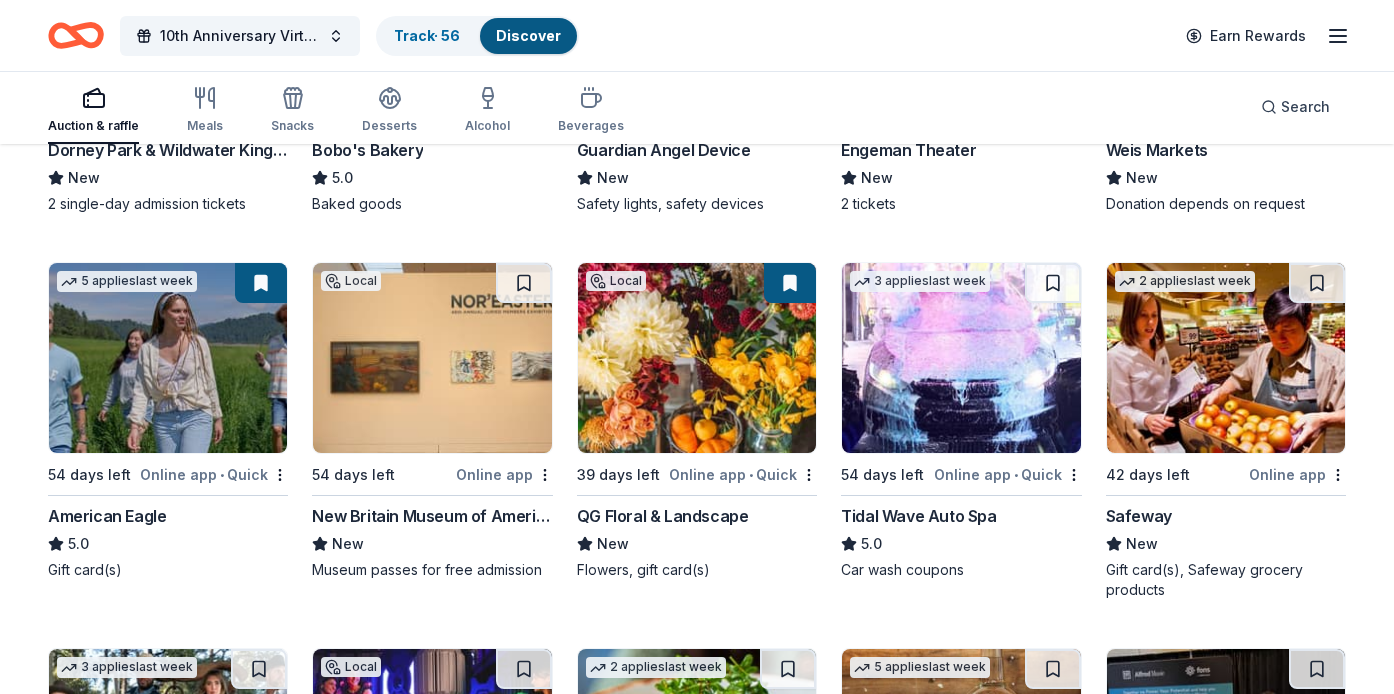 click at bounding box center [697, 358] 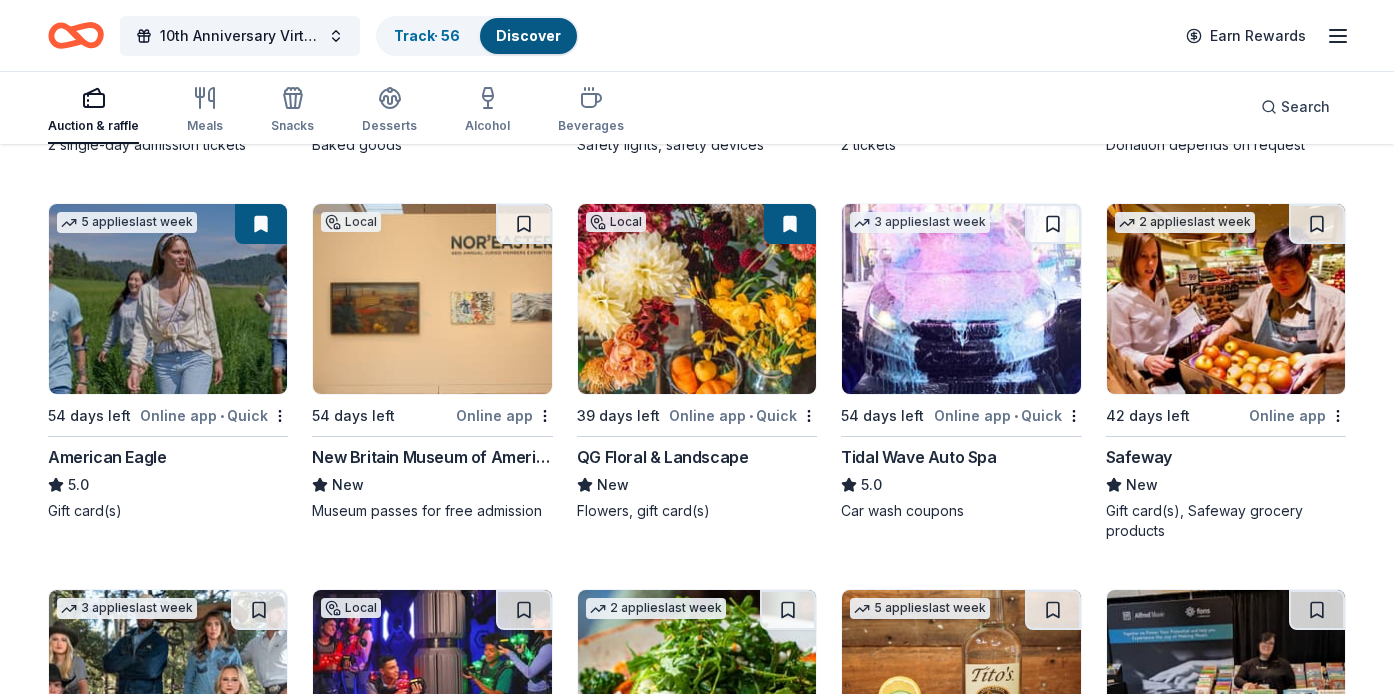 scroll, scrollTop: 2442, scrollLeft: 0, axis: vertical 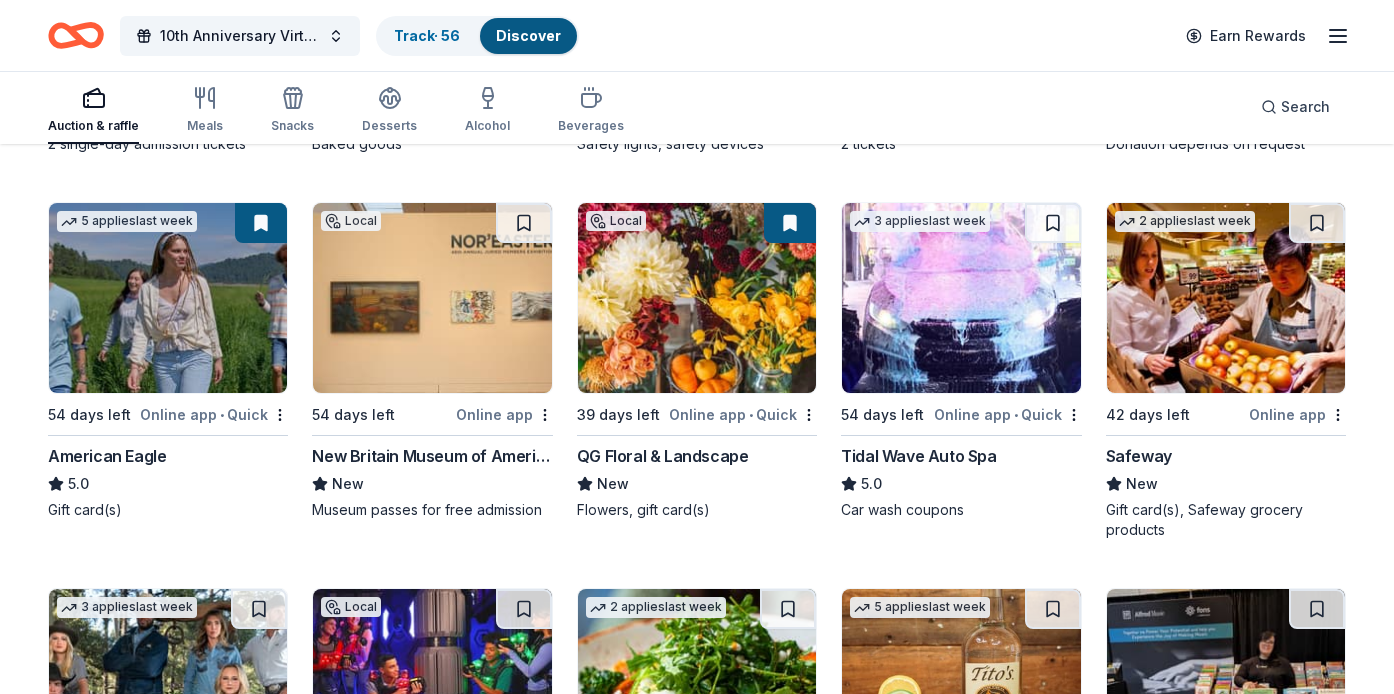 click at bounding box center [168, 298] 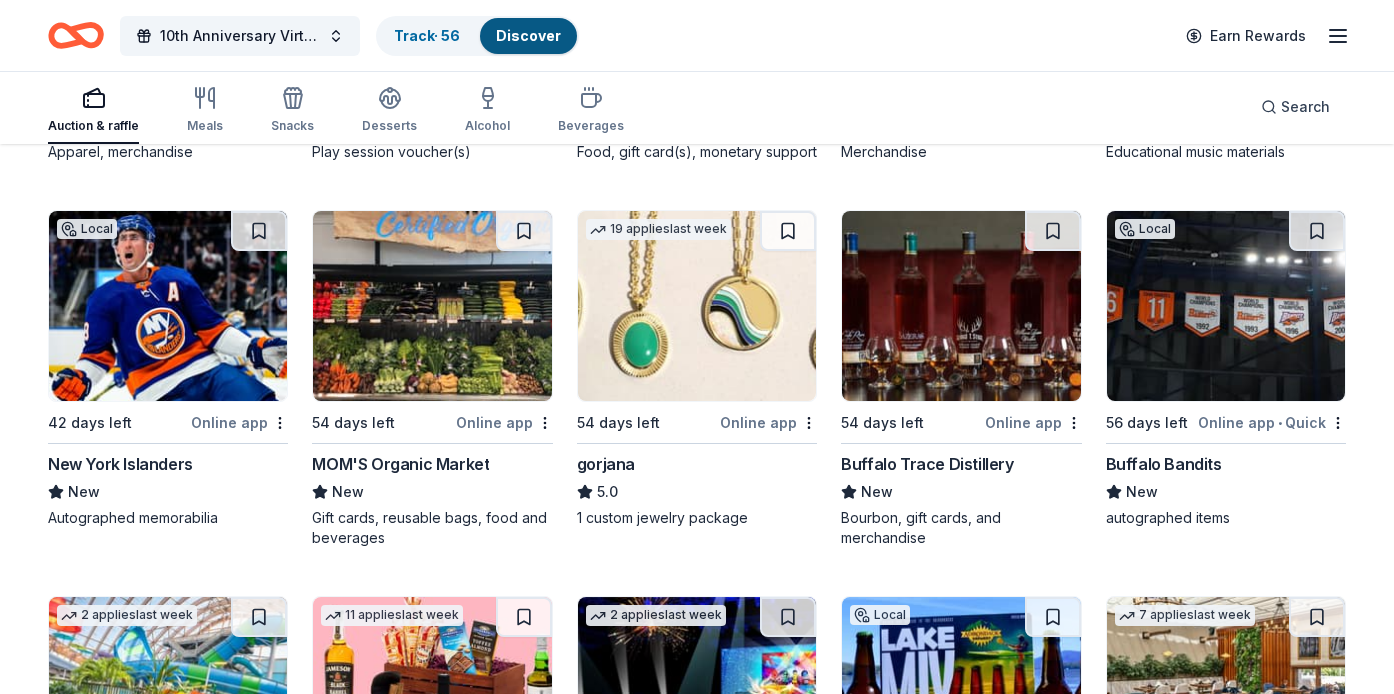 scroll, scrollTop: 3187, scrollLeft: 0, axis: vertical 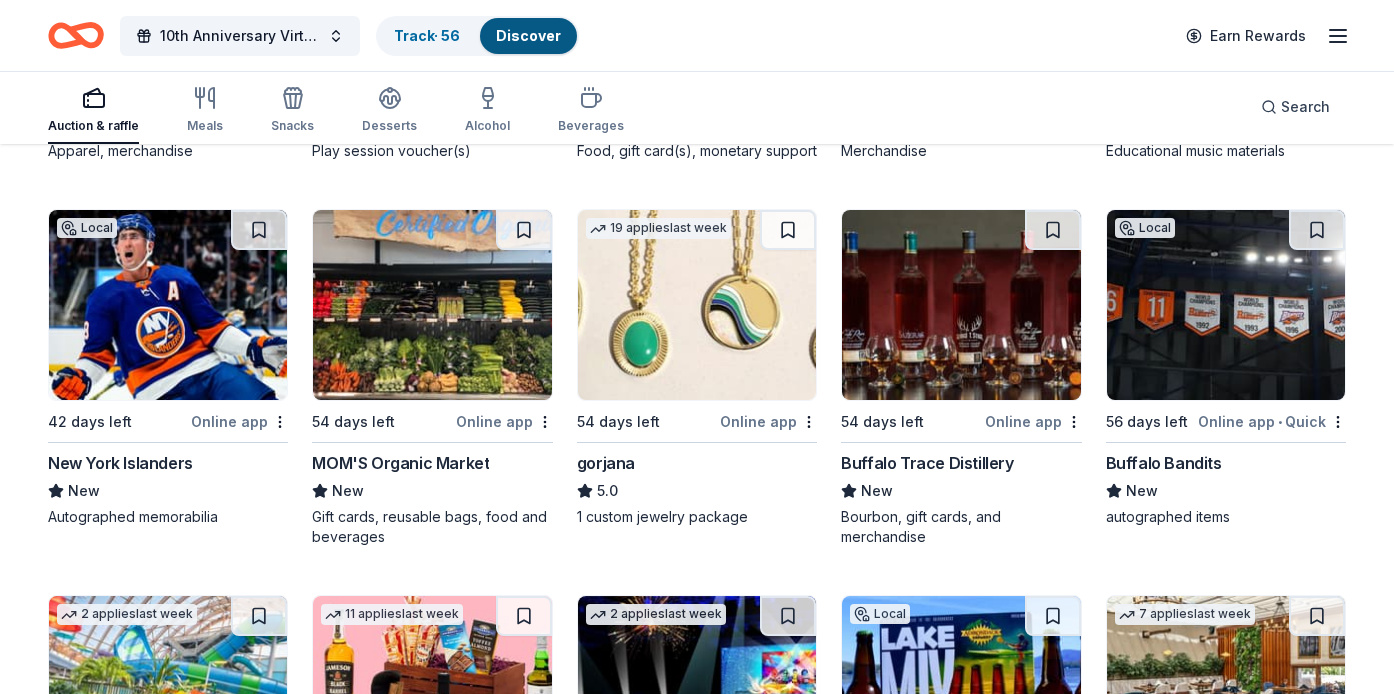 click at bounding box center [697, 305] 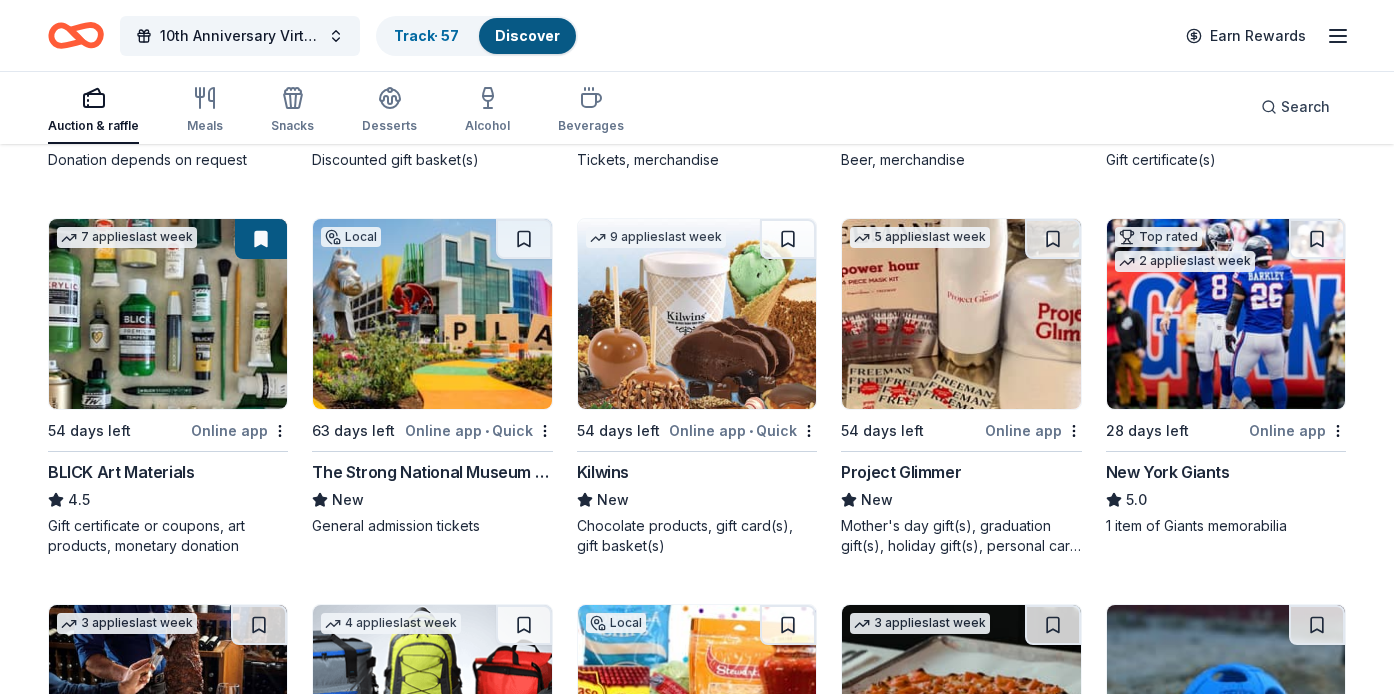 scroll, scrollTop: 3933, scrollLeft: 0, axis: vertical 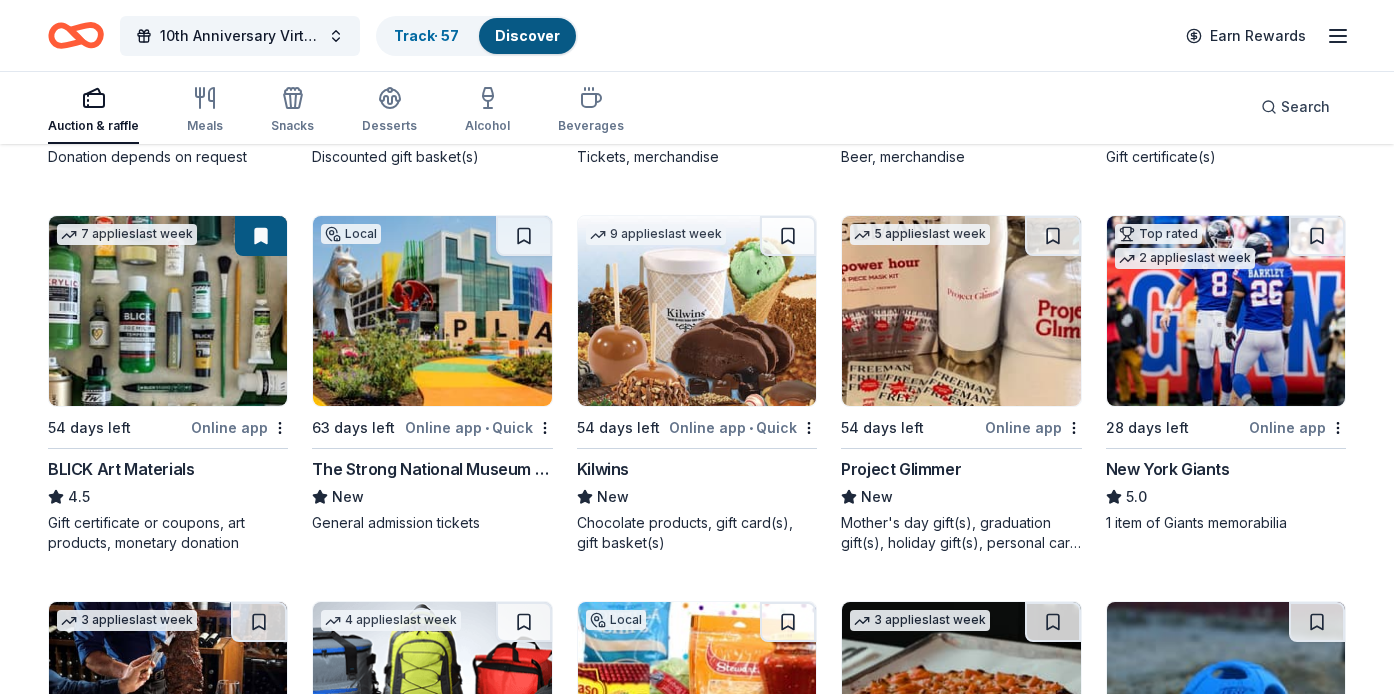 click at bounding box center (961, 311) 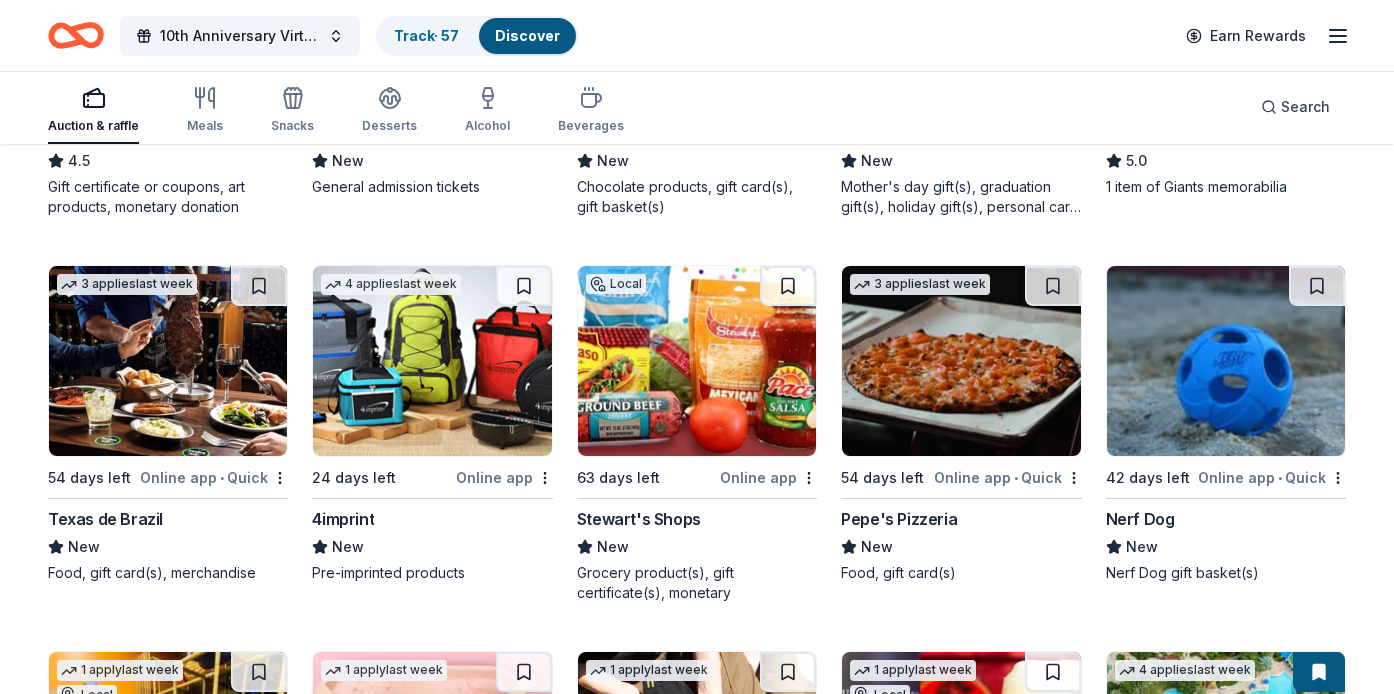 scroll, scrollTop: 4274, scrollLeft: 0, axis: vertical 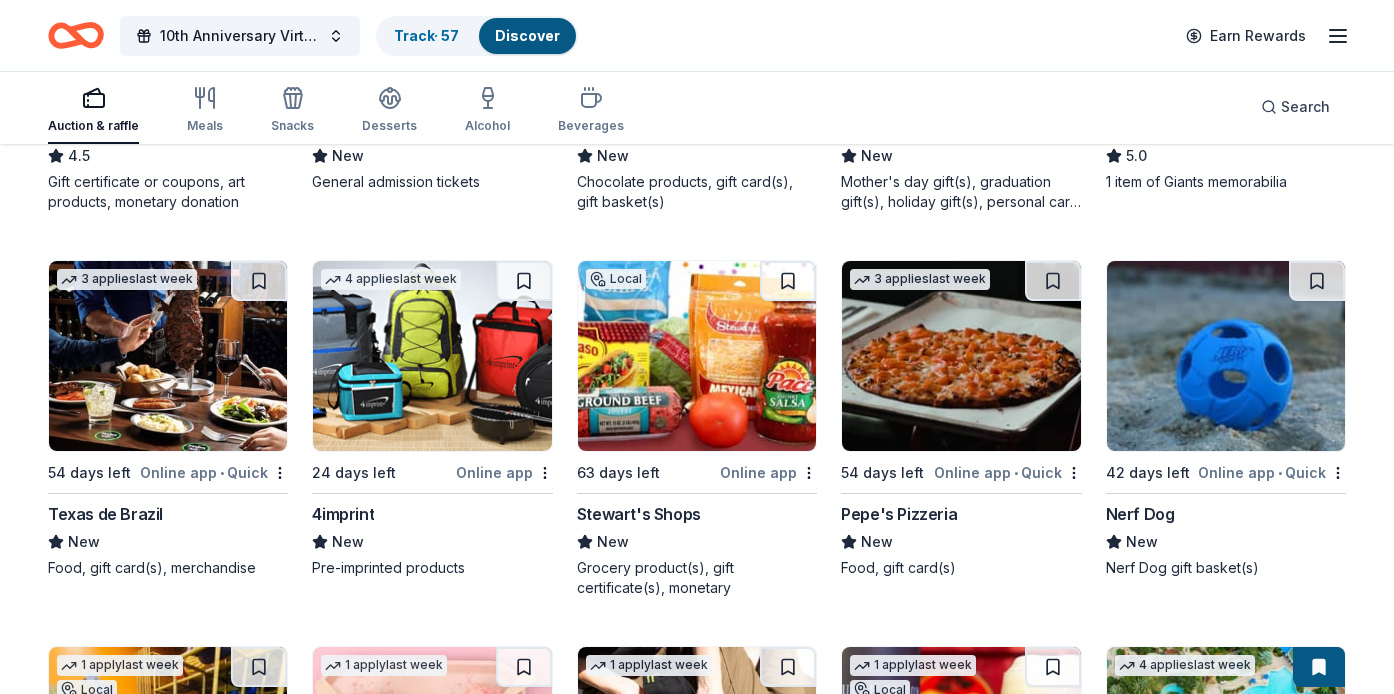 click at bounding box center [432, 356] 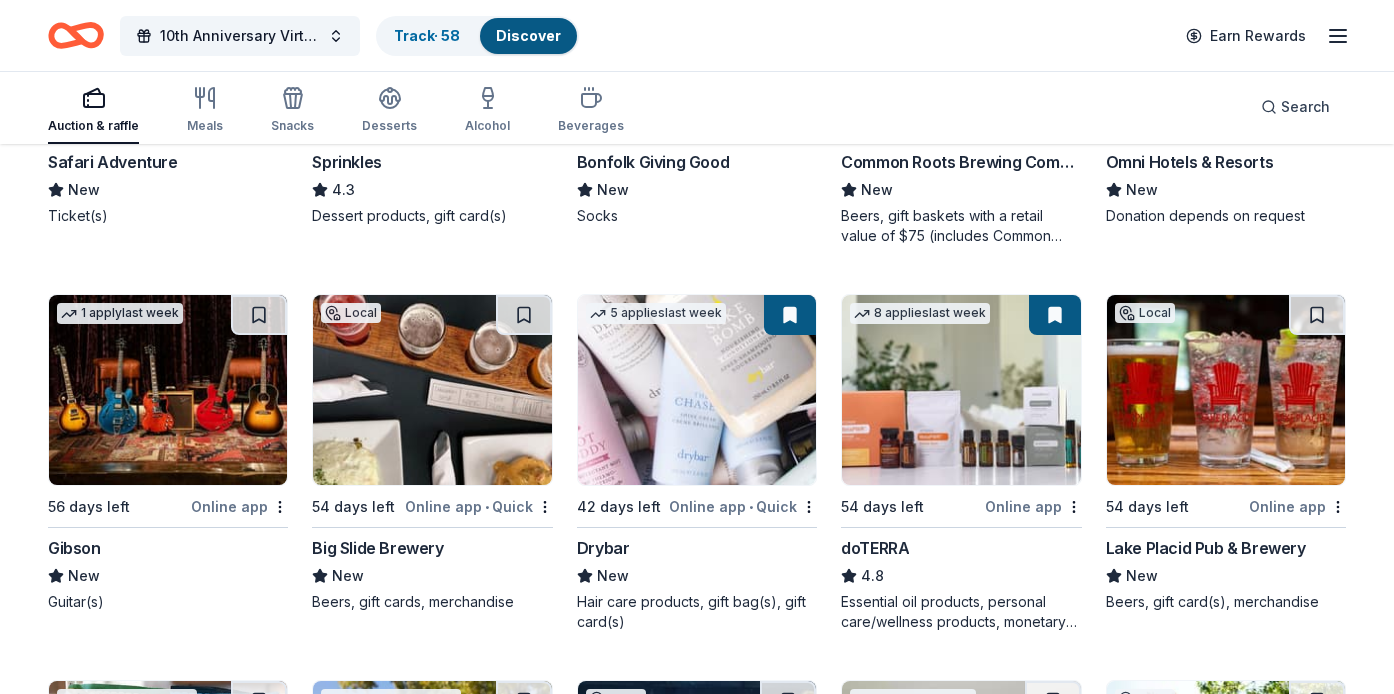 scroll, scrollTop: 5013, scrollLeft: 0, axis: vertical 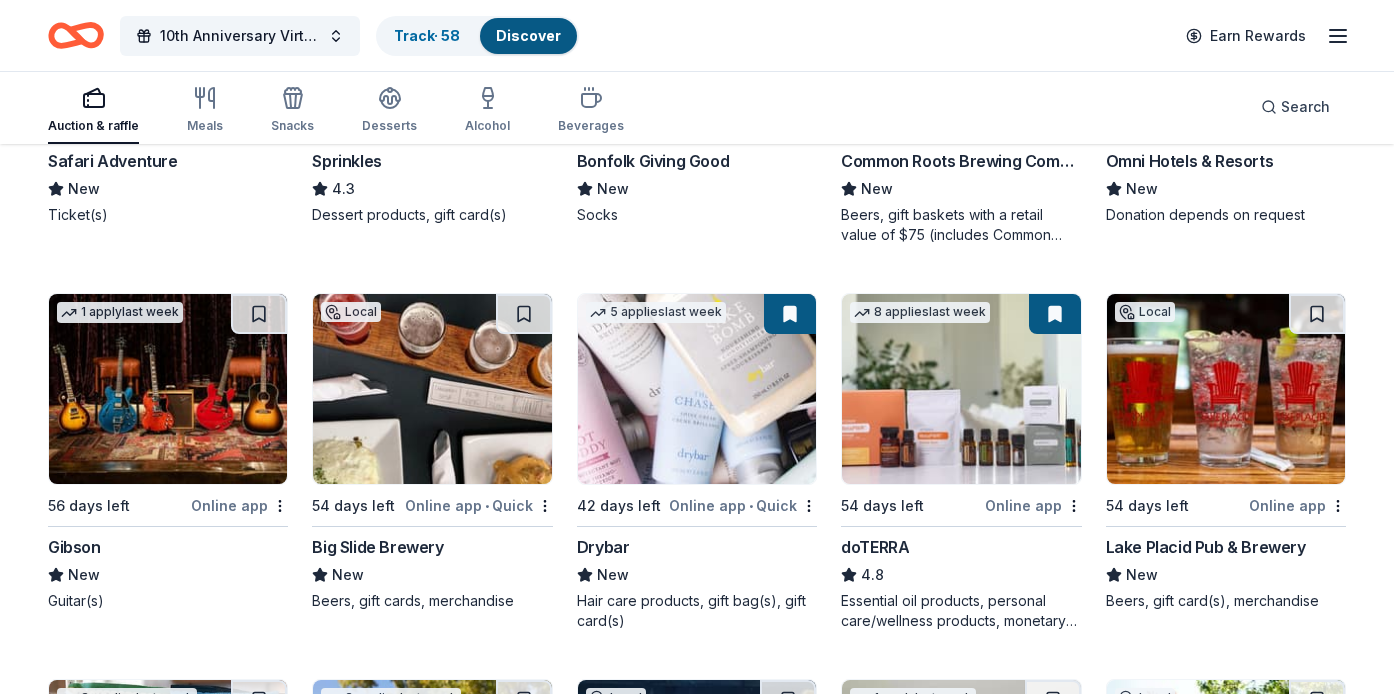 click at bounding box center (168, 389) 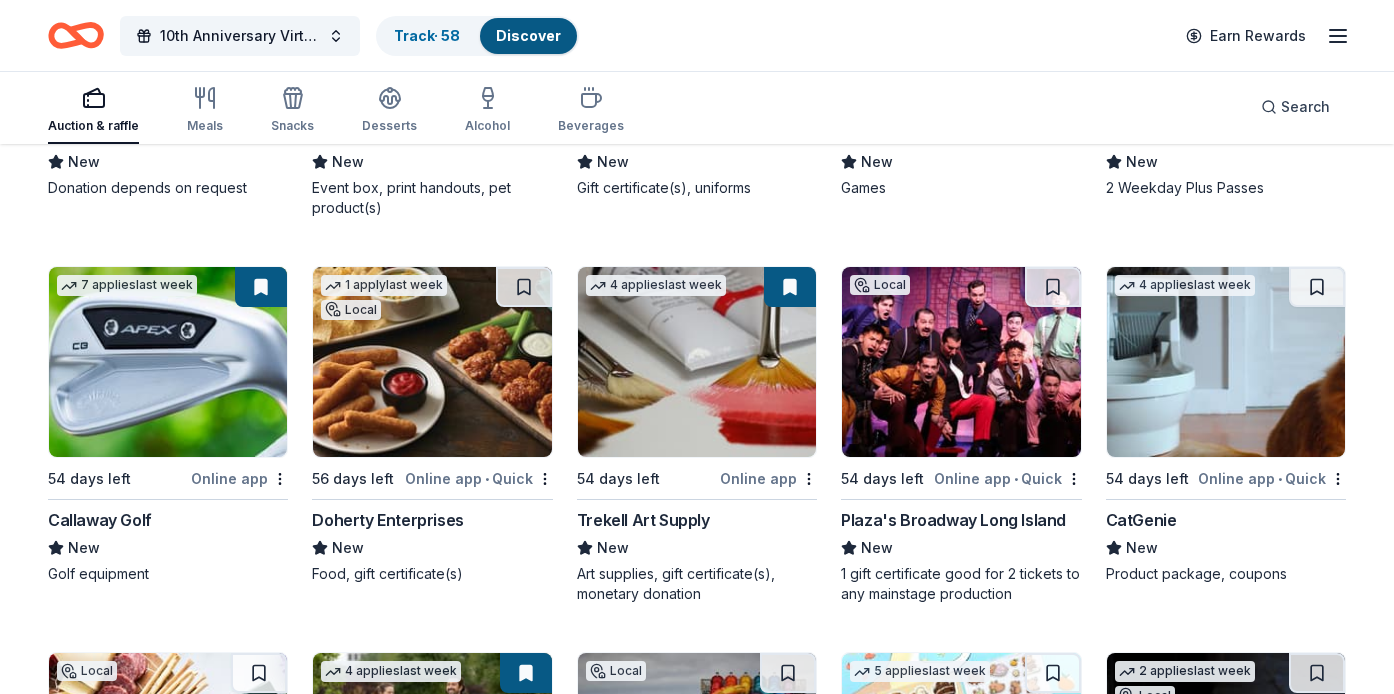 scroll, scrollTop: 5809, scrollLeft: 0, axis: vertical 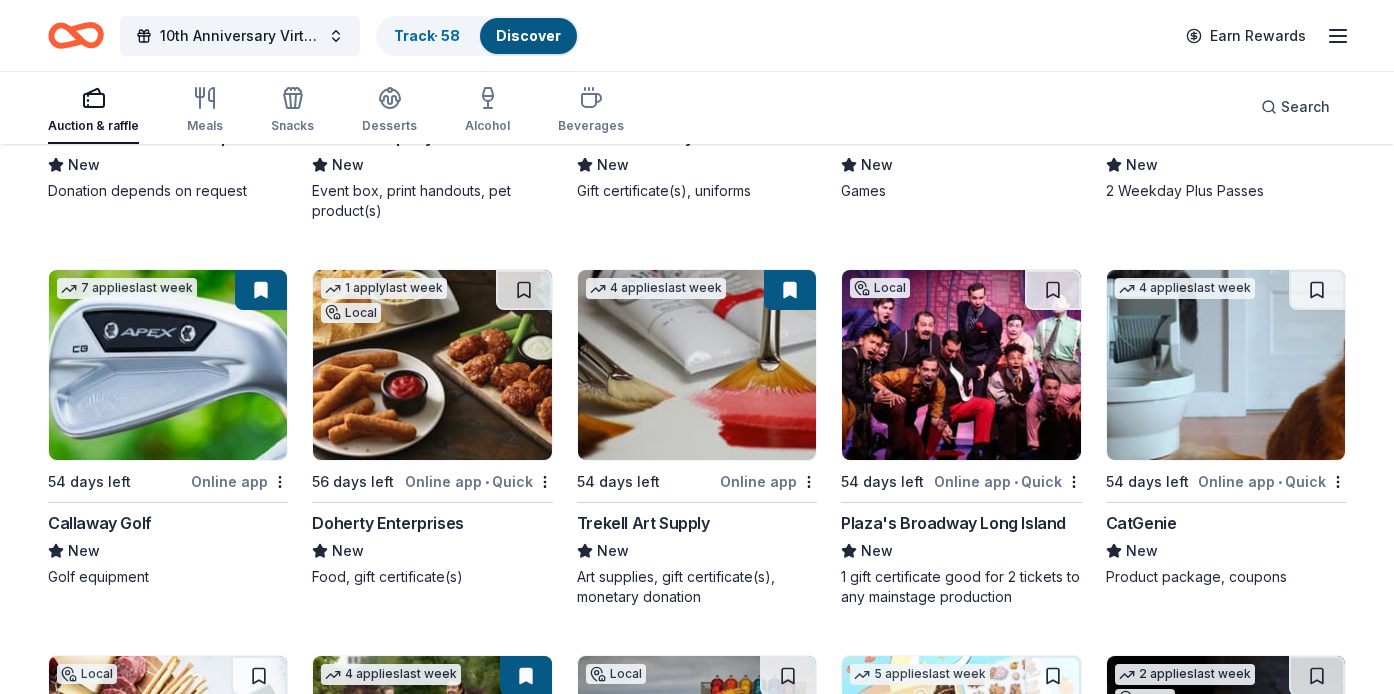 click at bounding box center [1226, 365] 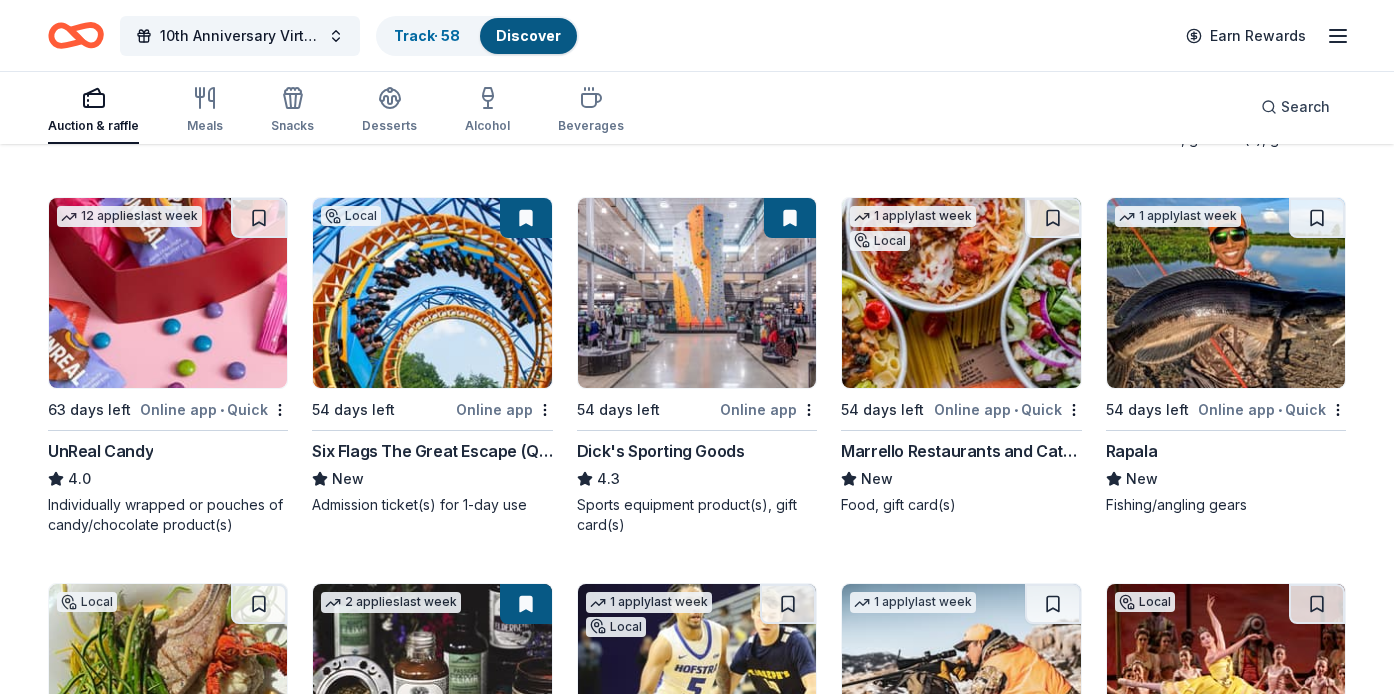 scroll, scrollTop: 6655, scrollLeft: 0, axis: vertical 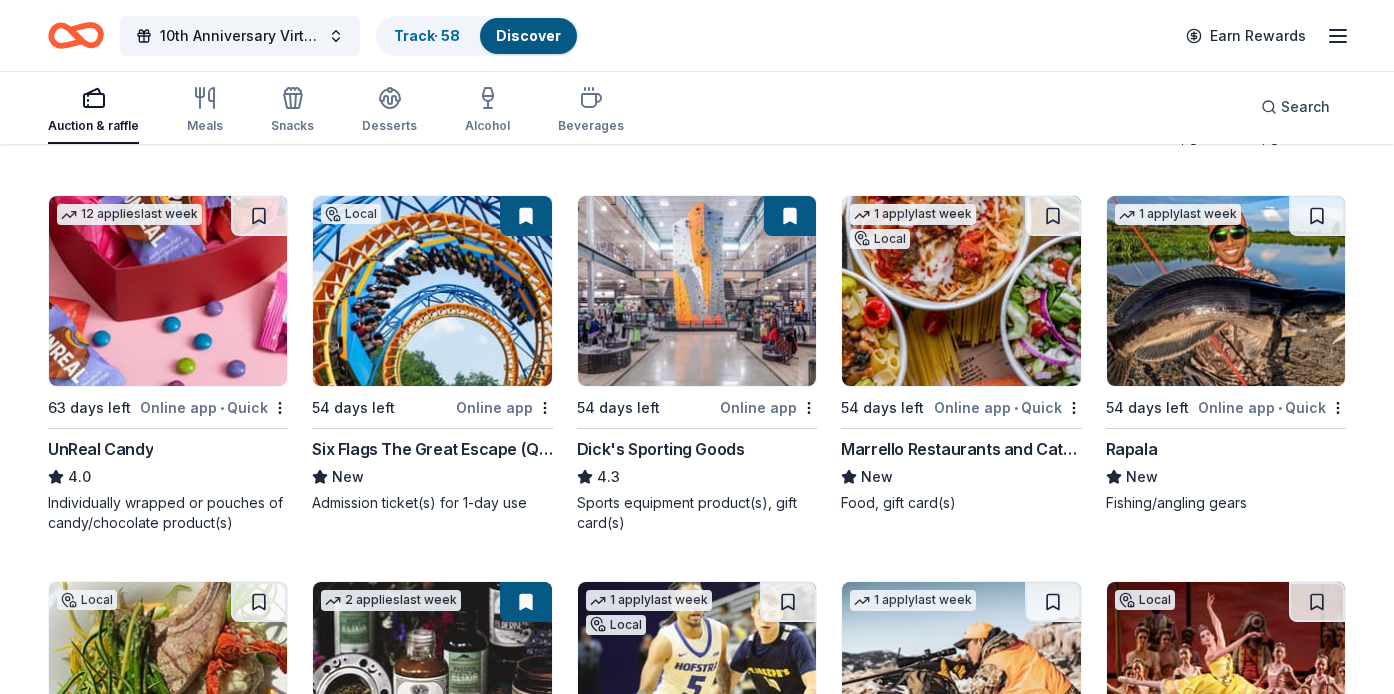click at bounding box center (697, 291) 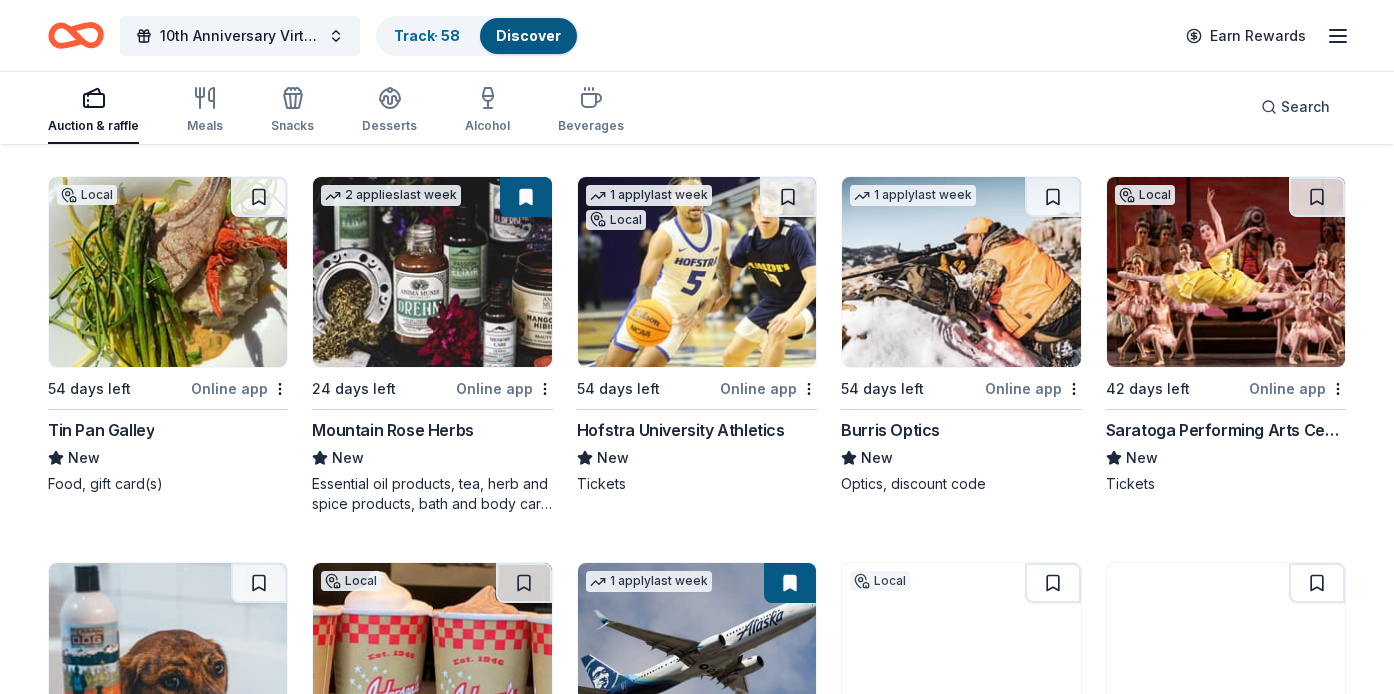 scroll, scrollTop: 7062, scrollLeft: 0, axis: vertical 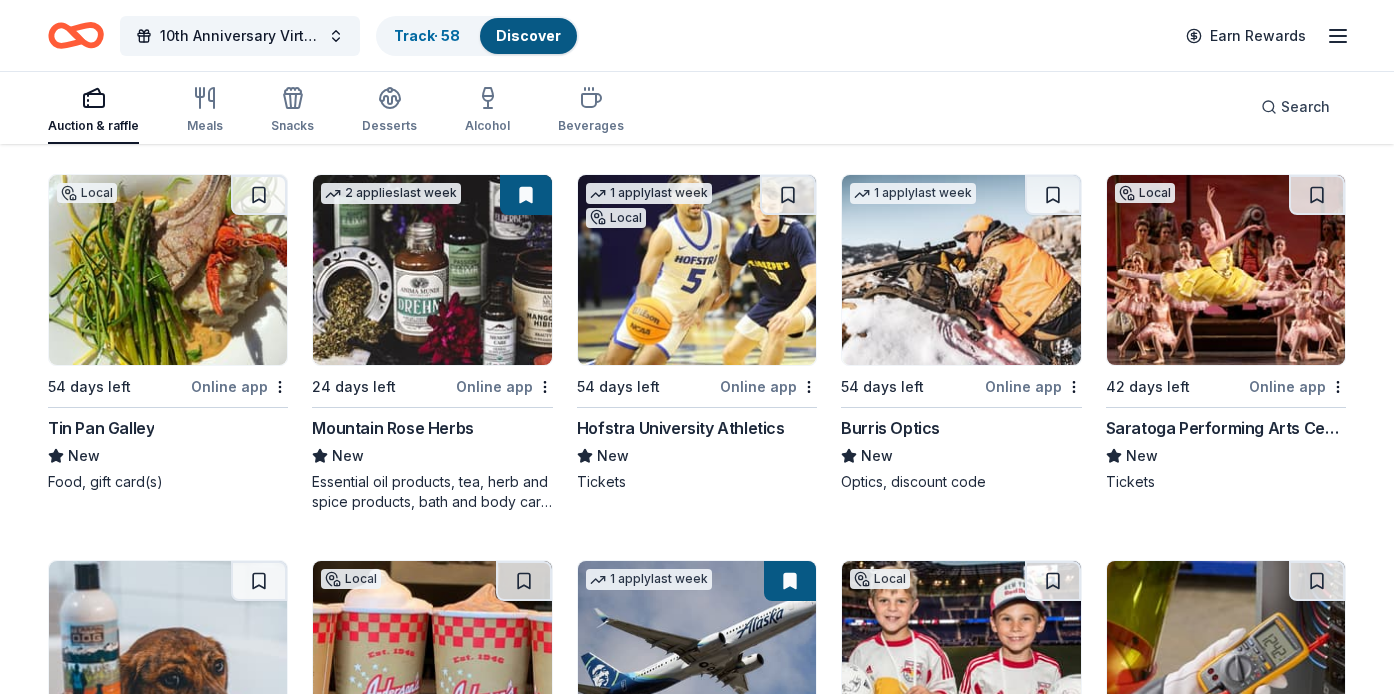 click at bounding box center [432, 270] 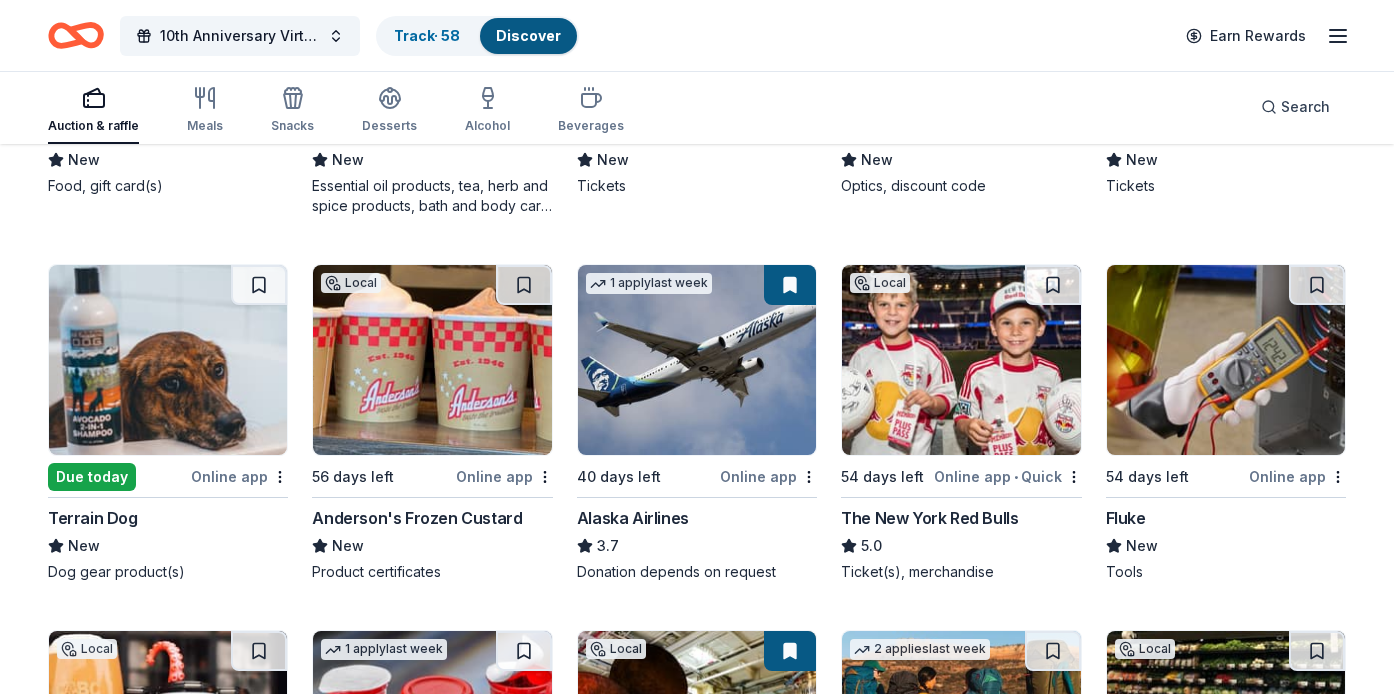 scroll, scrollTop: 7360, scrollLeft: 0, axis: vertical 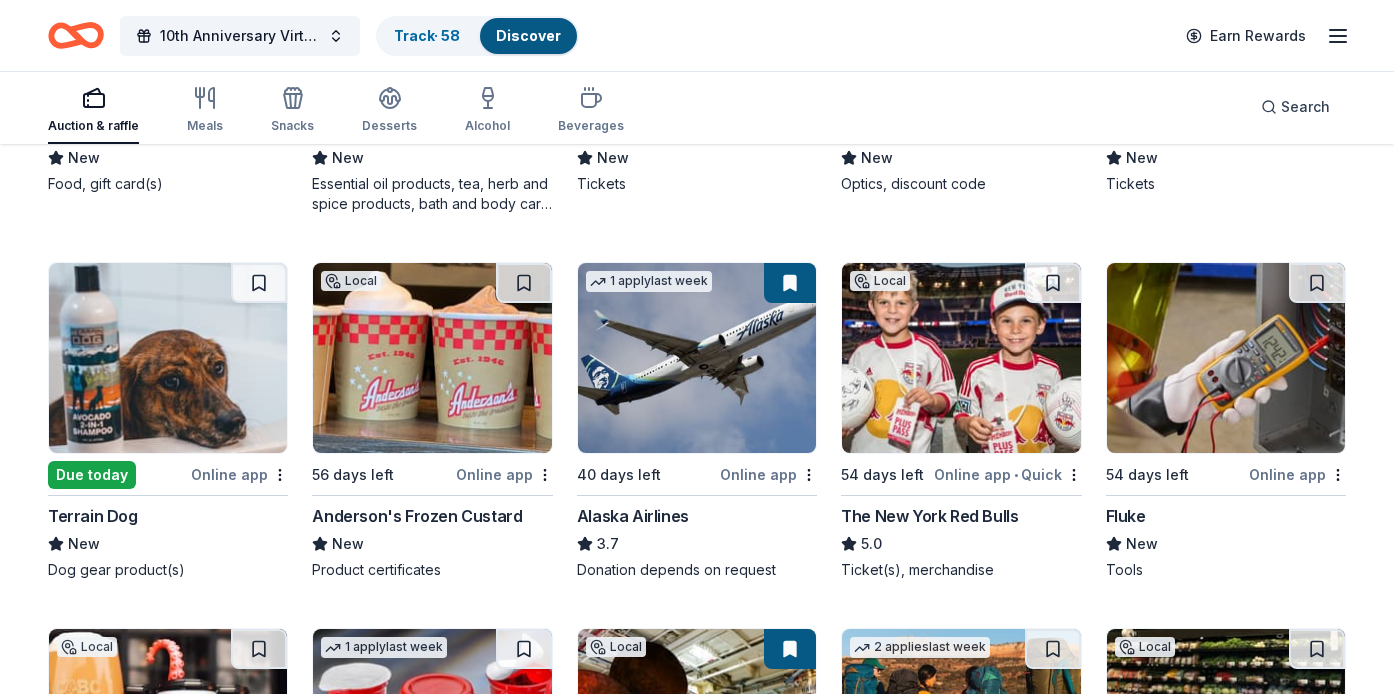 click at bounding box center [168, 358] 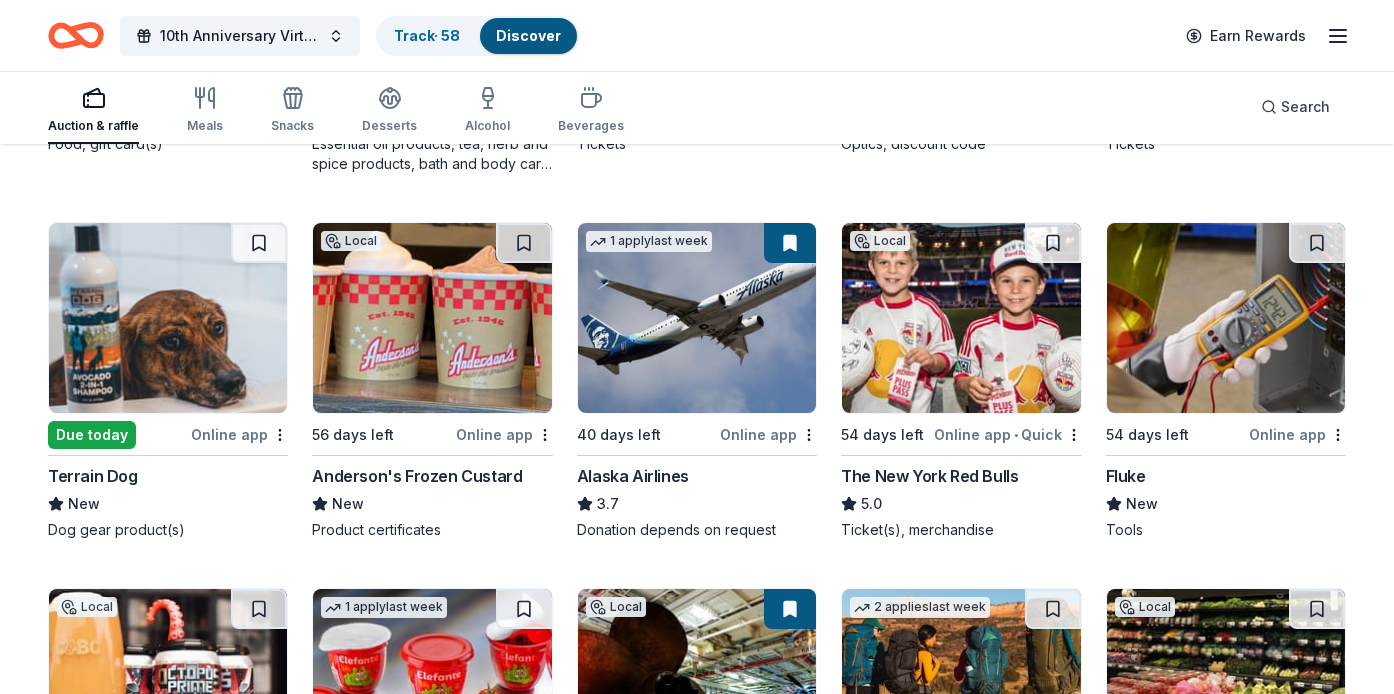 click at bounding box center (697, 318) 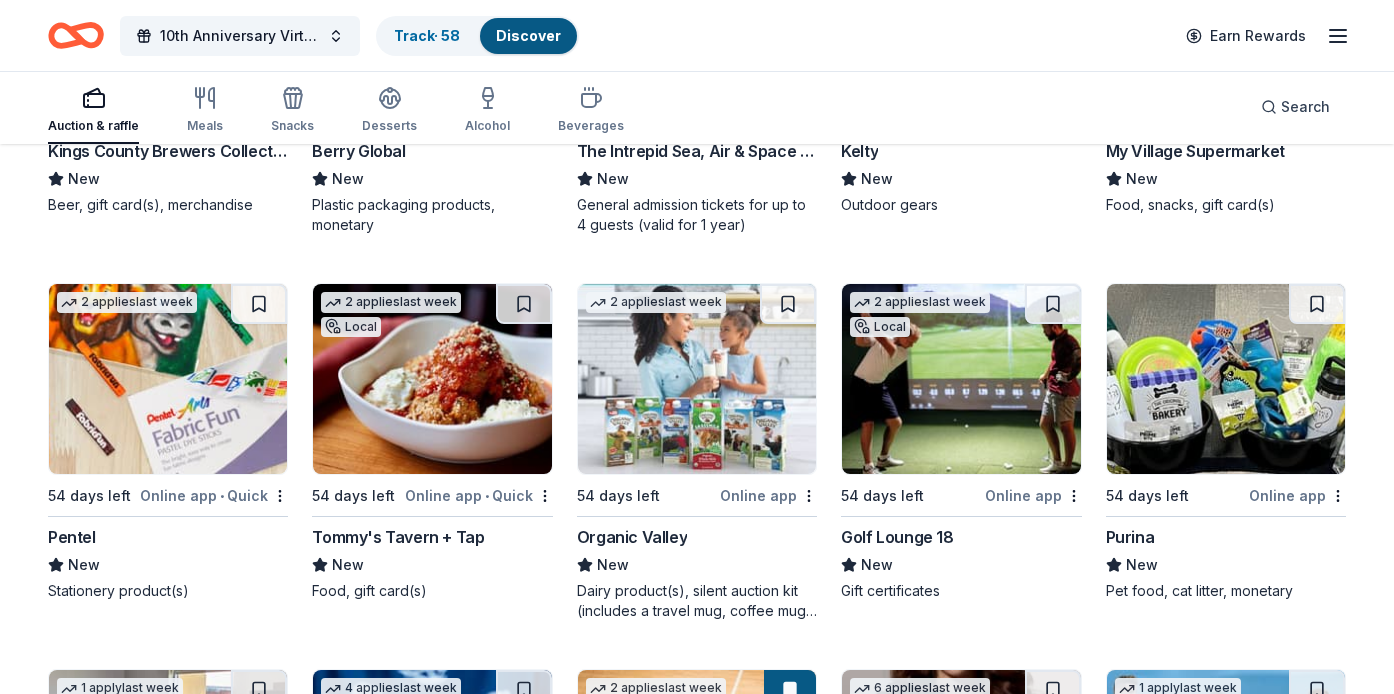 scroll, scrollTop: 8093, scrollLeft: 0, axis: vertical 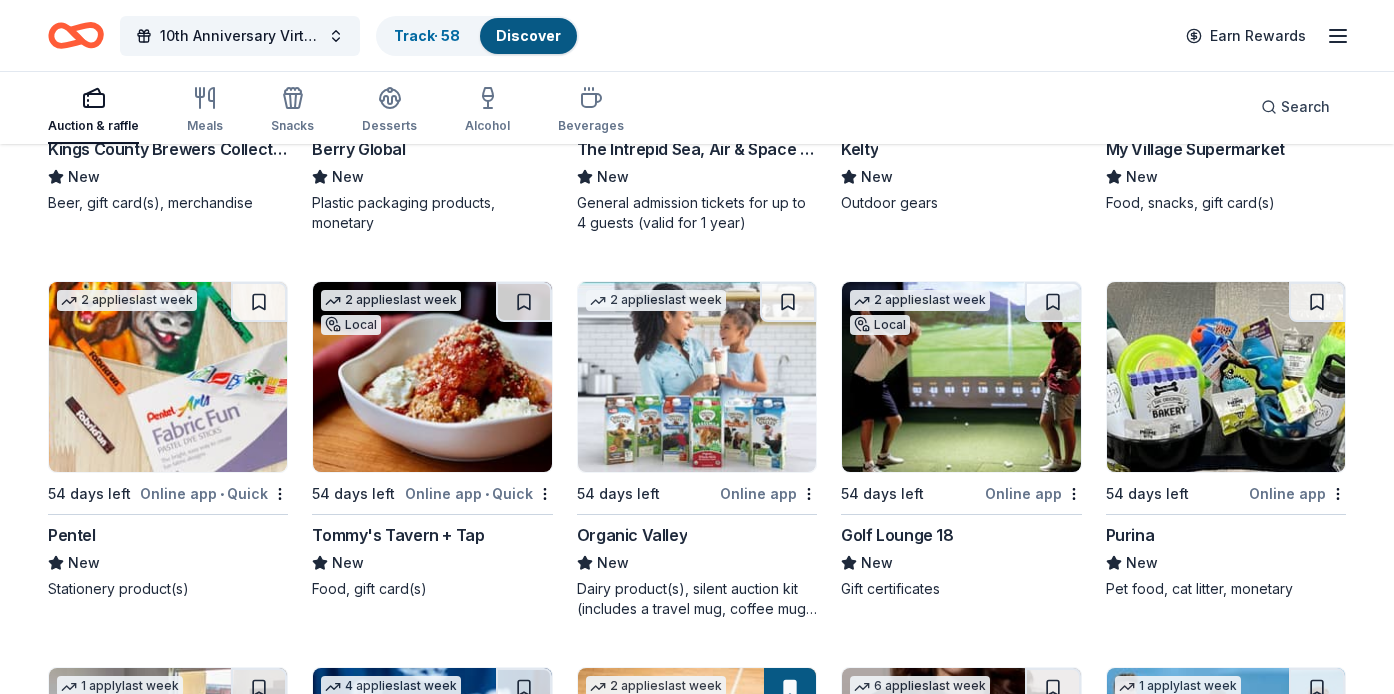 click at bounding box center (168, 377) 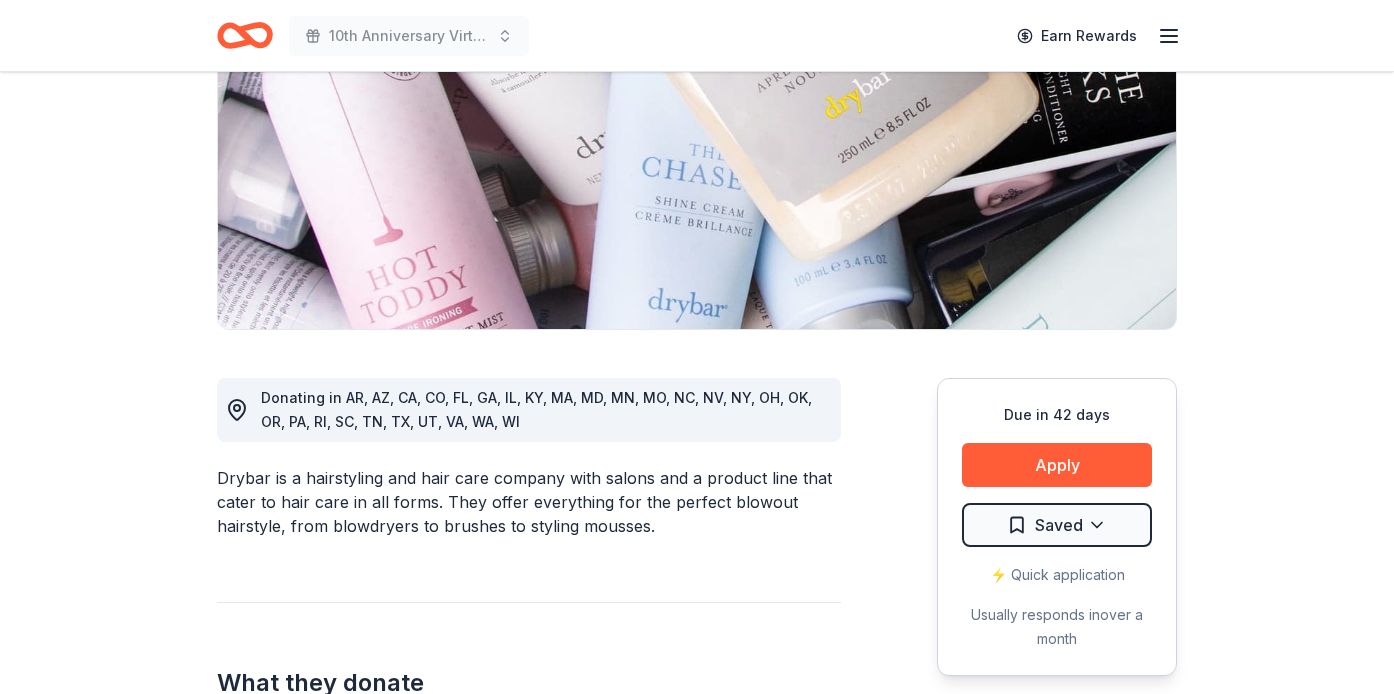 scroll, scrollTop: 295, scrollLeft: 0, axis: vertical 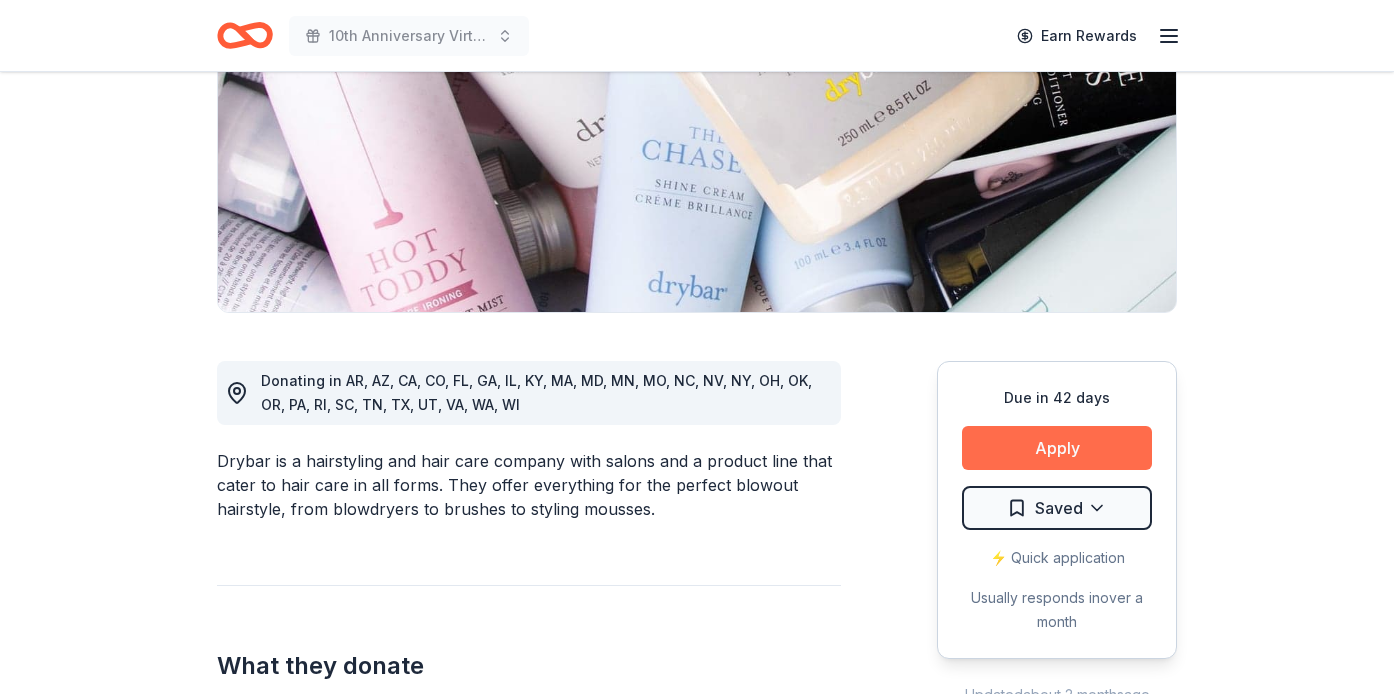 click on "Apply" at bounding box center (1057, 448) 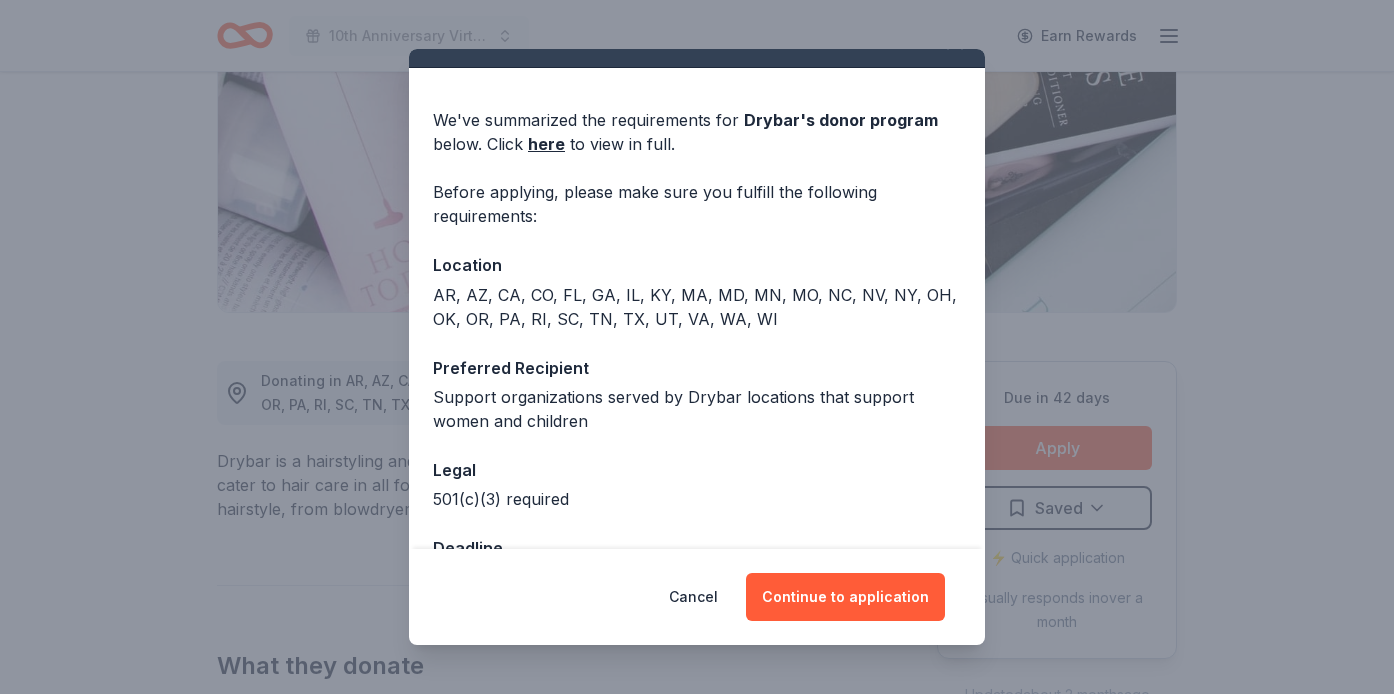 scroll, scrollTop: 49, scrollLeft: 0, axis: vertical 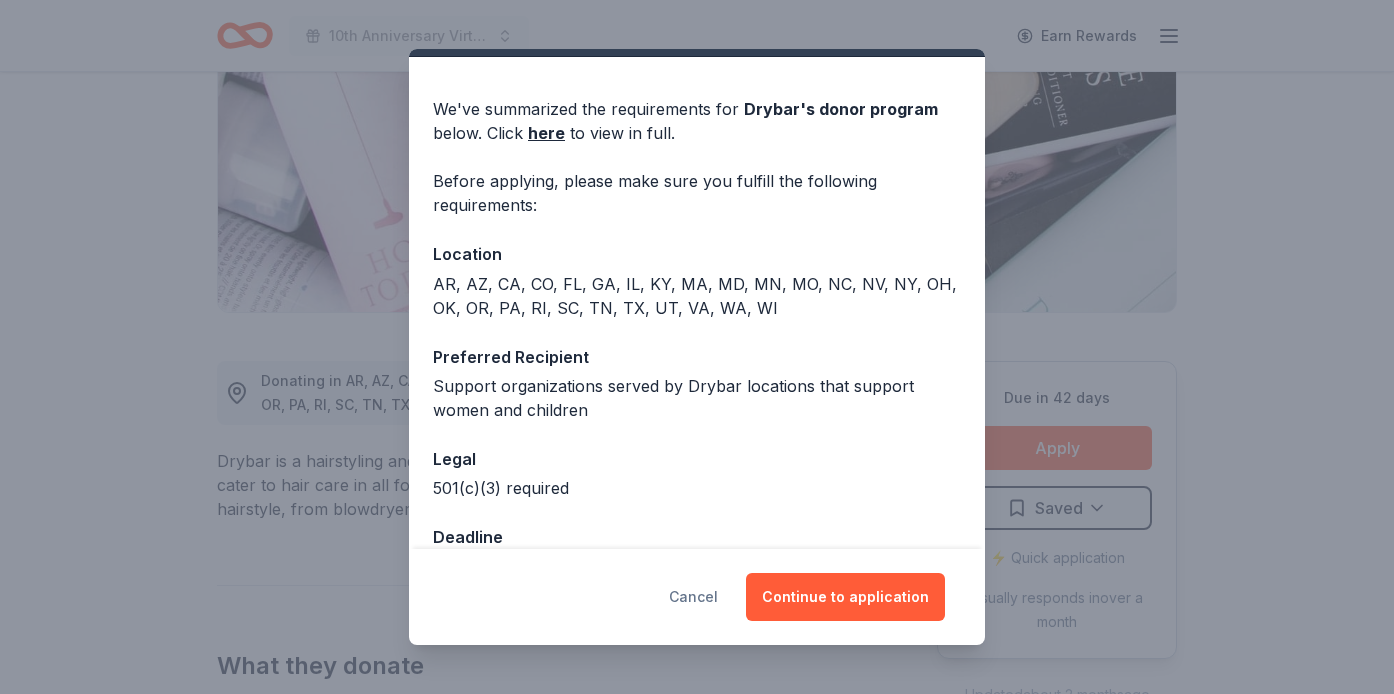 click on "Cancel" at bounding box center (693, 597) 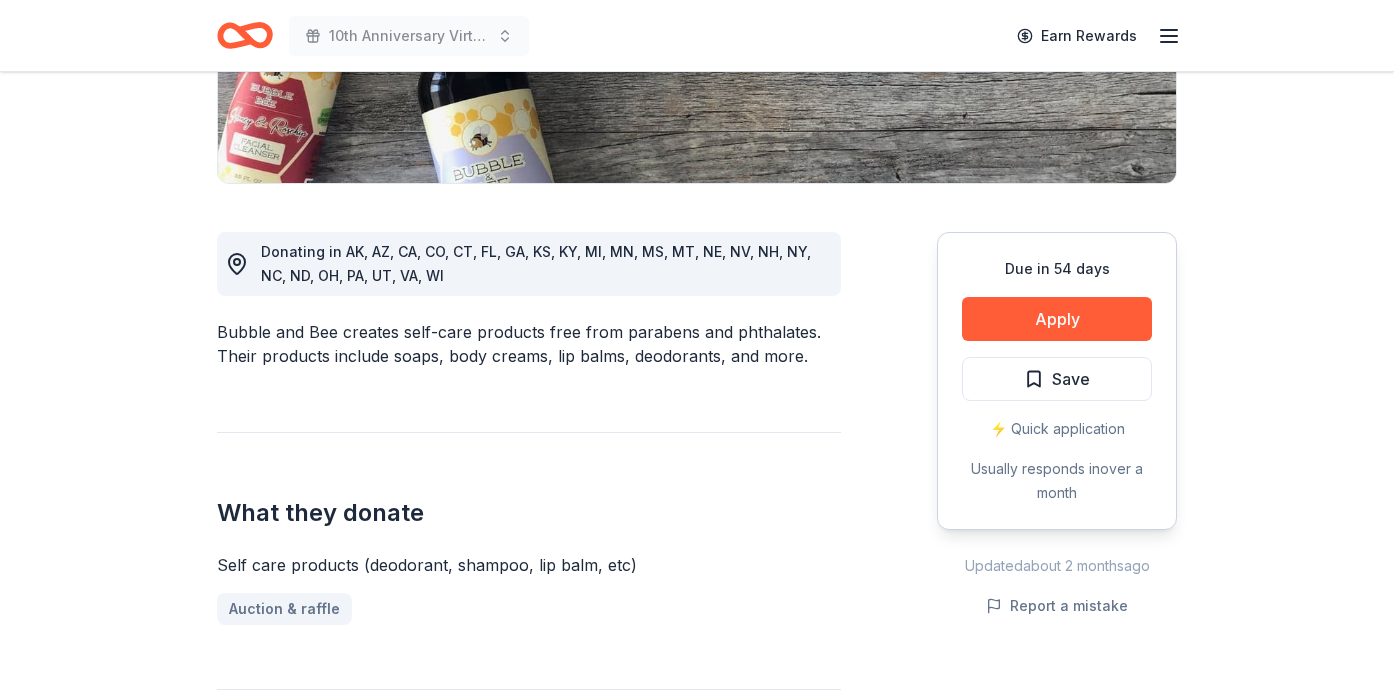 scroll, scrollTop: 431, scrollLeft: 0, axis: vertical 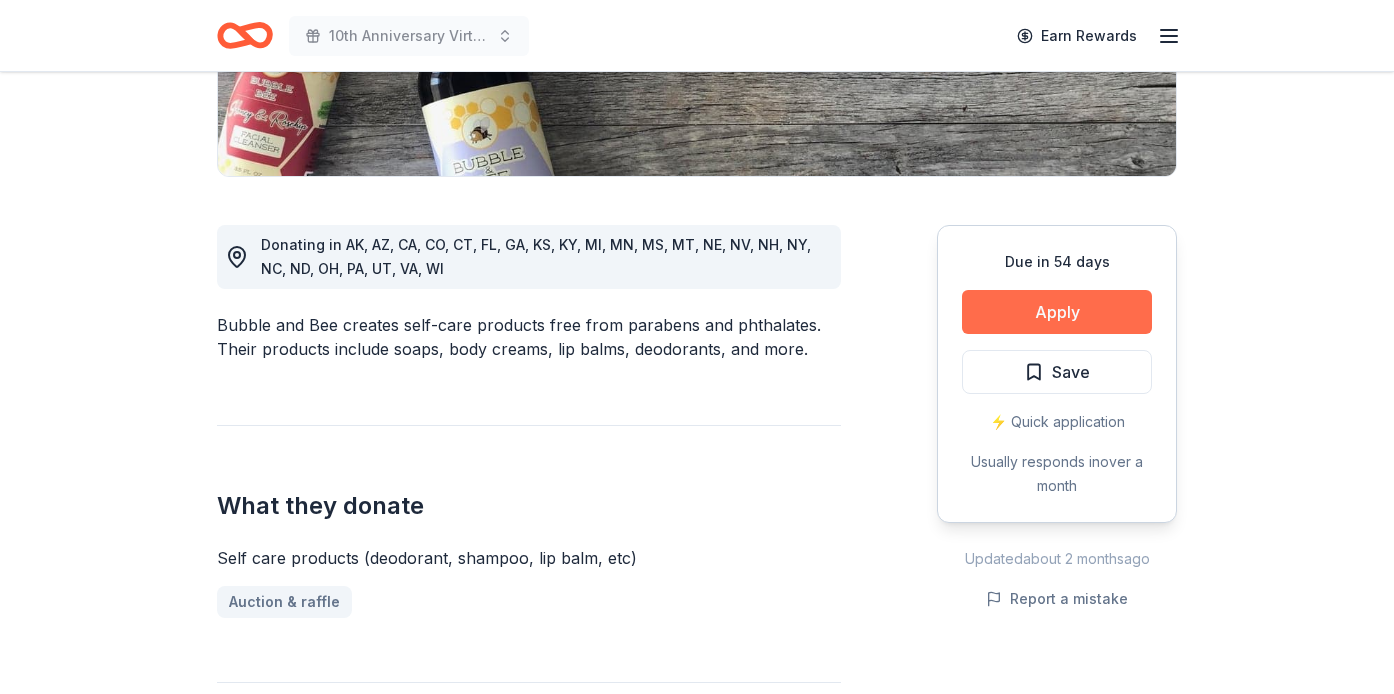 click on "Apply" at bounding box center [1057, 312] 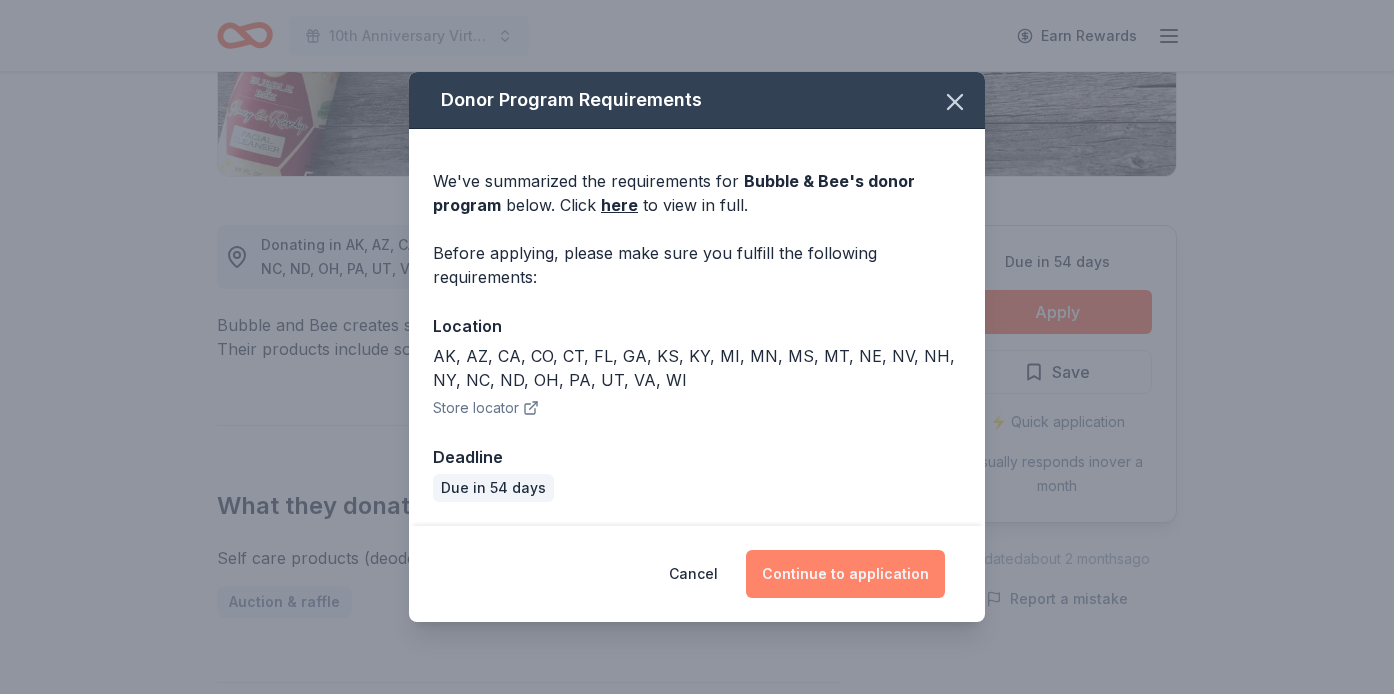click on "Continue to application" at bounding box center [845, 574] 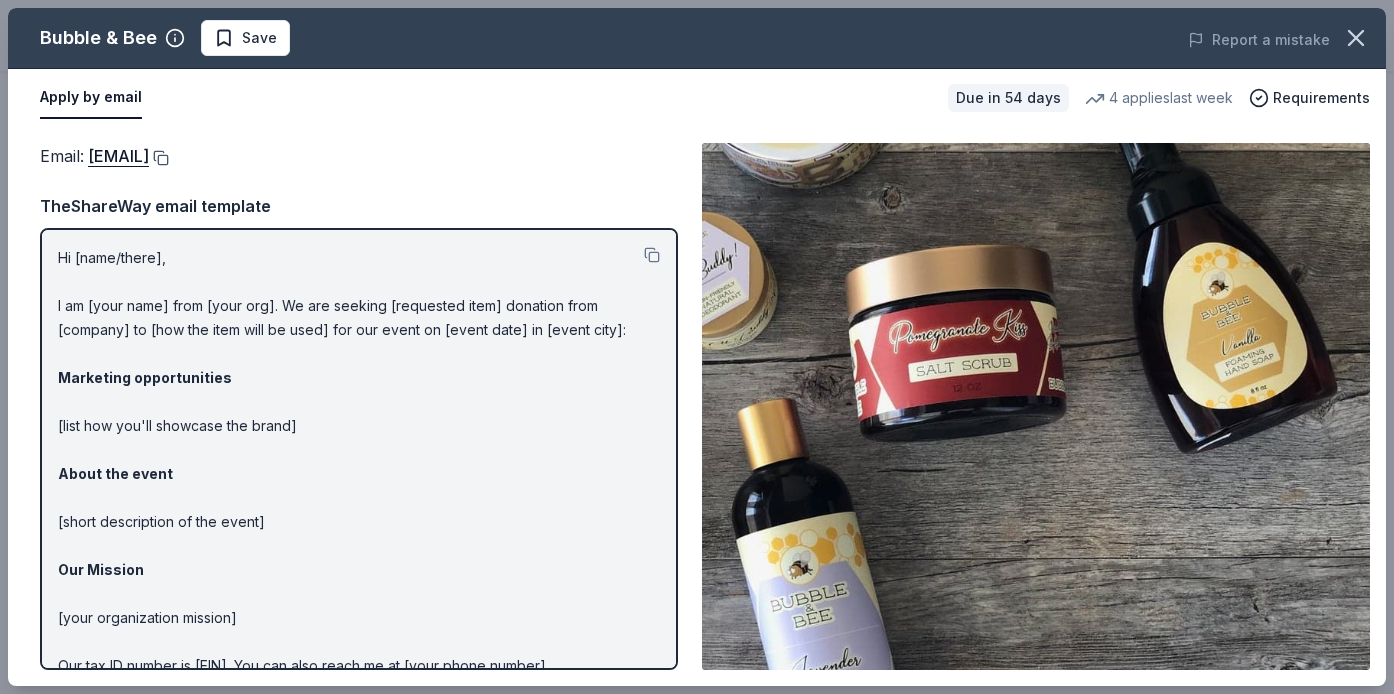 click at bounding box center [159, 158] 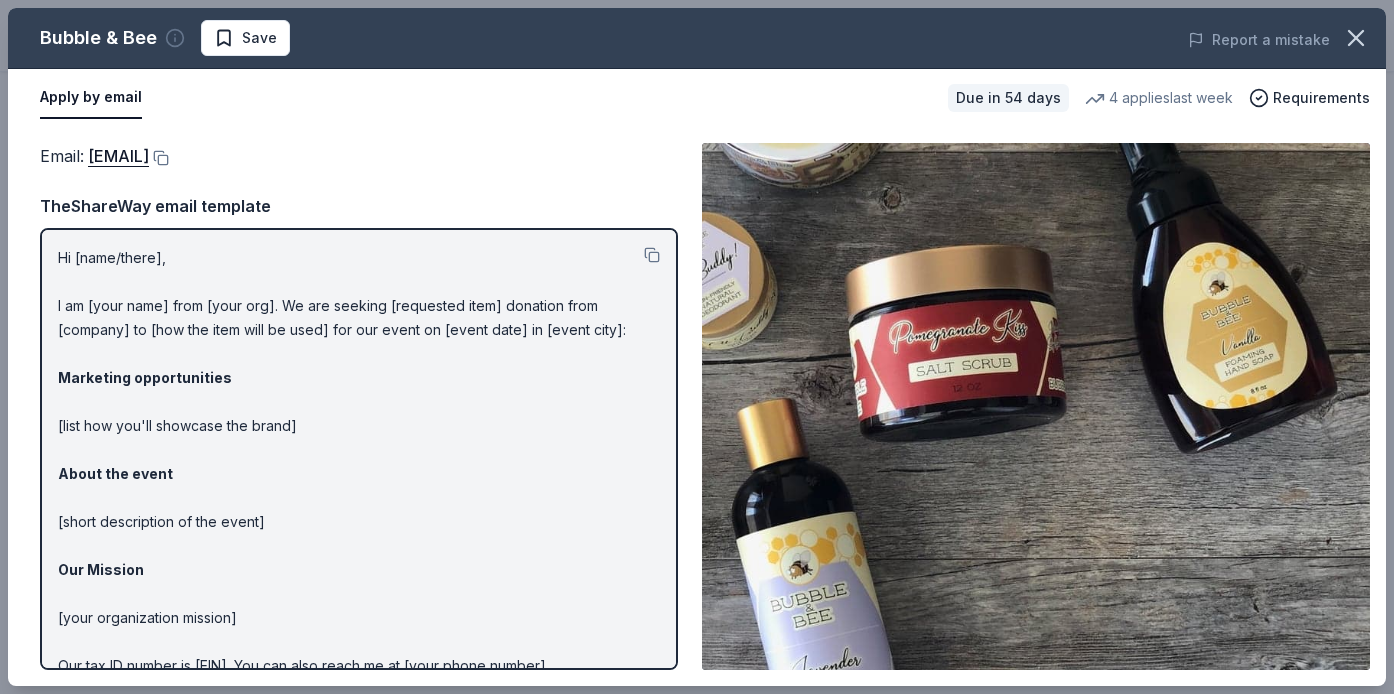 click 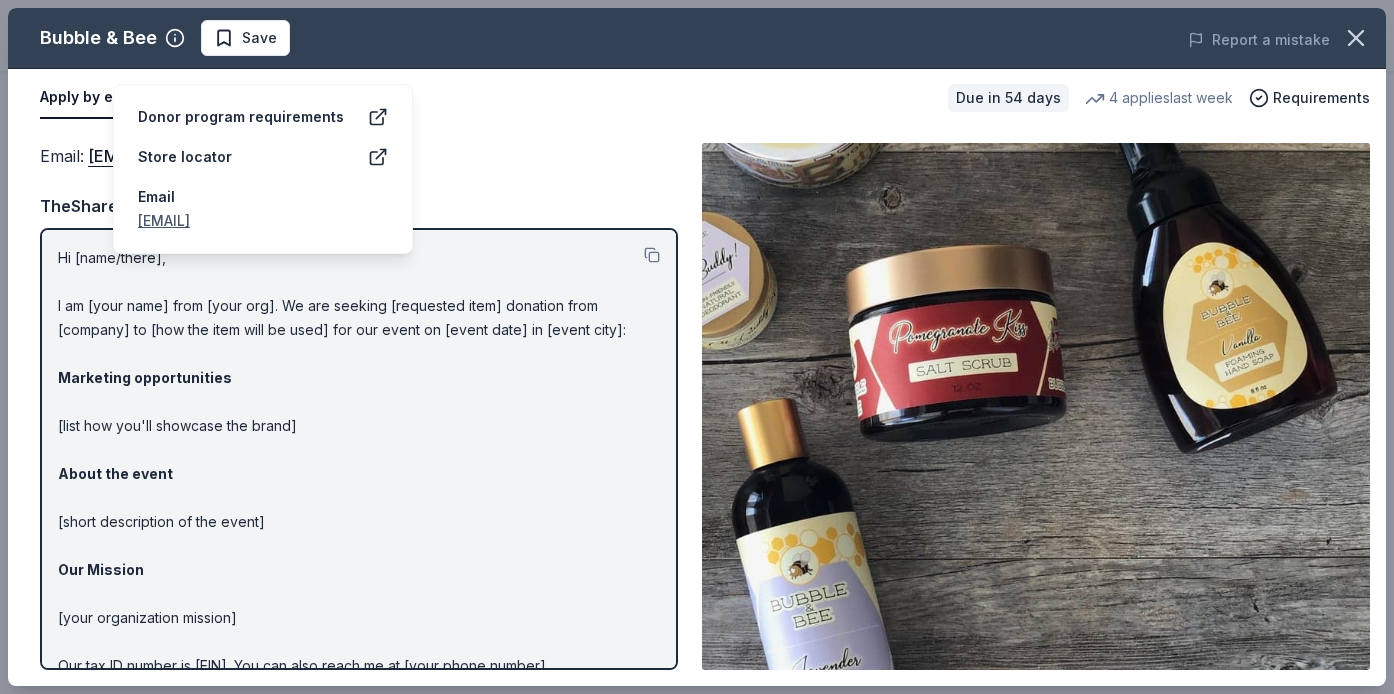 click on "Bubble & Bee Save" at bounding box center (421, 38) 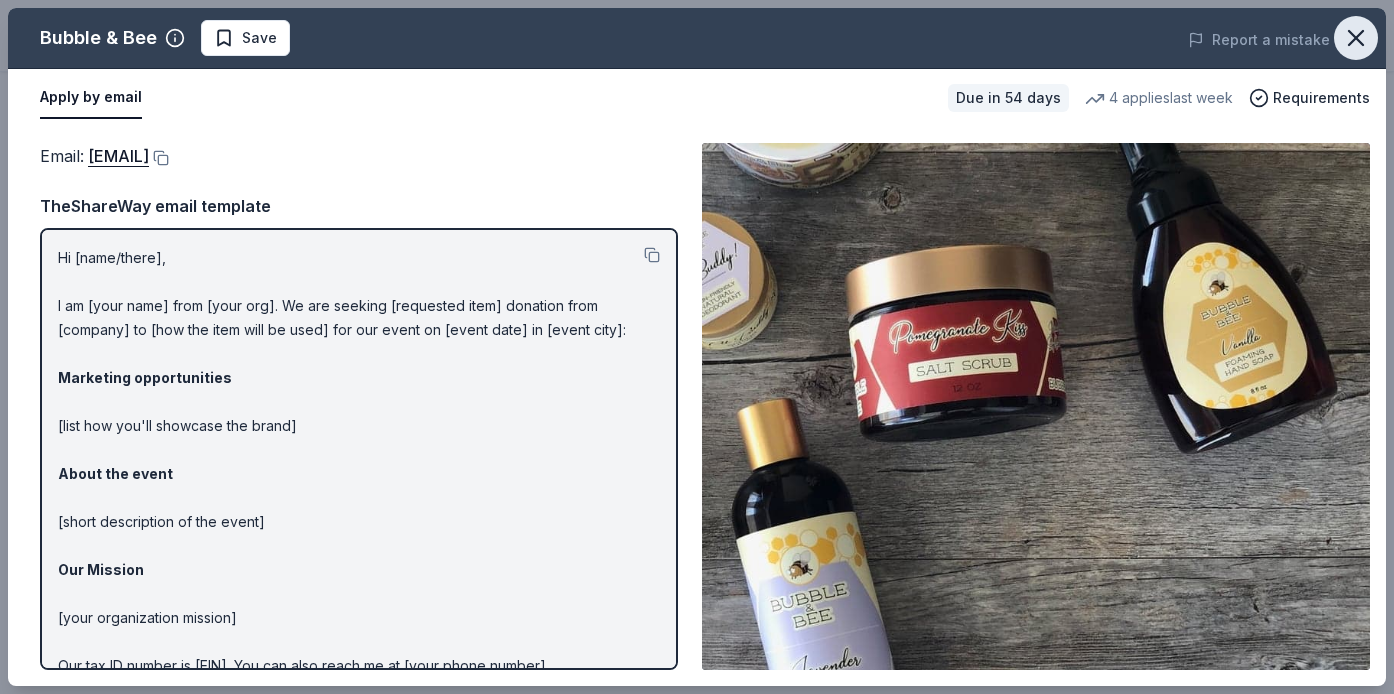 click 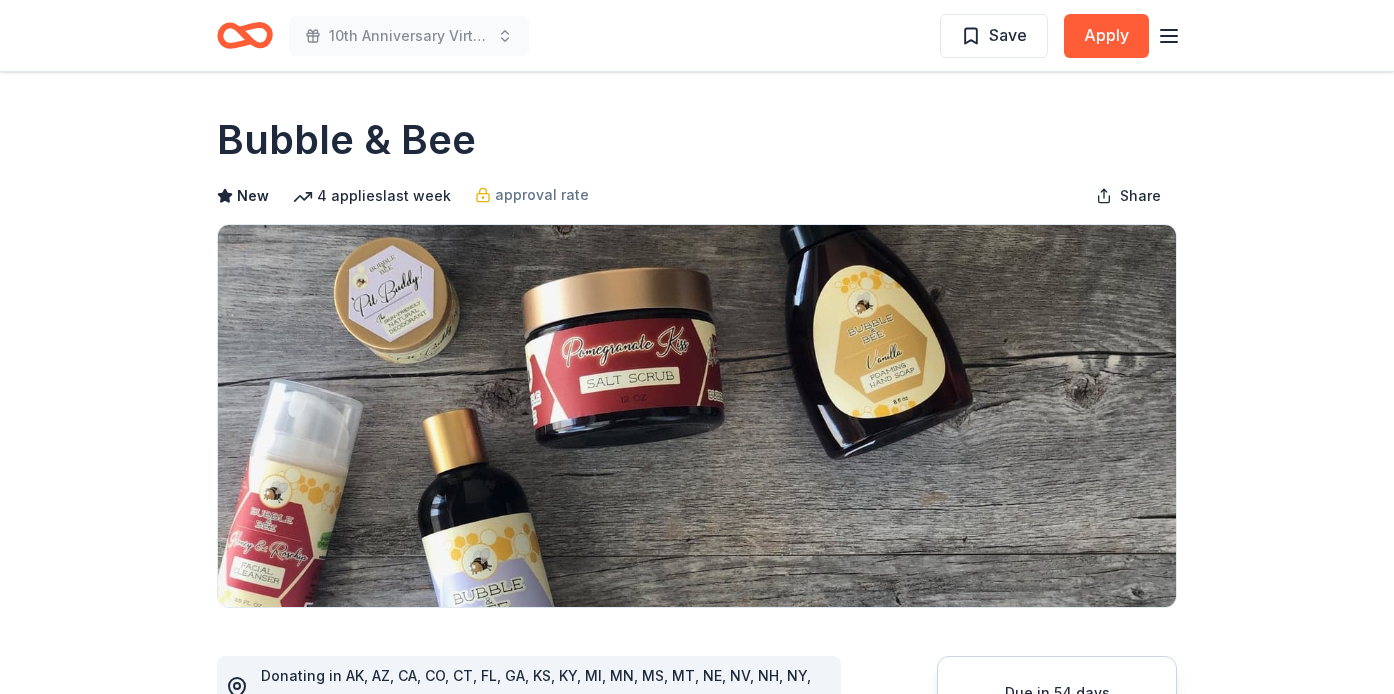 scroll, scrollTop: 0, scrollLeft: 0, axis: both 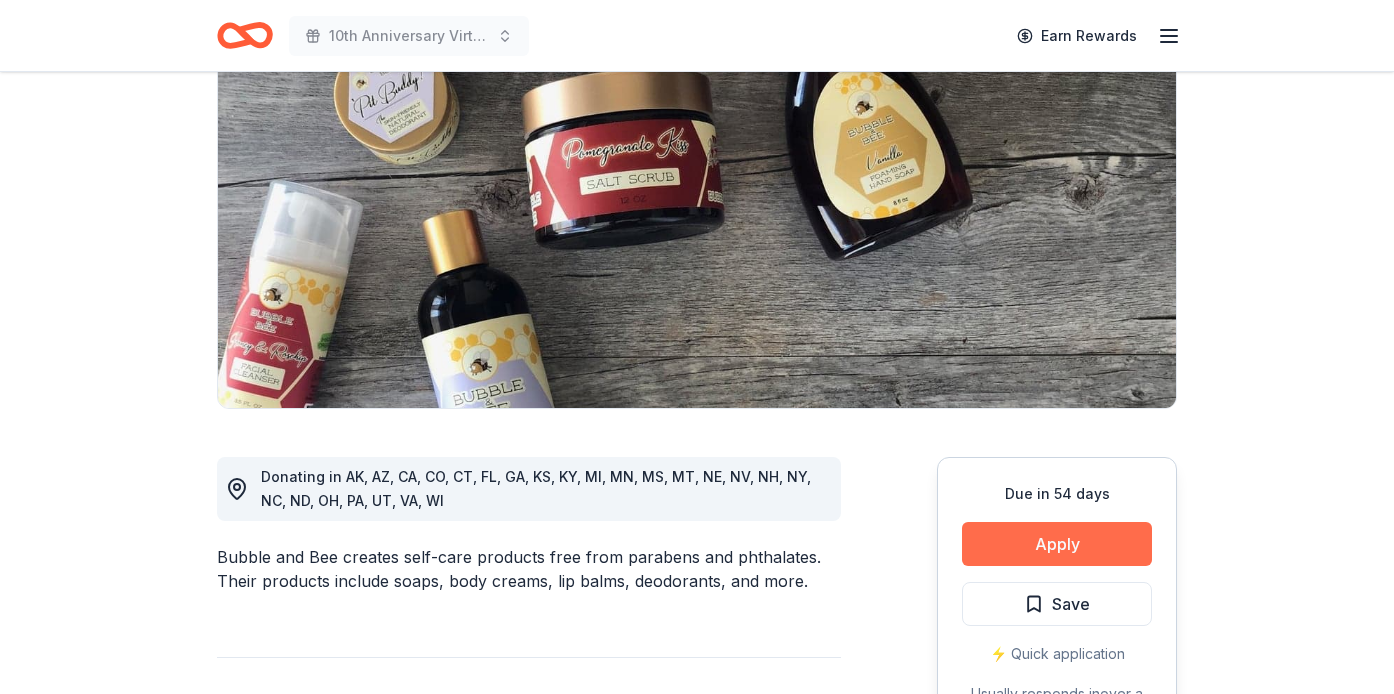 click on "Apply" at bounding box center [1057, 544] 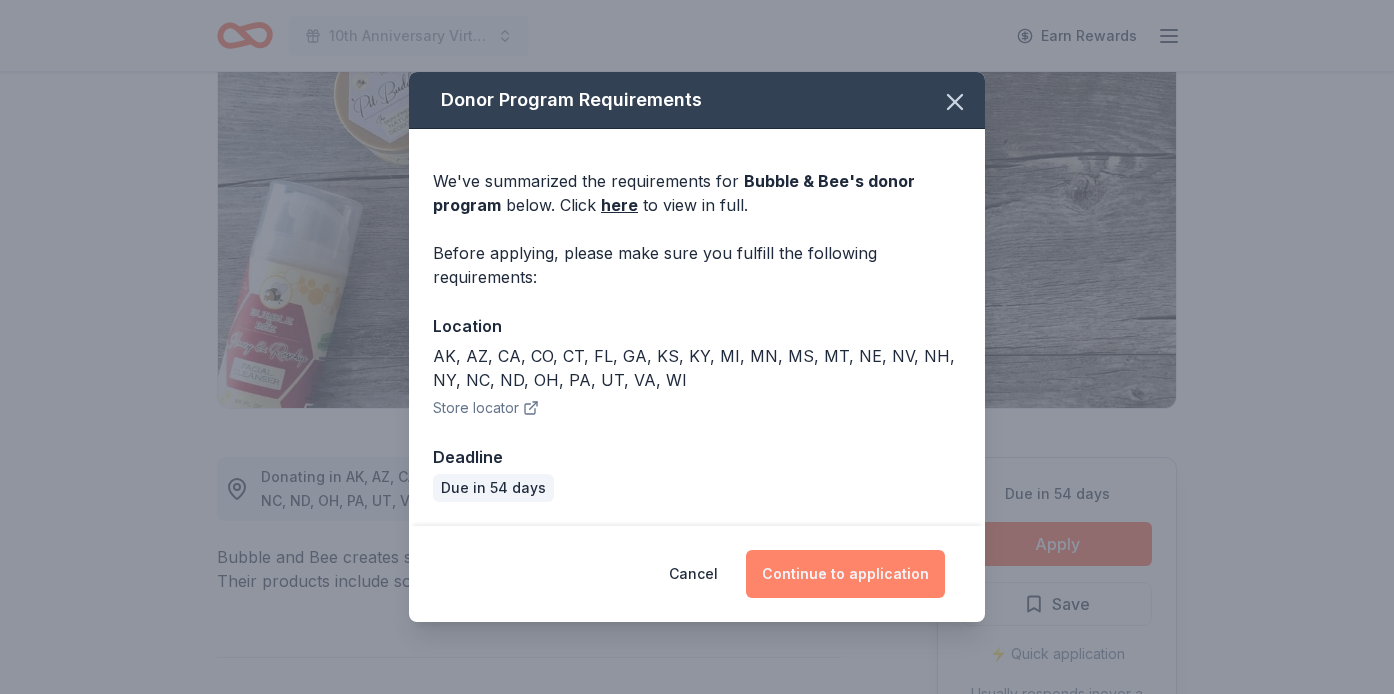 click on "Continue to application" at bounding box center (845, 574) 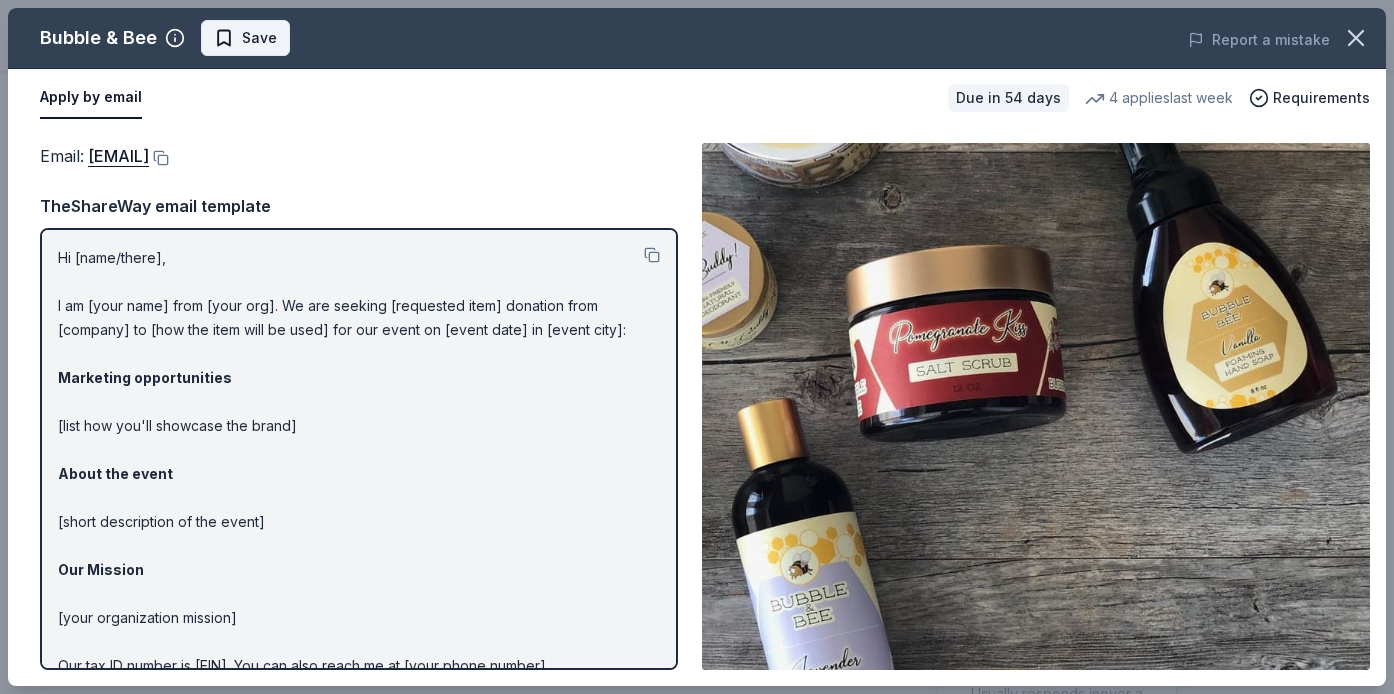 click on "Save" at bounding box center (259, 38) 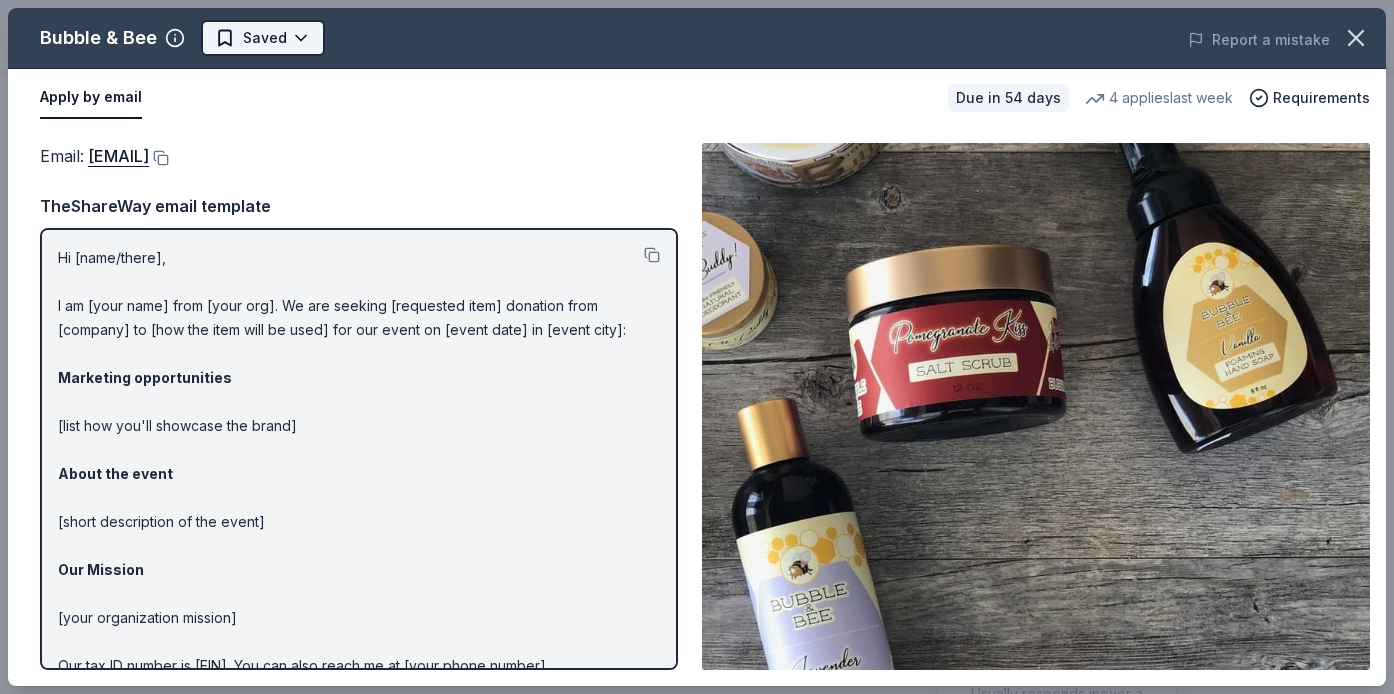 scroll, scrollTop: 0, scrollLeft: 0, axis: both 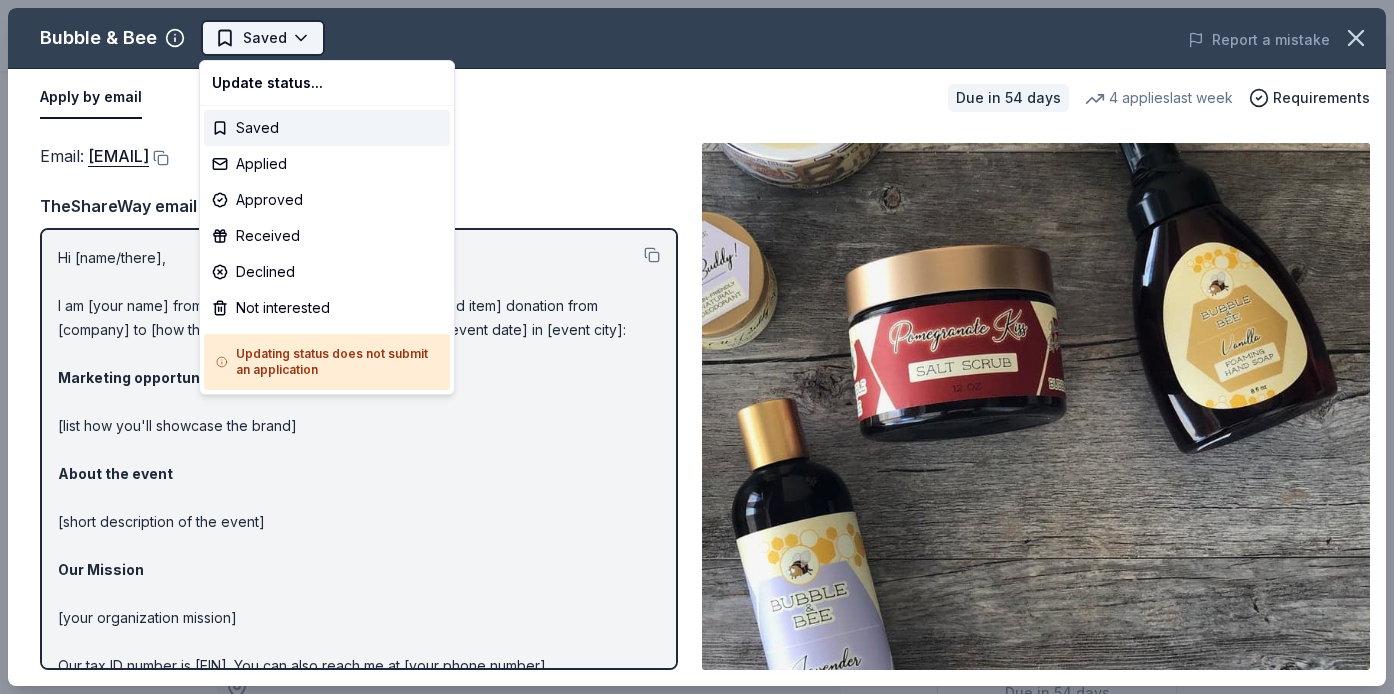 click on "10th Anniversary Virtual Gala Saved Apply Due in 54 days Share Bubble & Bee New 4   applies  last week approval rate Share Donating in AK, AZ, CA, CO, CT, FL, GA, KS, KY, MI, MN, MS, MT, NE, NV, NH, NY, NC, ND, OH, PA, UT, VA, WI Bubble and Bee creates self-care products free from parabens and phthalates. Their products include soaps, body creams, lip balms, deodorants, and more. What they donate Self care products (deodorant, shampoo, lip balm, etc) Auction & raffle Who they donate to Bubble & Bee  hasn ' t listed any preferences or eligibility criteria. approval rate 20 % approved 30 % declined 50 % no response Upgrade to Pro to view approval rates and average donation values Due in 54 days Apply Saved ⚡️ Quick application Usually responds in  over a month Updated  about 2 months  ago Report a mistake New Be the first to review this company! Leave a review Similar donors Top rated 17   applies  last week 56 days left Online app Oriental Trading 4.8 Donation depends on request 8   applies  last week 4.8" at bounding box center (697, 347) 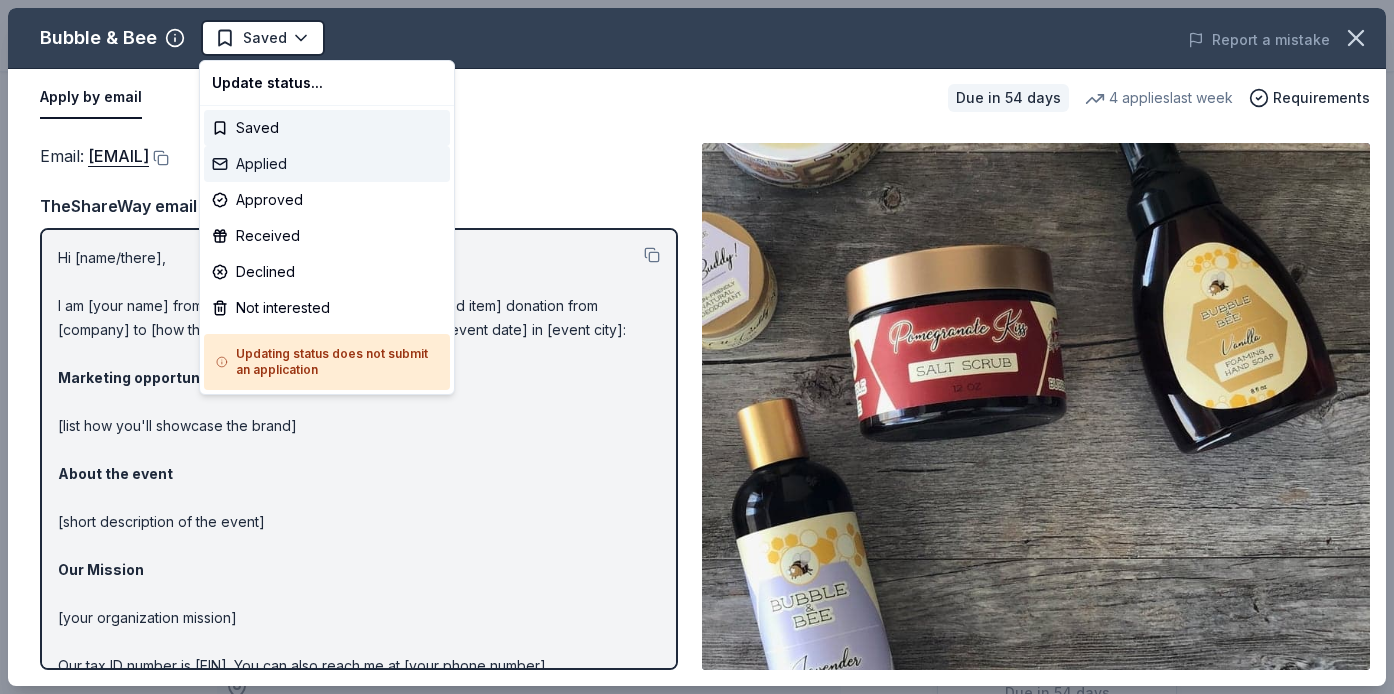 click on "Applied" at bounding box center (327, 164) 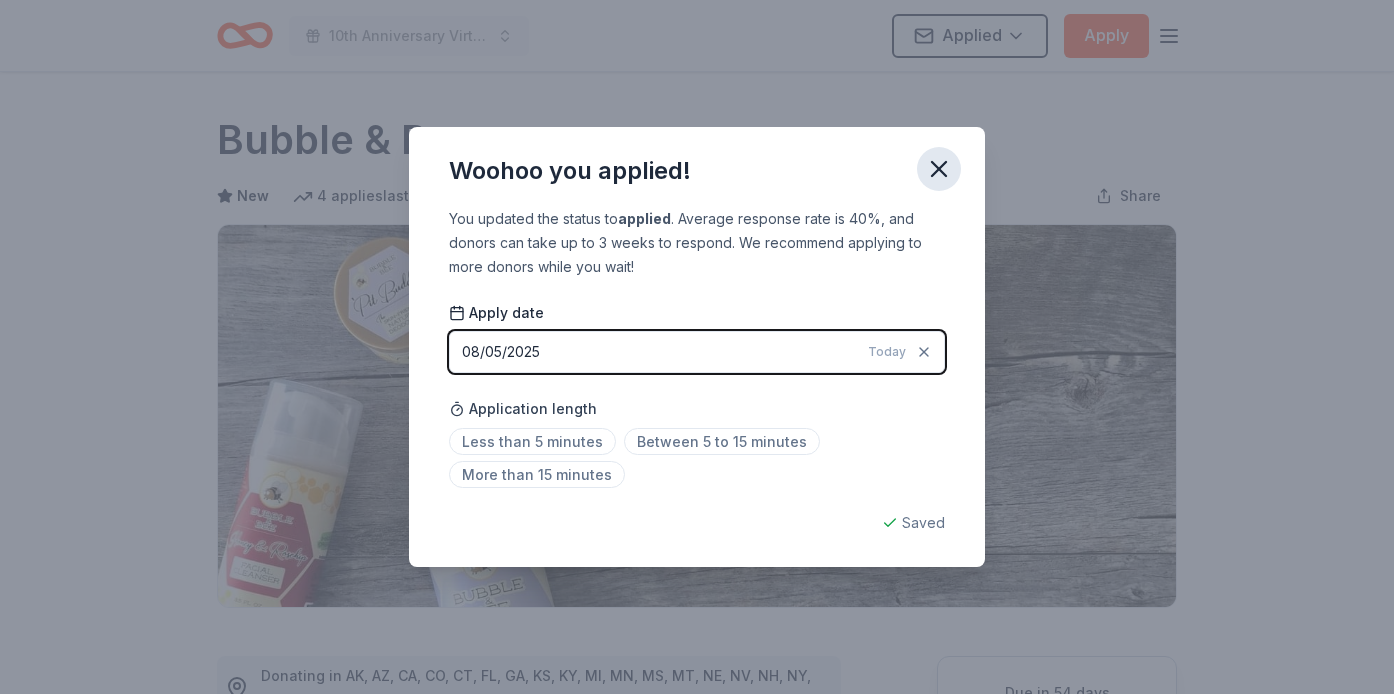 click 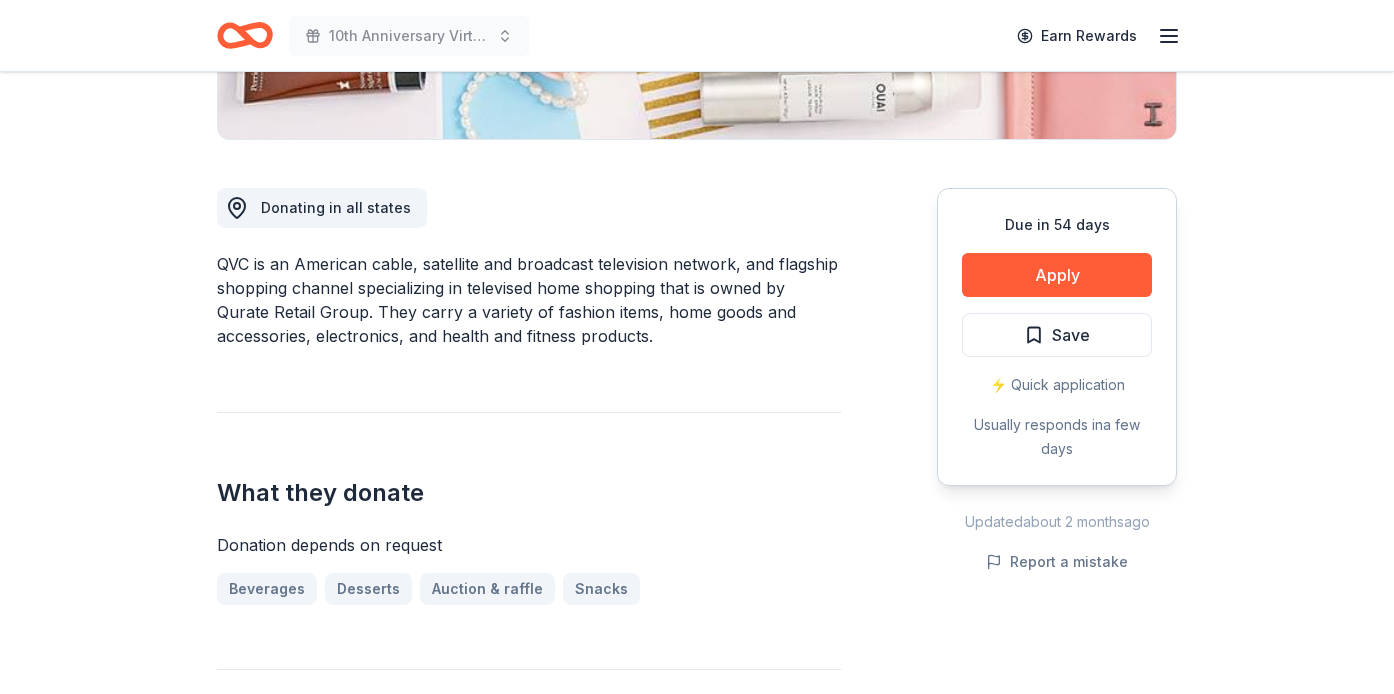scroll, scrollTop: 469, scrollLeft: 0, axis: vertical 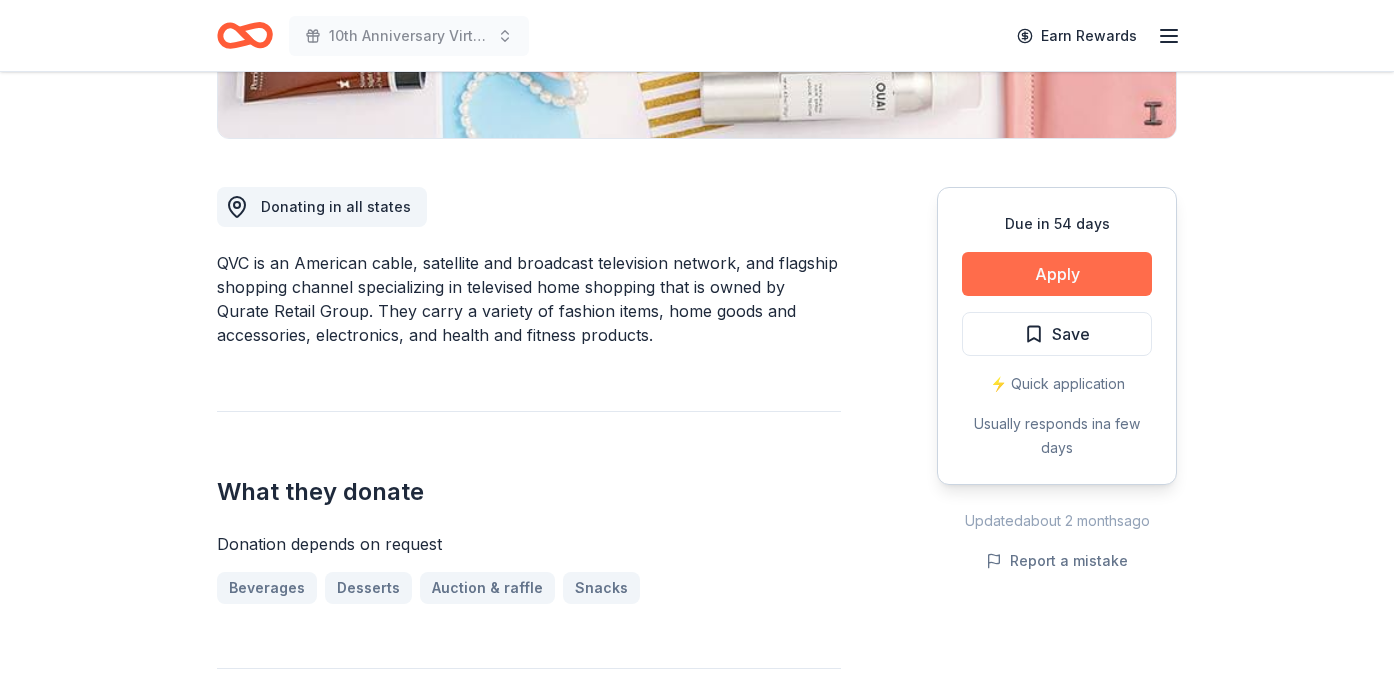 click on "Apply" at bounding box center (1057, 274) 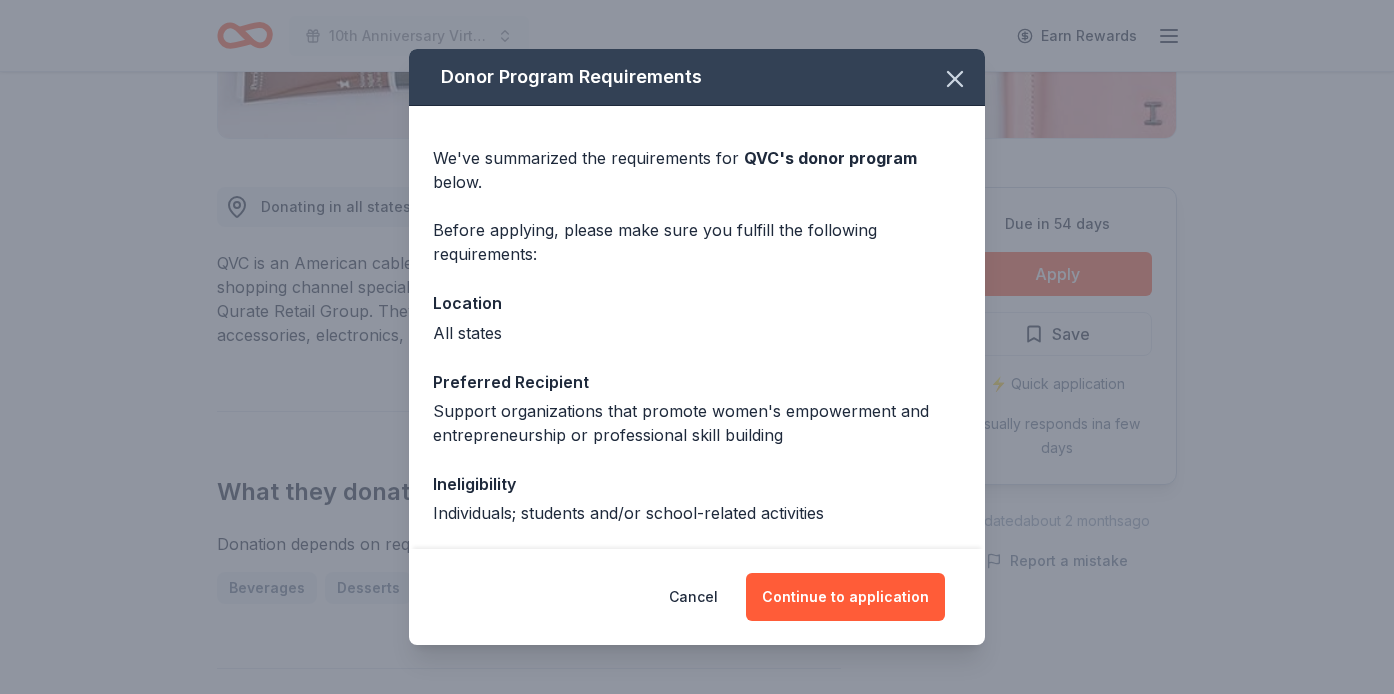 scroll, scrollTop: 0, scrollLeft: 0, axis: both 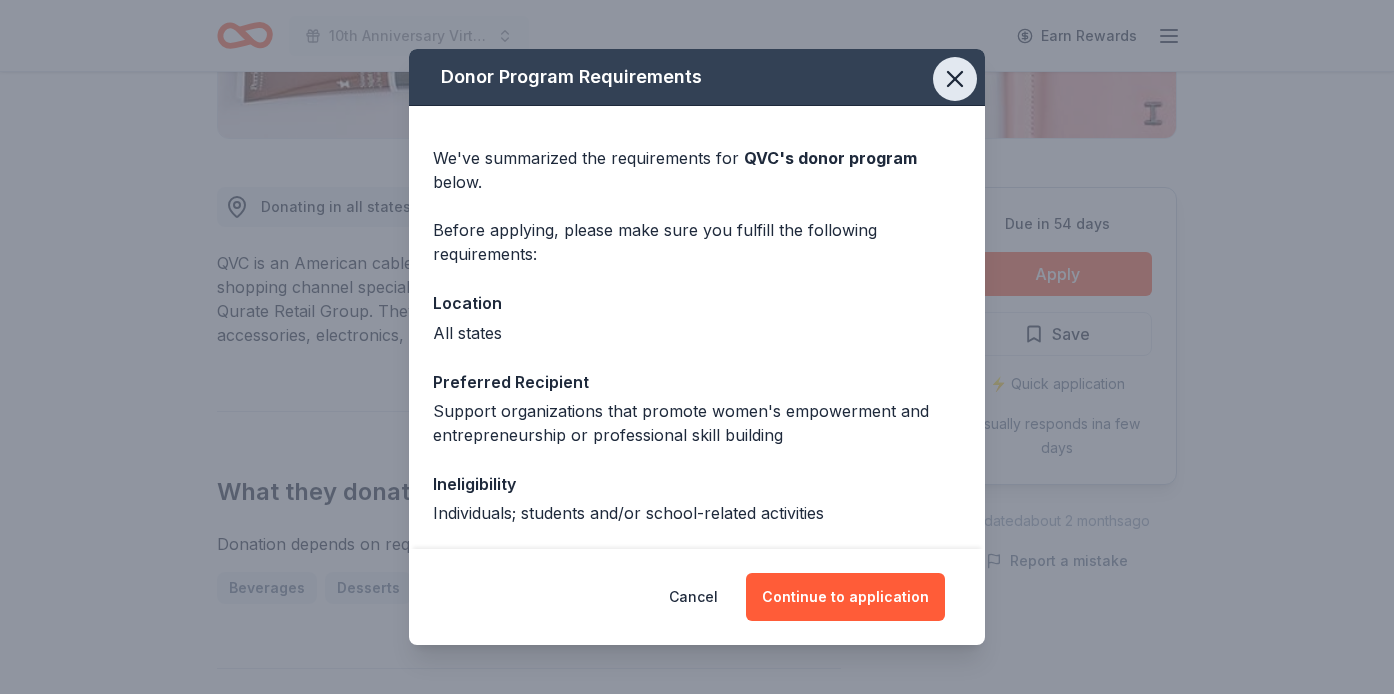 click 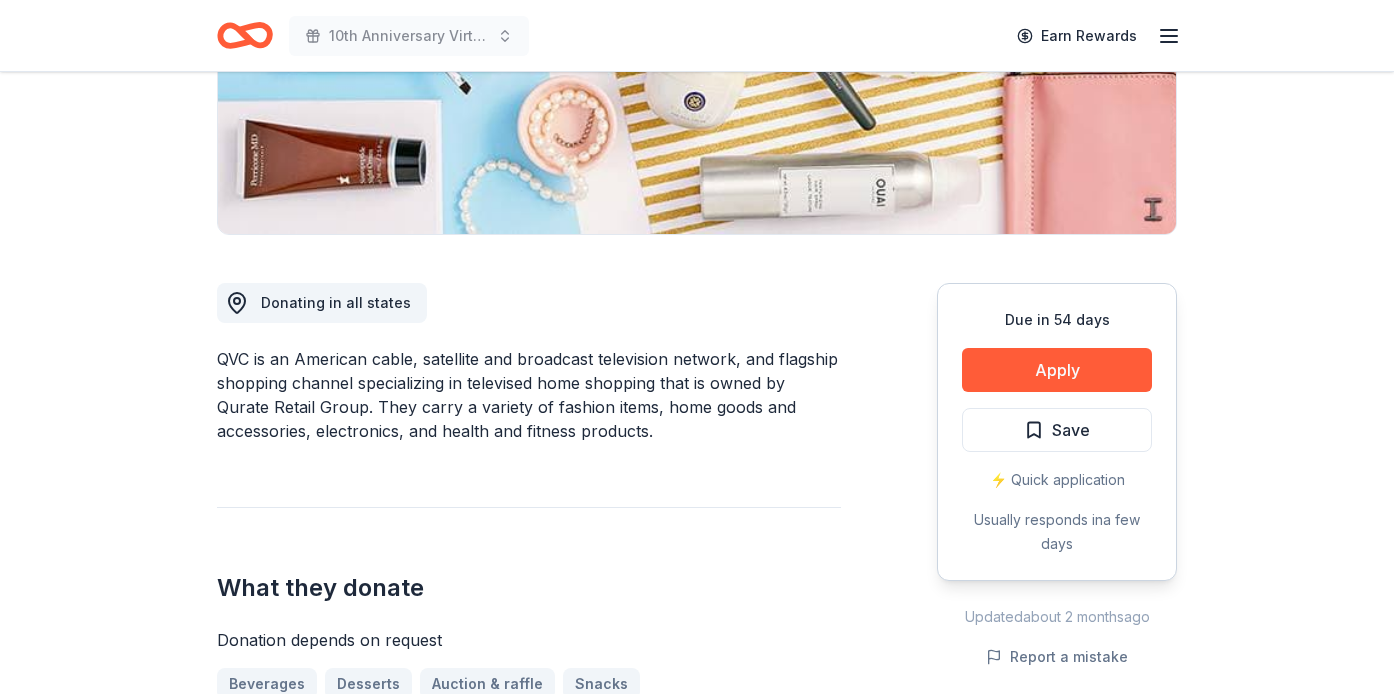 scroll, scrollTop: 546, scrollLeft: 0, axis: vertical 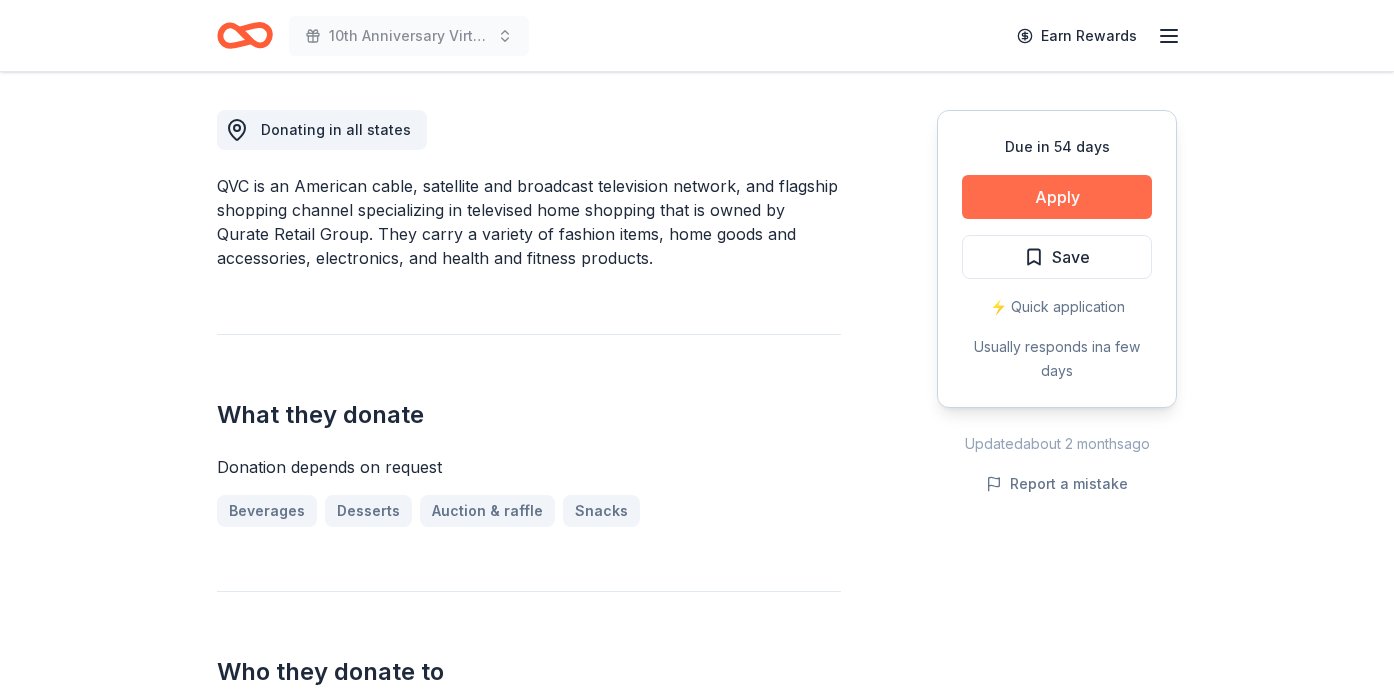 click on "Apply" at bounding box center [1057, 197] 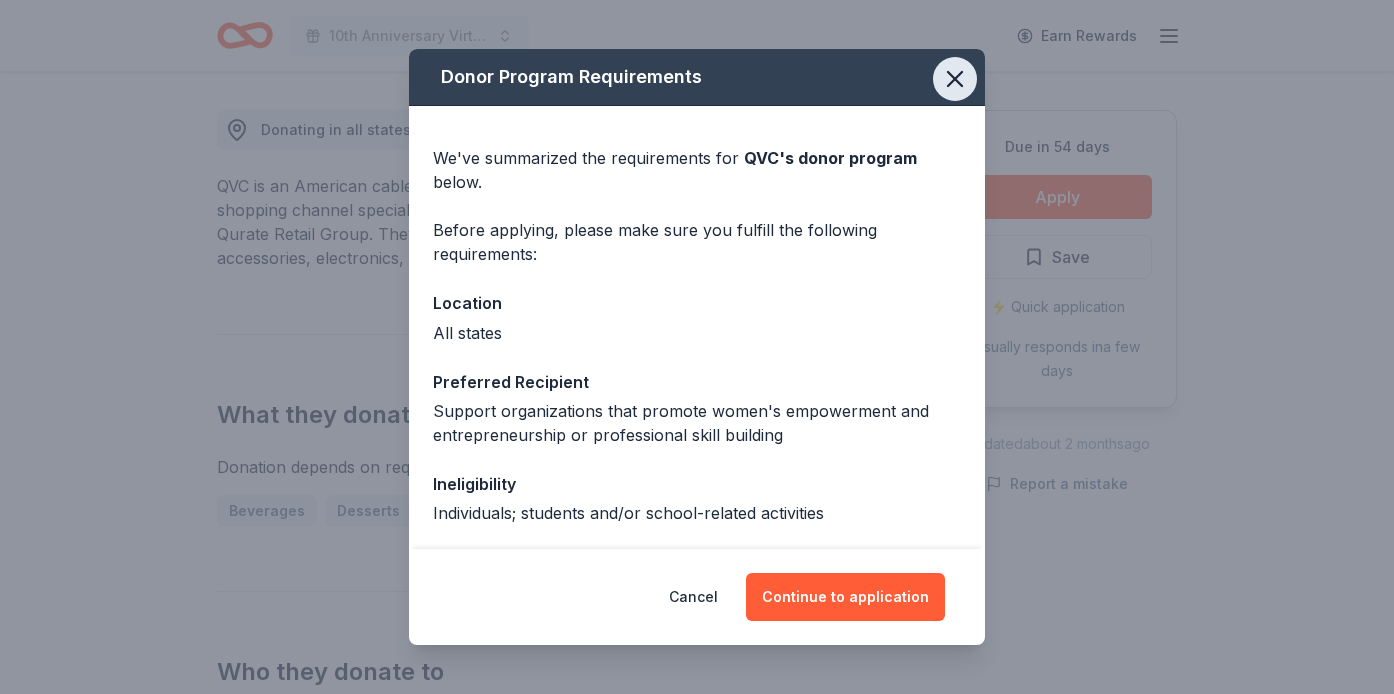 click 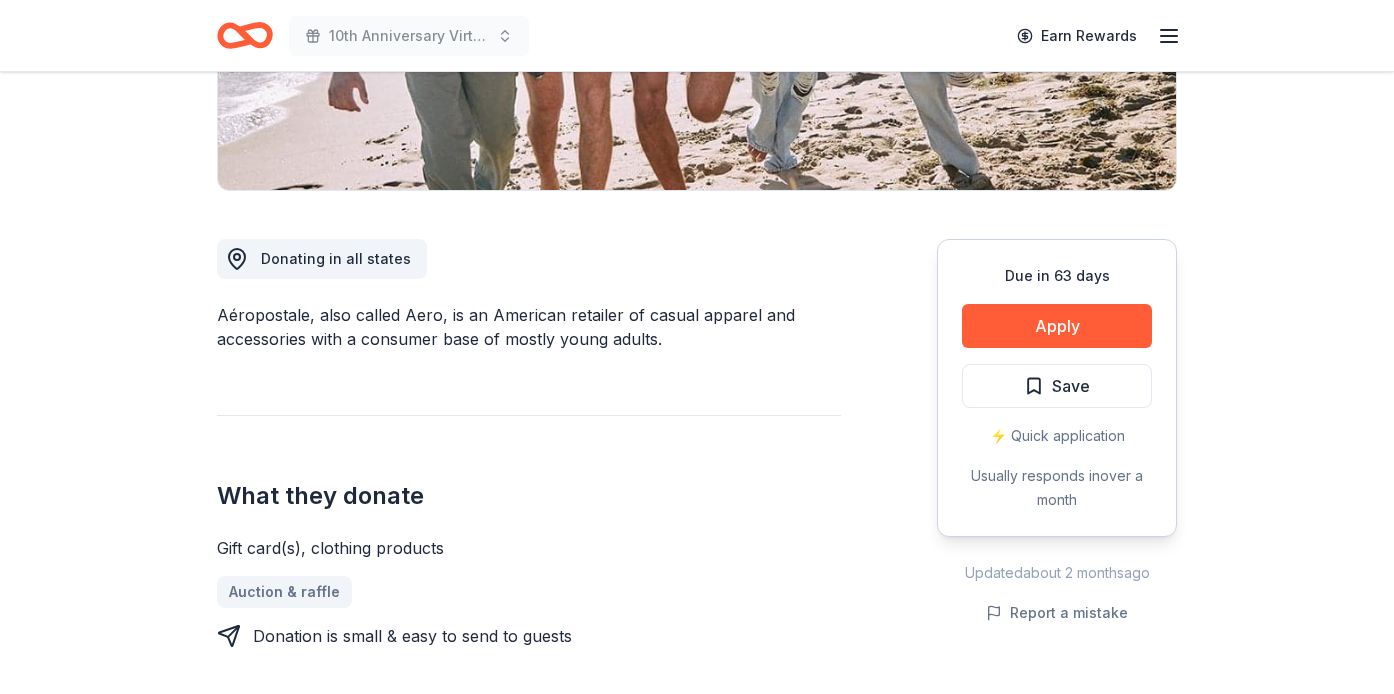 scroll, scrollTop: 420, scrollLeft: 0, axis: vertical 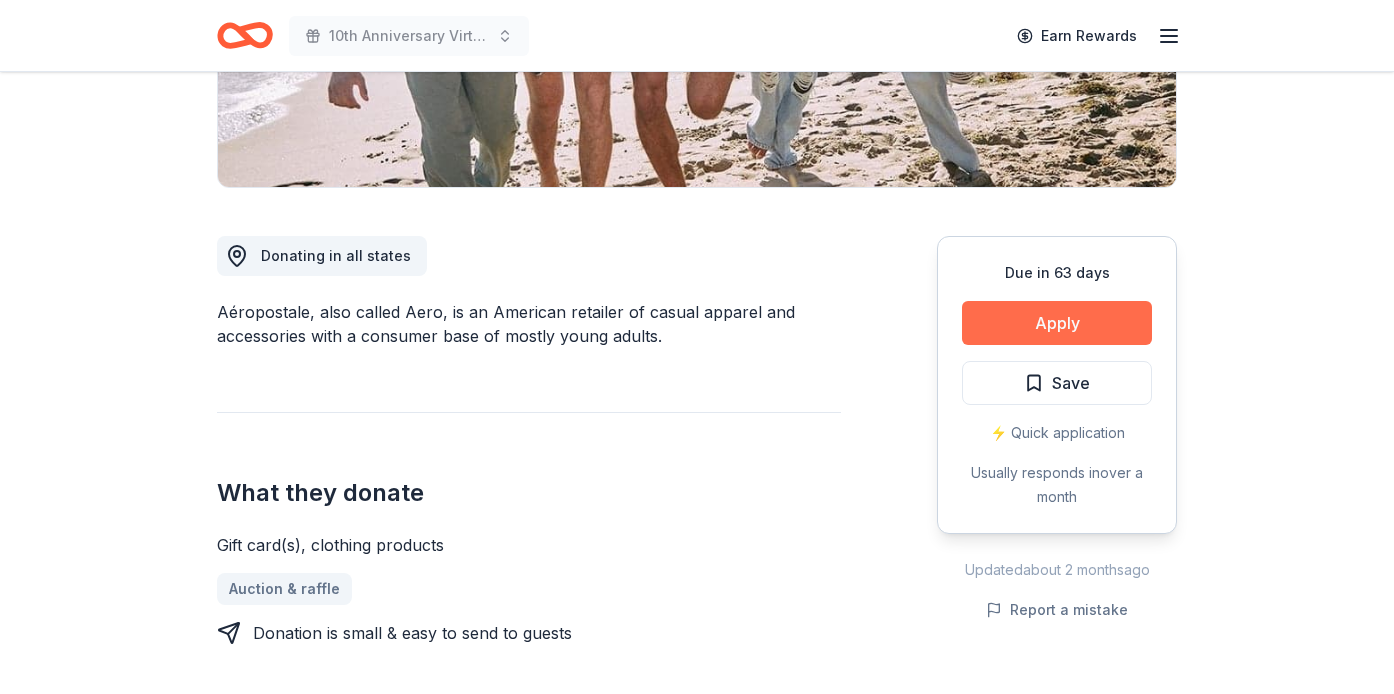 click on "Apply" at bounding box center (1057, 323) 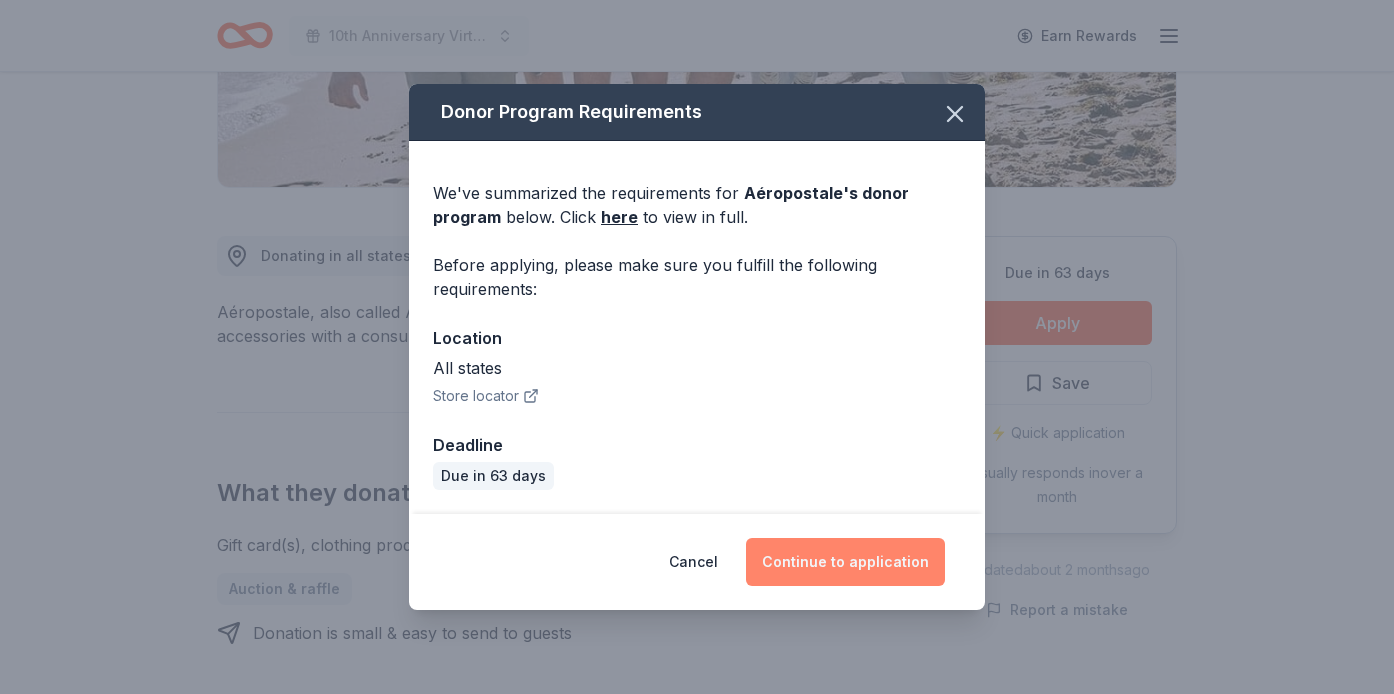 click on "Continue to application" at bounding box center [845, 562] 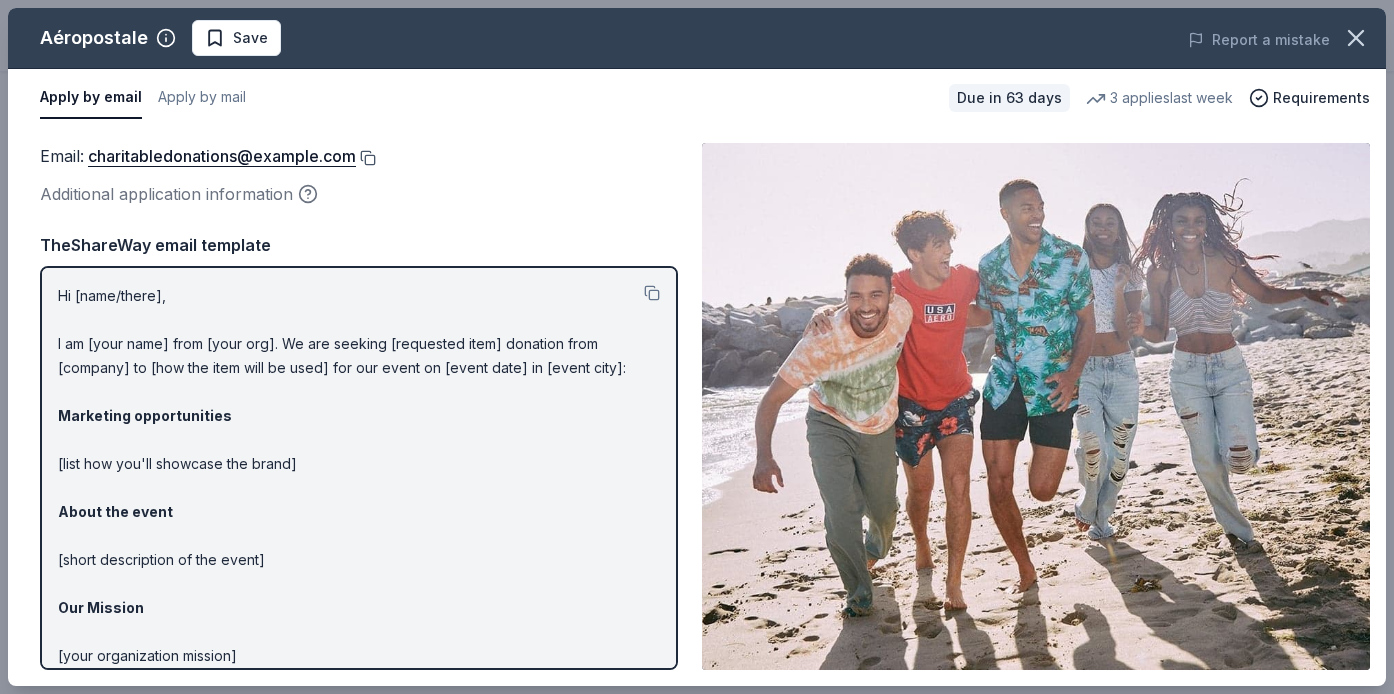 click at bounding box center (366, 158) 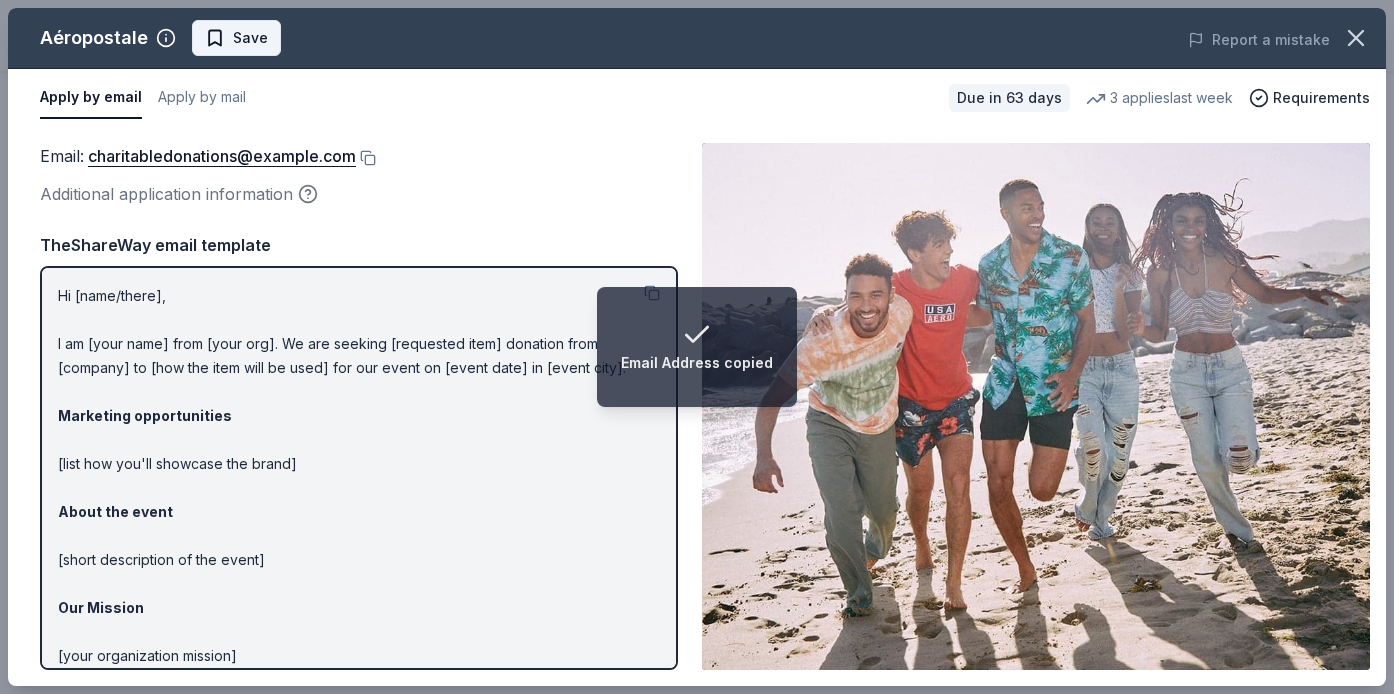 click on "Save" at bounding box center [250, 38] 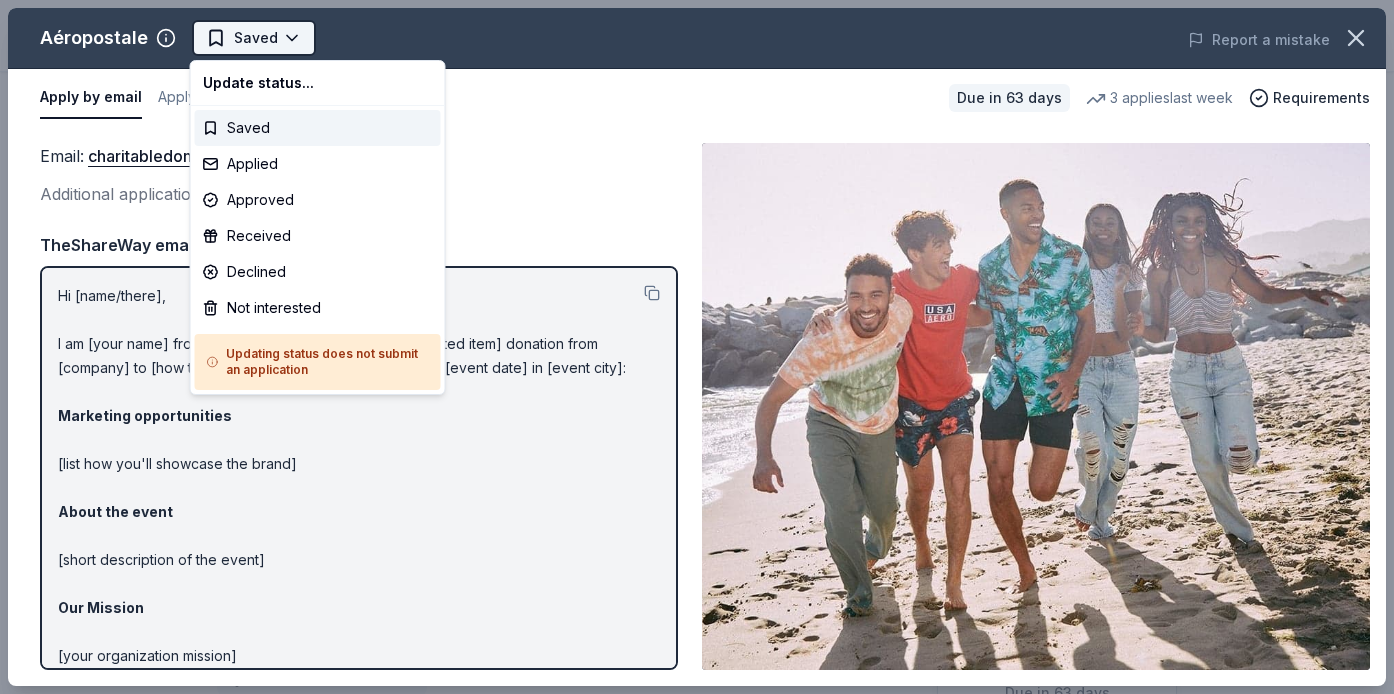 click on "10th Anniversary Virtual Gala Earn Rewards Due in 63 days Share Aéropostale New 3   applies  last week approval rate Share Donating in all states Aéropostale, also called Aero, is an American retailer of casual apparel and accessories with a consumer base of mostly young adults. What they donate Gift card(s), clothing products Auction & raffle Donation is small & easy to send to guests Who they donate to Aéropostale  hasn ' t listed any preferences or eligibility criteria. approval rate 20 % approved 30 % declined 50 % no response Upgrade to Pro to view approval rates and average donation values Due in 63 days Apply Saved ⚡️ Quick application Usually responds in  over a month Updated  about 2 months  ago Report a mistake New Be the first to review this company! Leave a review Similar donors 1   apply  last week 54 days left Online app Kolache Factory New Baked goods, gift card(s) Top rated Local 56 days left Online app Zoo Miami 5.0 General admission tickets (limited to no more than 4 tickets) Local 1" at bounding box center (697, 347) 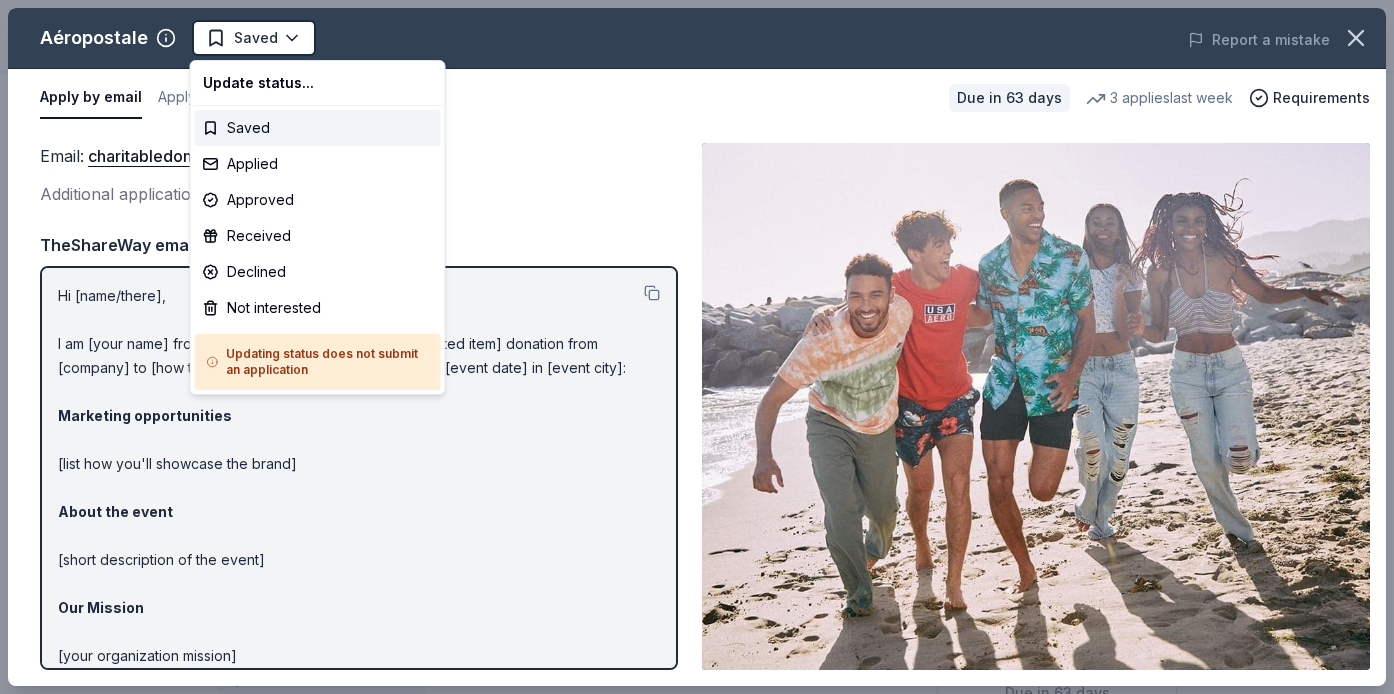 scroll, scrollTop: 0, scrollLeft: 0, axis: both 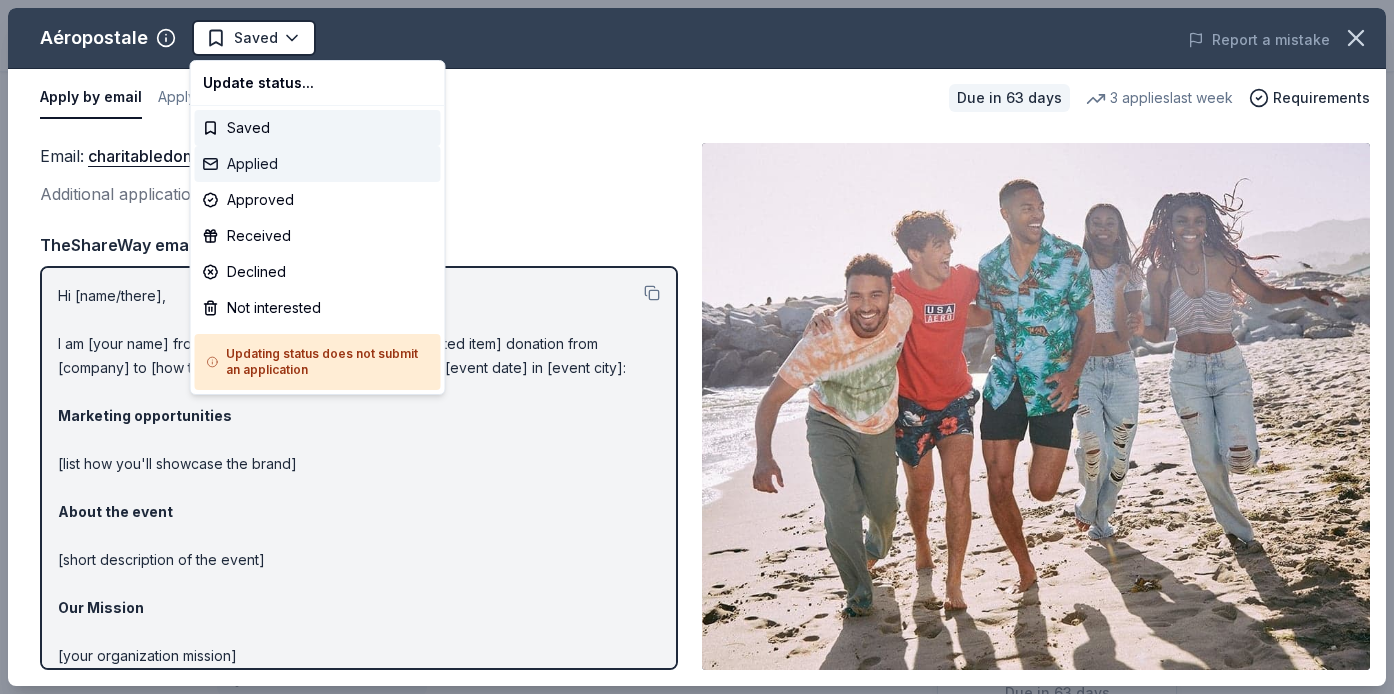 click on "Applied" at bounding box center (318, 164) 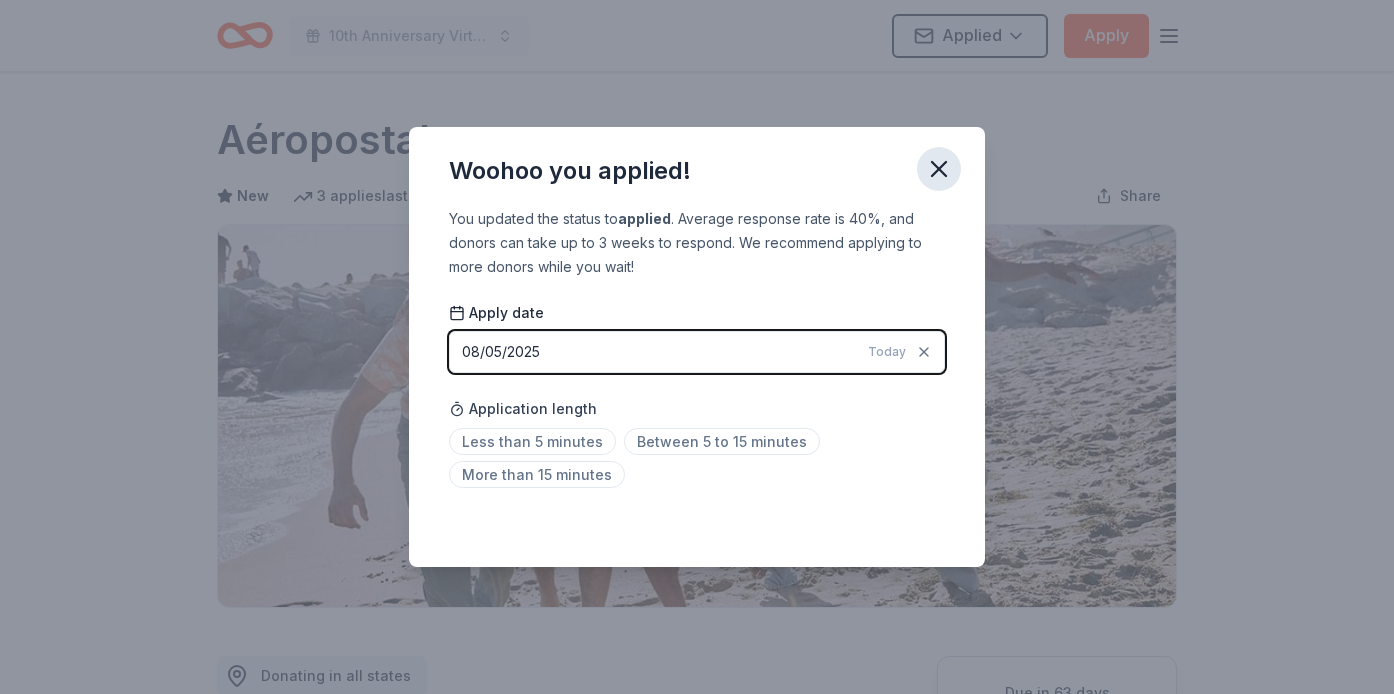 click 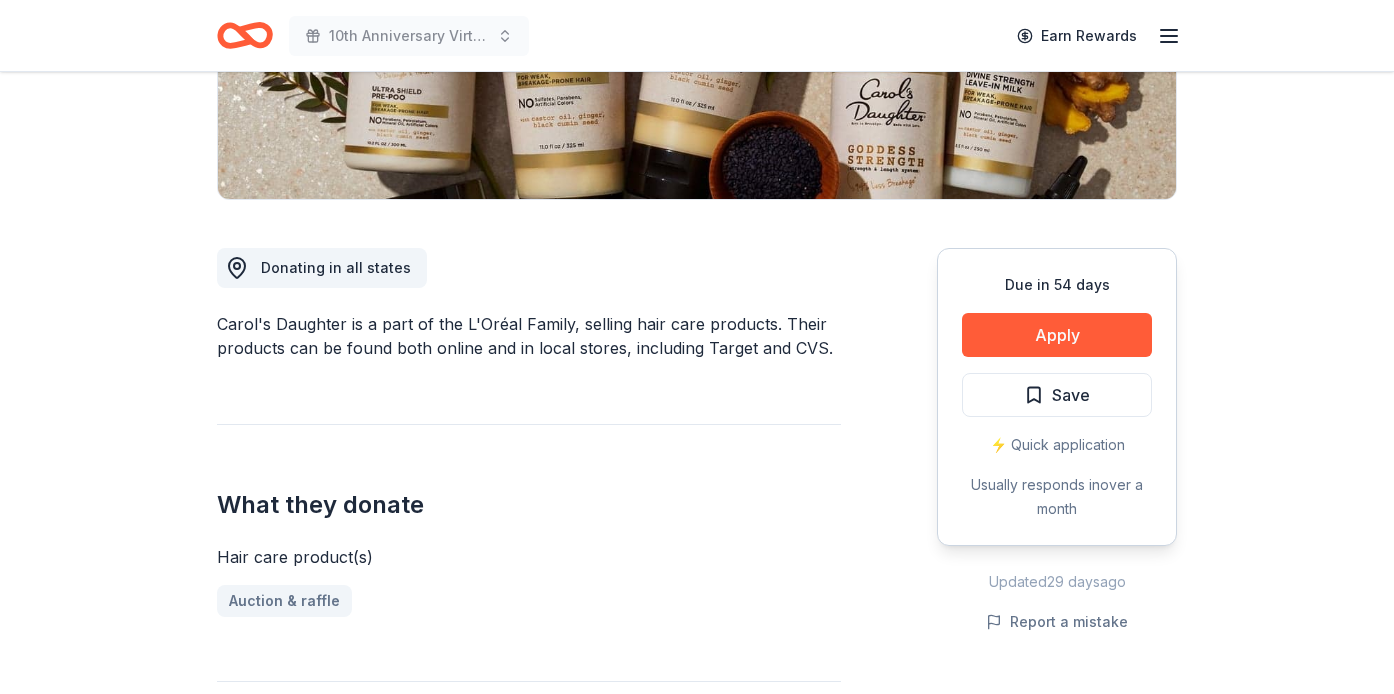 scroll, scrollTop: 411, scrollLeft: 0, axis: vertical 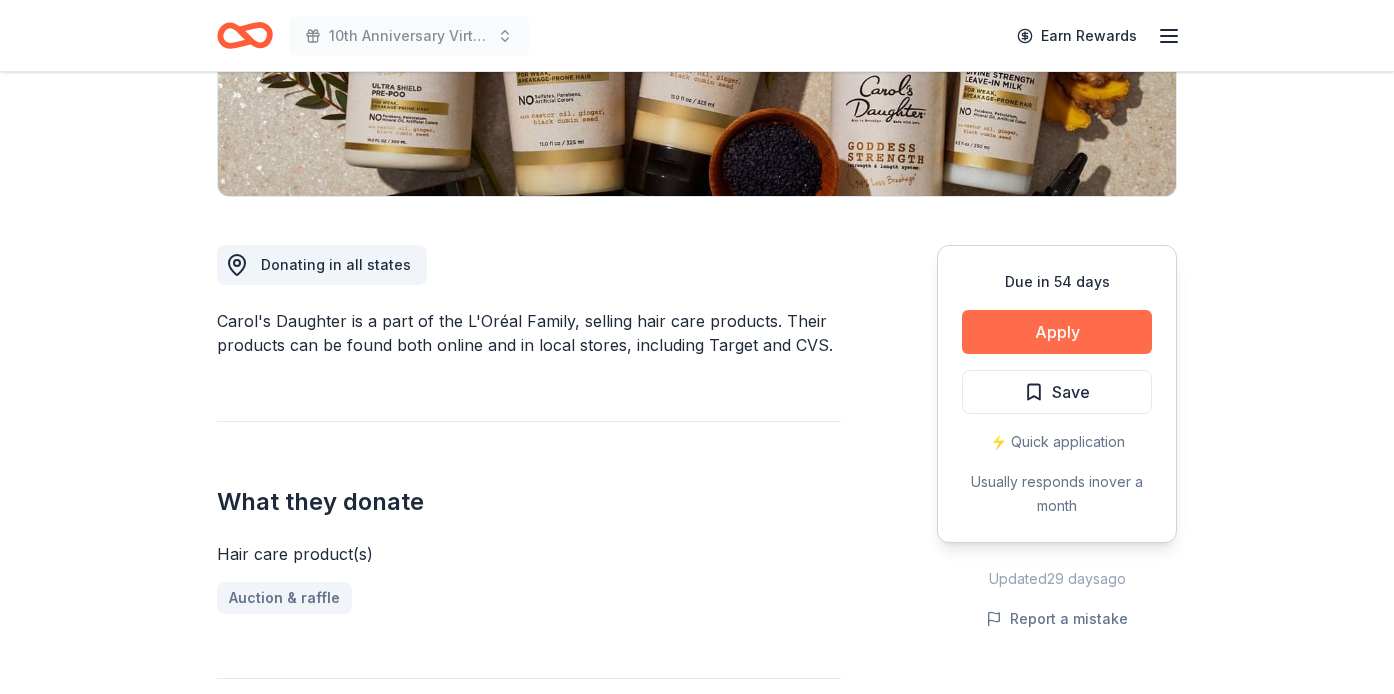 click on "Apply" at bounding box center (1057, 332) 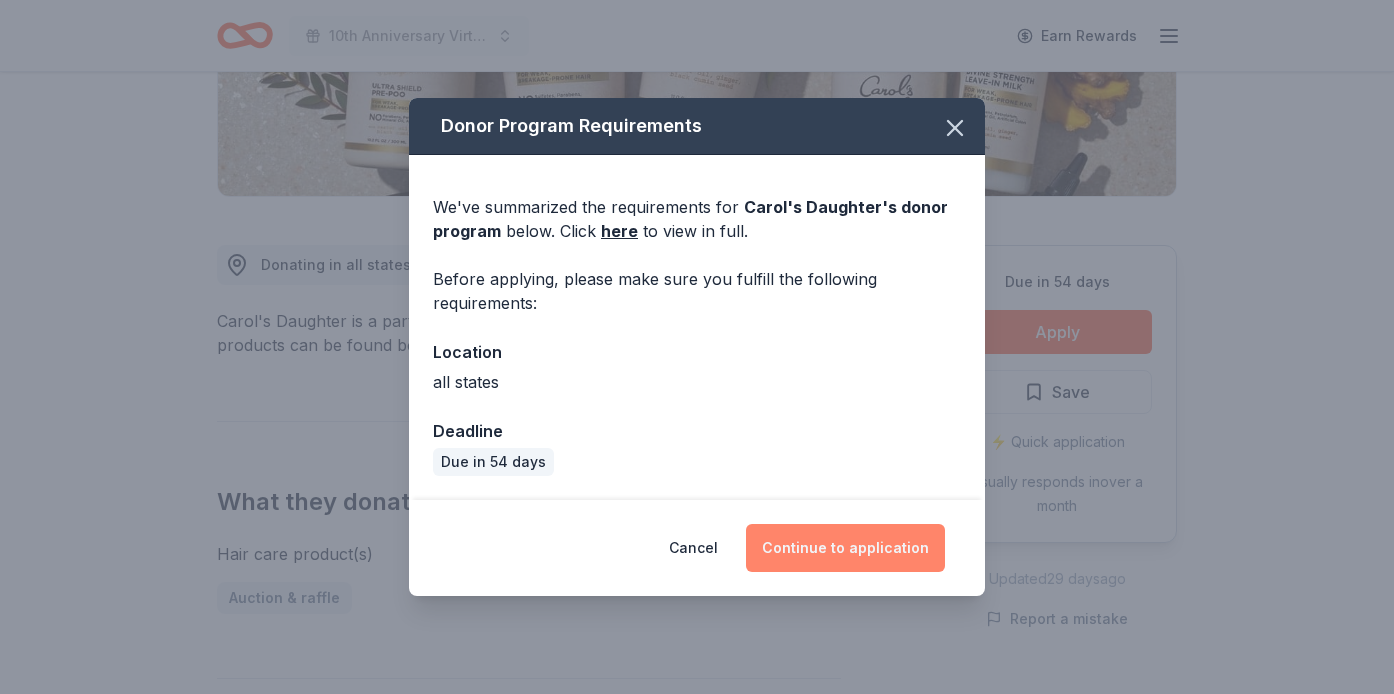 click on "Continue to application" at bounding box center (845, 548) 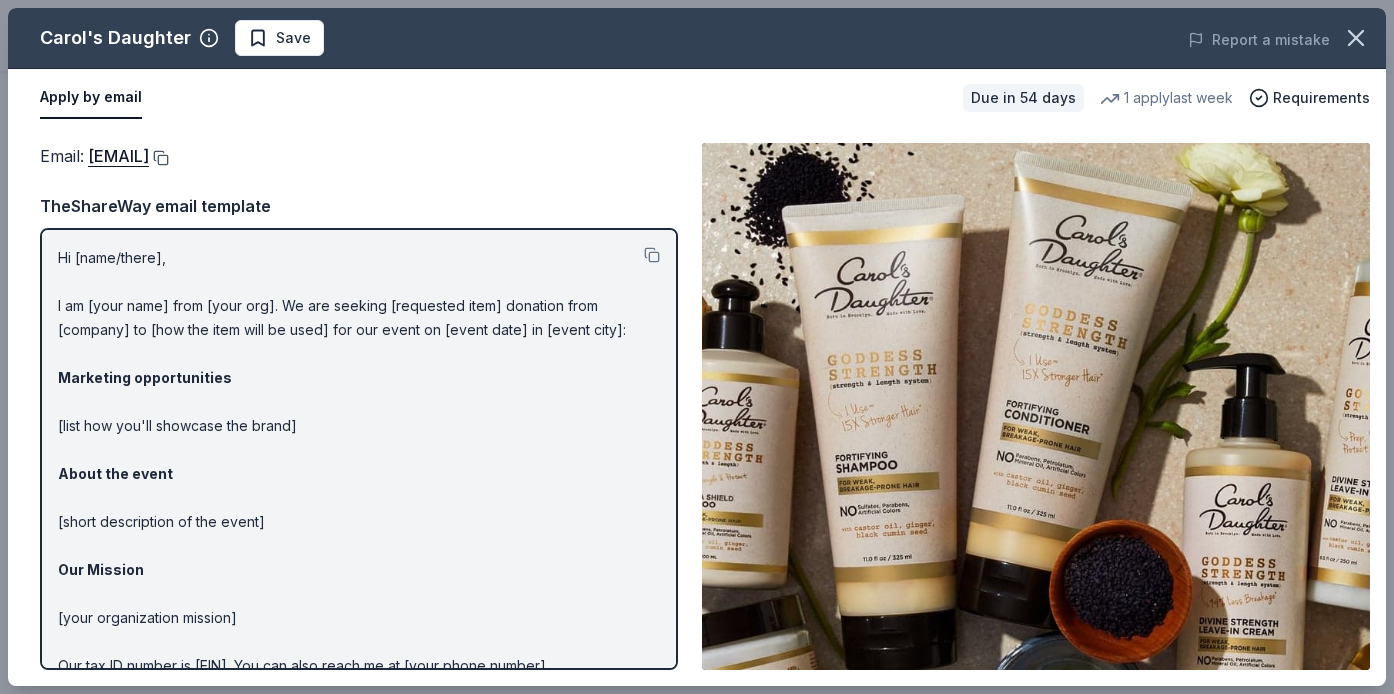click at bounding box center (159, 158) 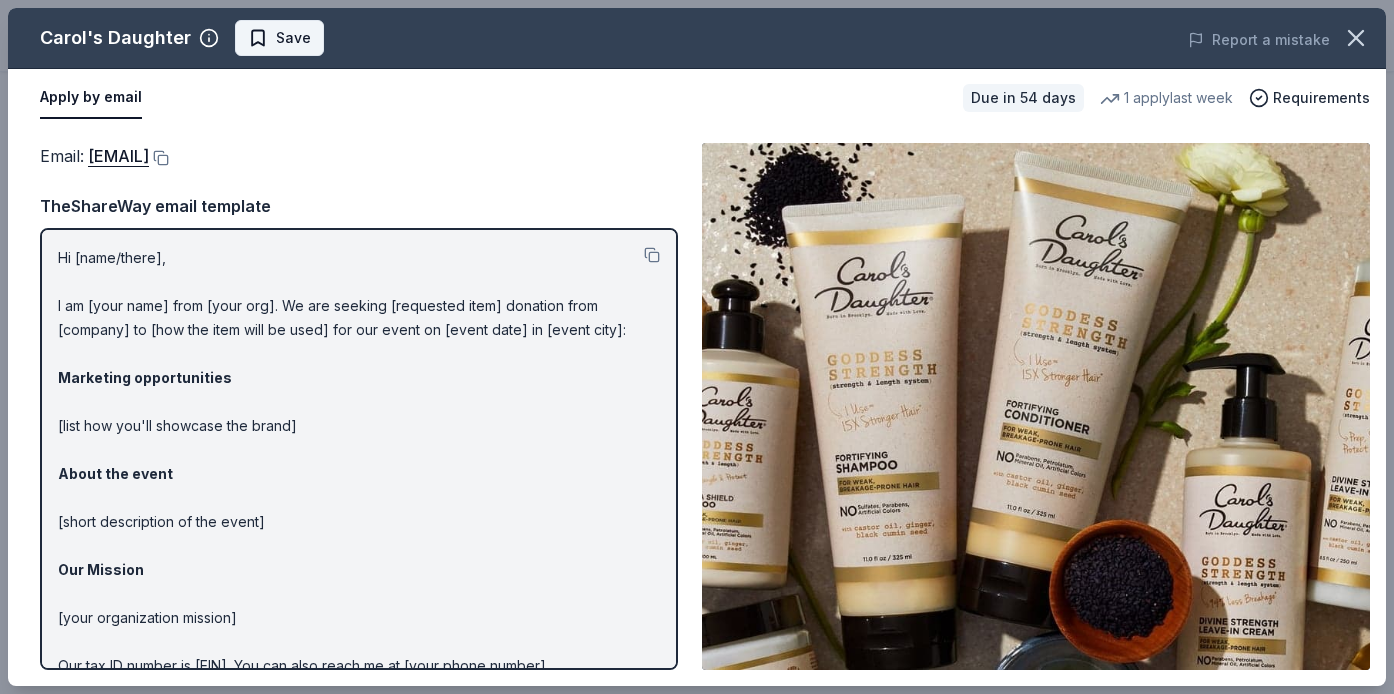 click on "Save" at bounding box center [293, 38] 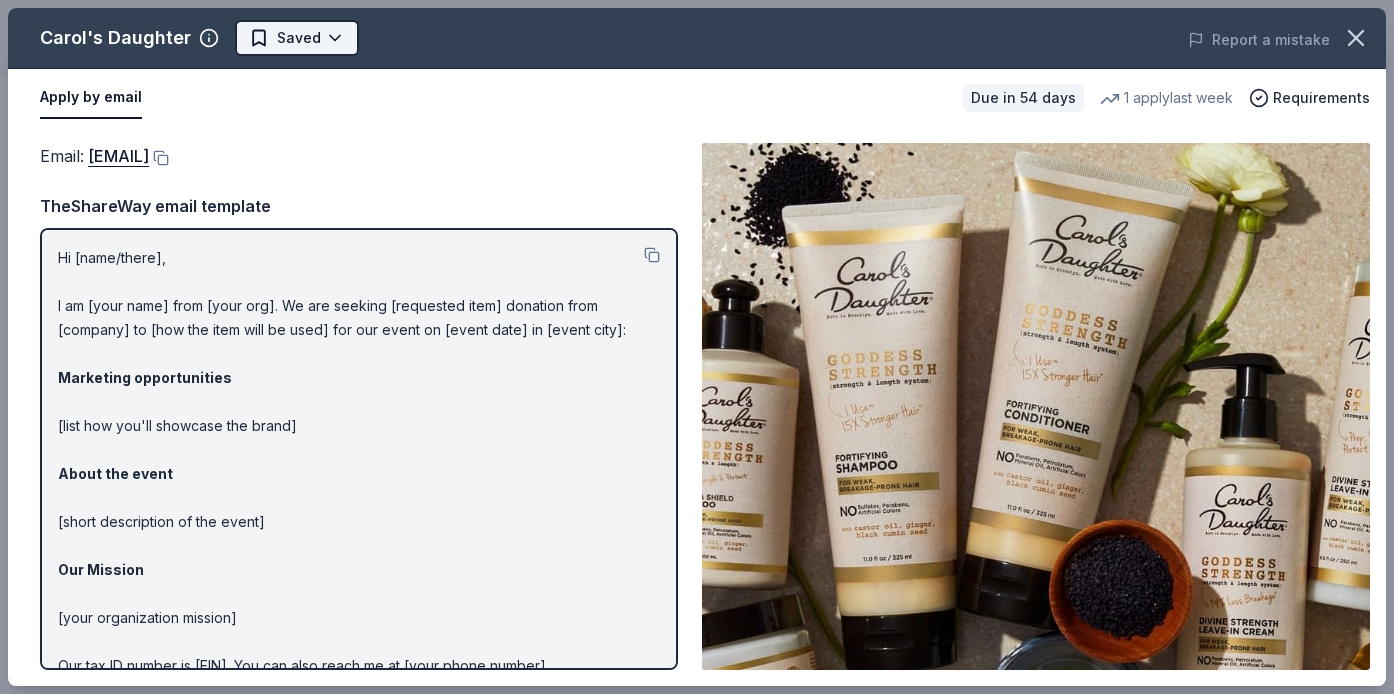 click on "10th Anniversary Virtual Gala Earn Rewards Due in 54 days Share Carol's Daughter New 1   apply  last week approval rate Share Donating in all states Carol's Daughter is a part of the L'Oréal Family, selling hair care products. Their products can be found both online and in local stores, including Target and CVS. What they donate Hair care product(s) Auction & raffle Who they donate to Carol's Daughter  hasn ' t listed any preferences or eligibility criteria. approval rate 20 % approved 30 % declined 50 % no response Upgrade to Pro to view approval rates and average donation values Due in 54 days Apply Saved ⚡️ Quick application Usually responds in  over a month Updated  29 days  ago Report a mistake New Be the first to review this company! Leave a review Similar donors 1   apply  last week Deadline passed Georgia Aquarium New 2 general admission tickets Local 54 days left Online app D.C. Crawling New Gift certificate good for 2 guests Local 28 days left Online app Bell's Beer New Swag/merchandise Local 1" at bounding box center [697, -64] 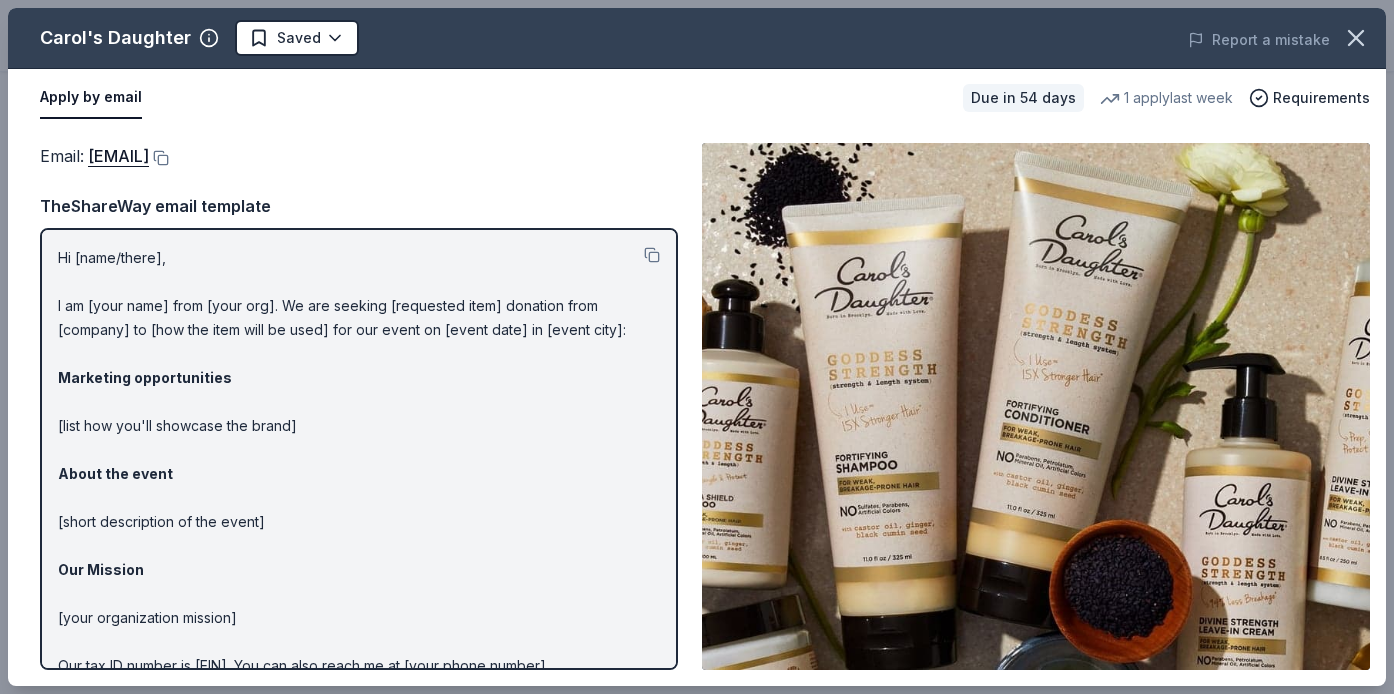 scroll, scrollTop: 0, scrollLeft: 0, axis: both 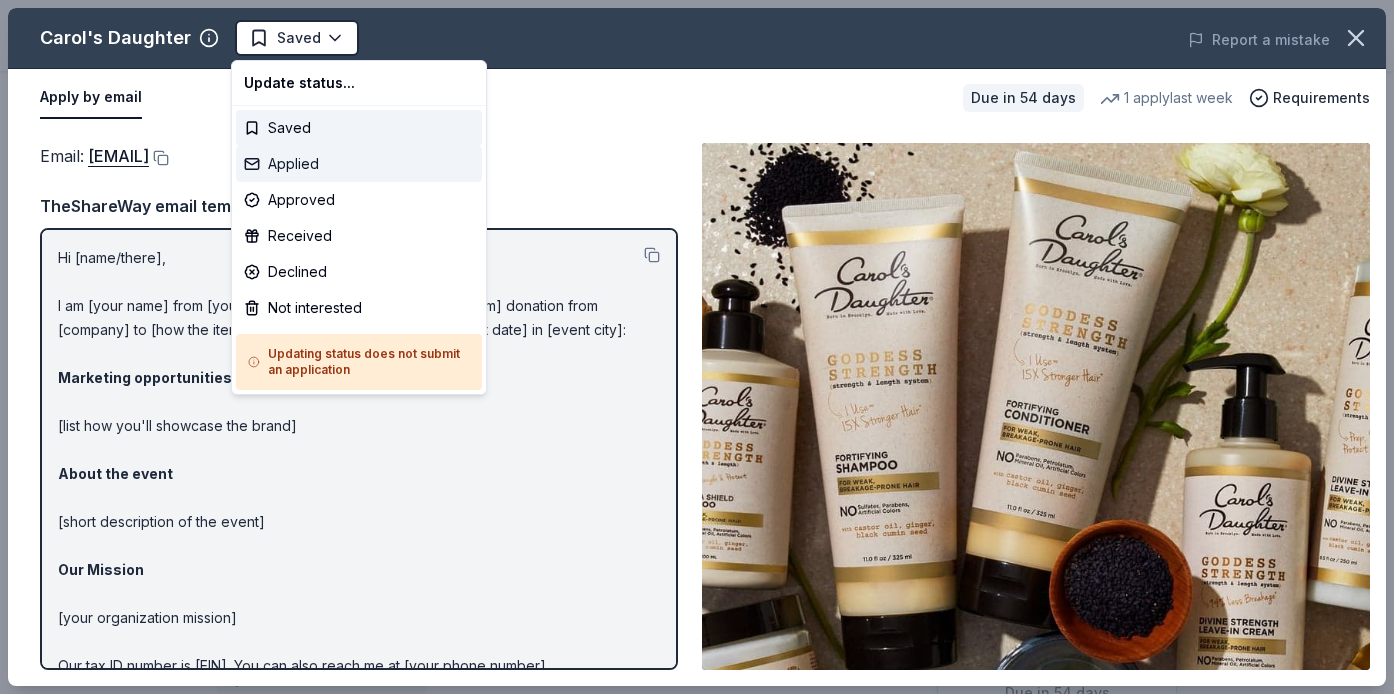 click on "Applied" at bounding box center (359, 164) 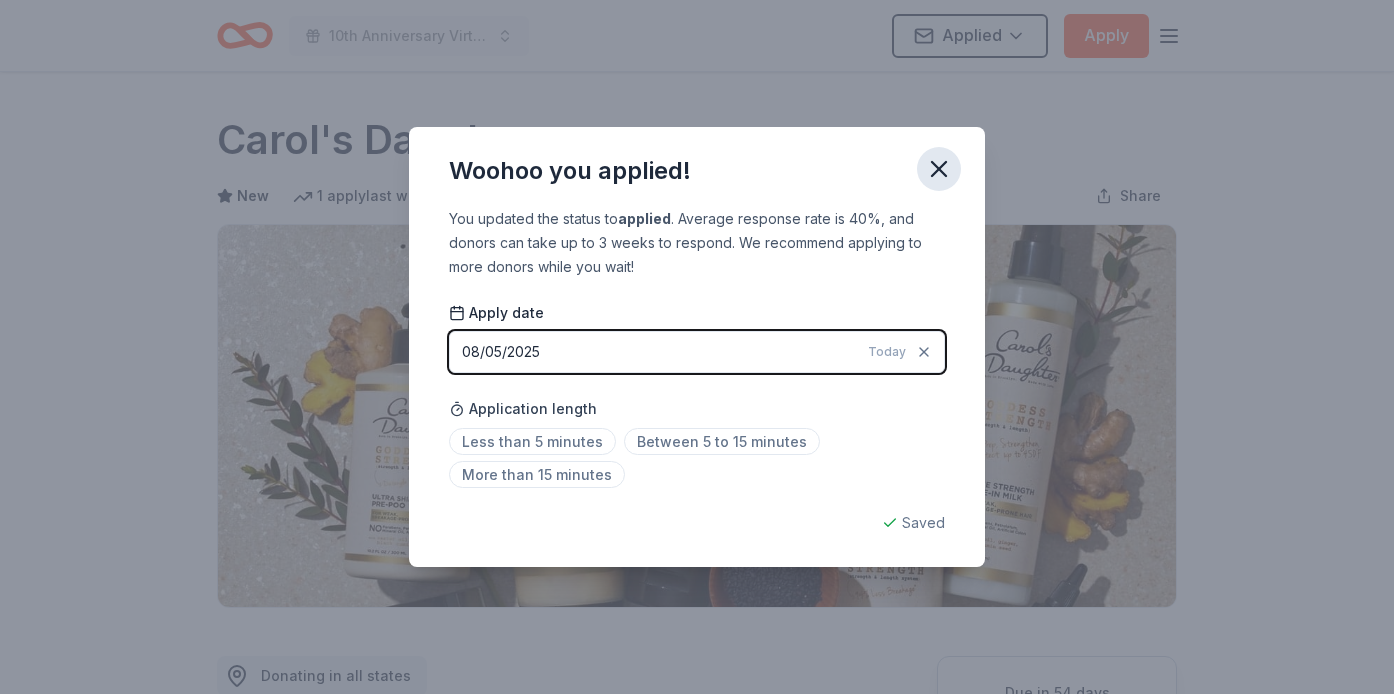 click 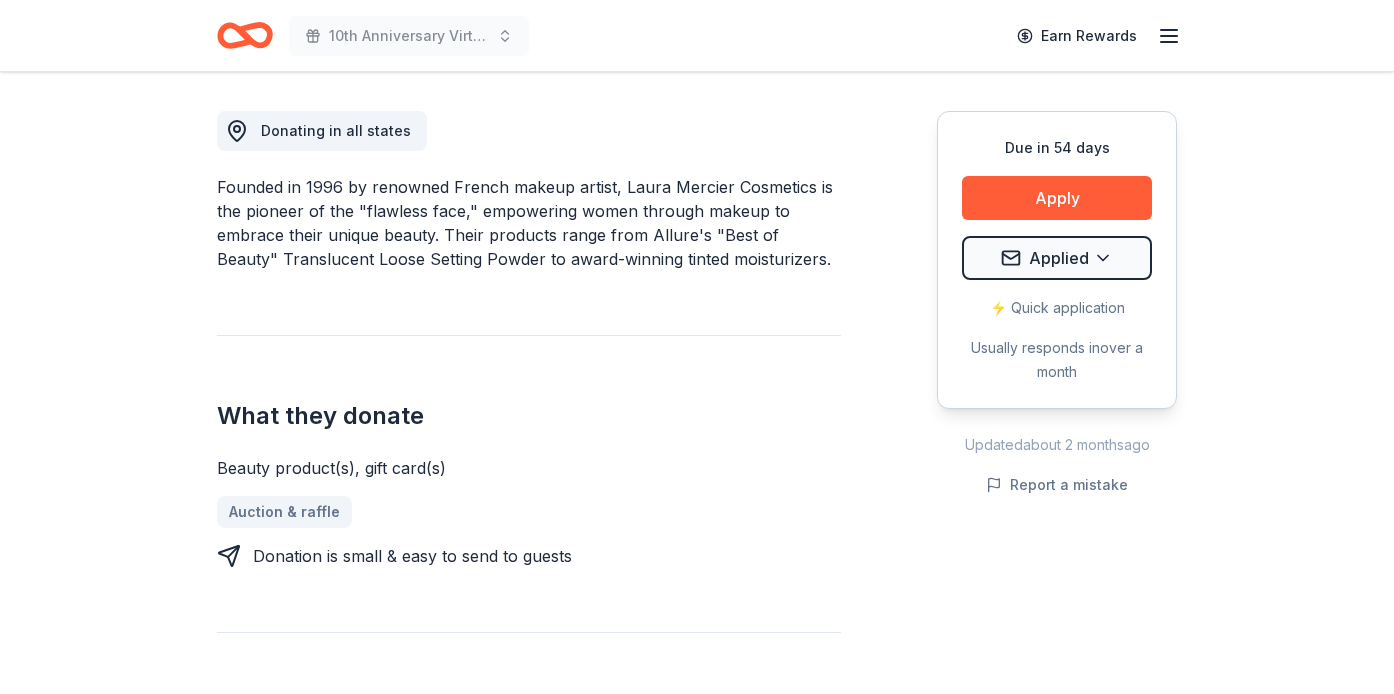 scroll, scrollTop: 551, scrollLeft: 0, axis: vertical 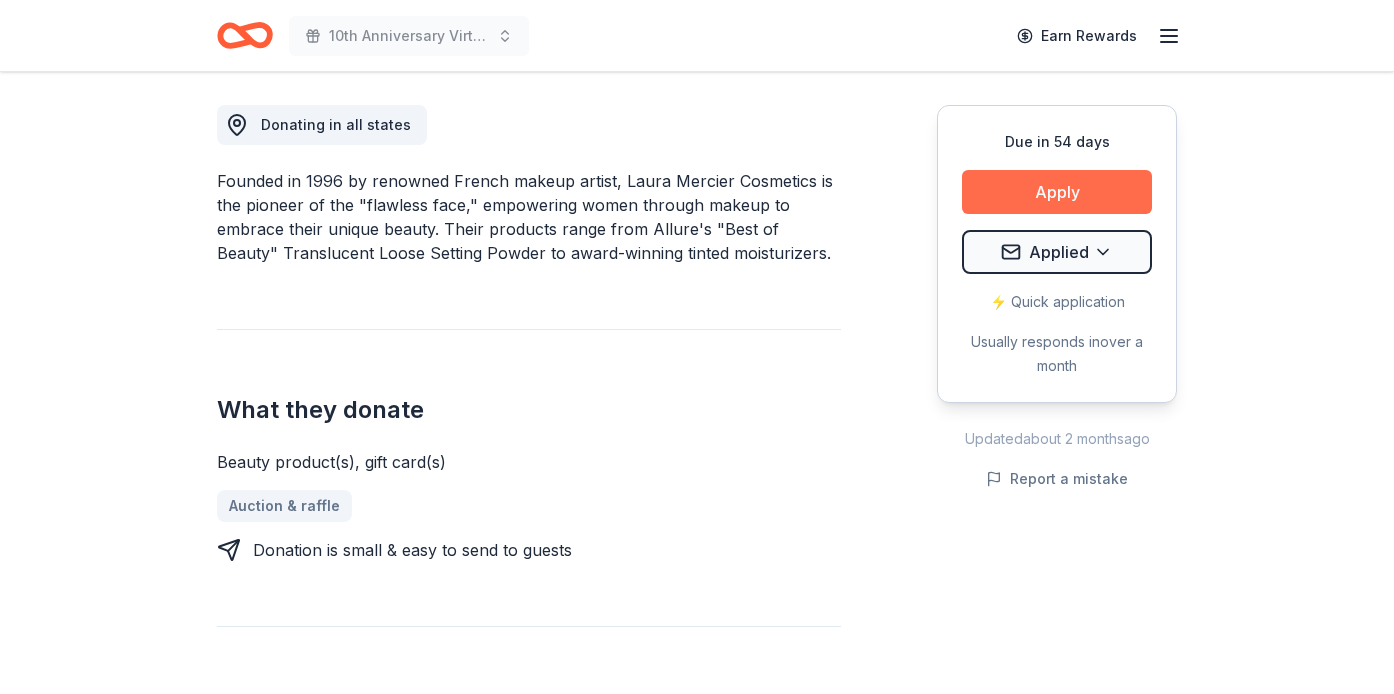 click on "Apply" at bounding box center [1057, 192] 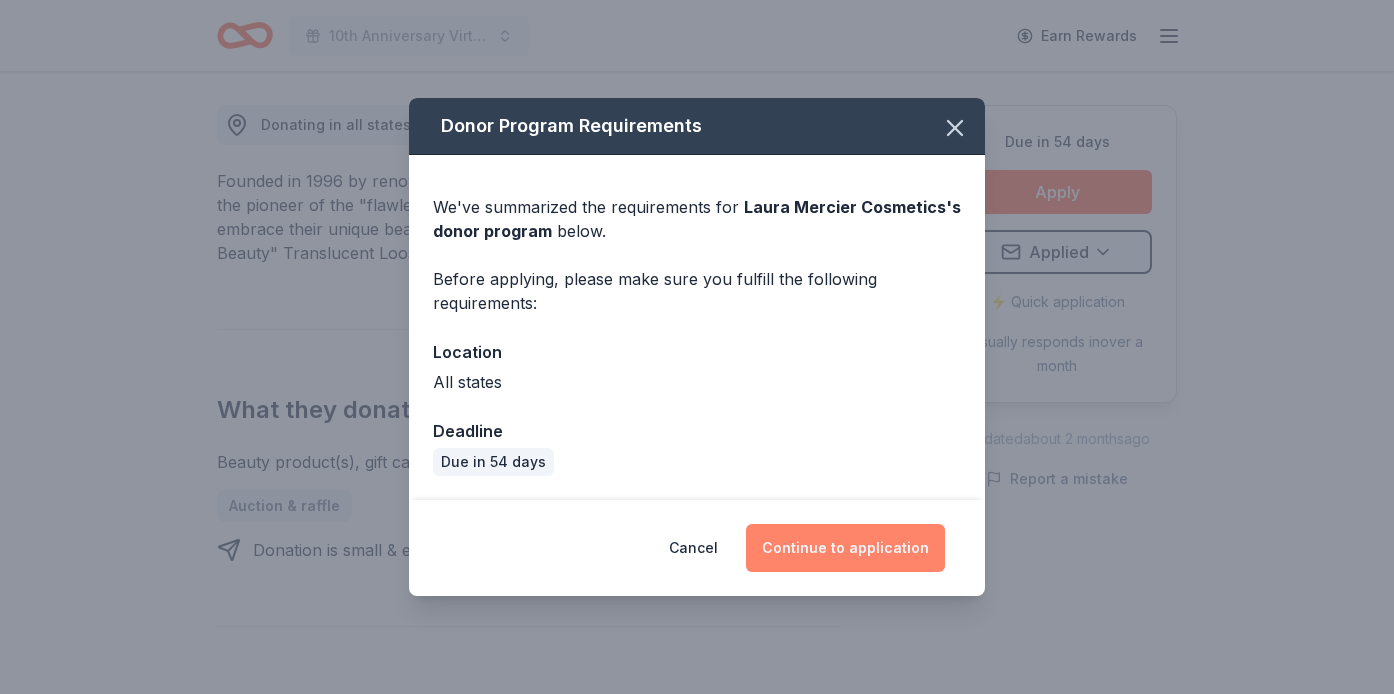 click on "Continue to application" at bounding box center [845, 548] 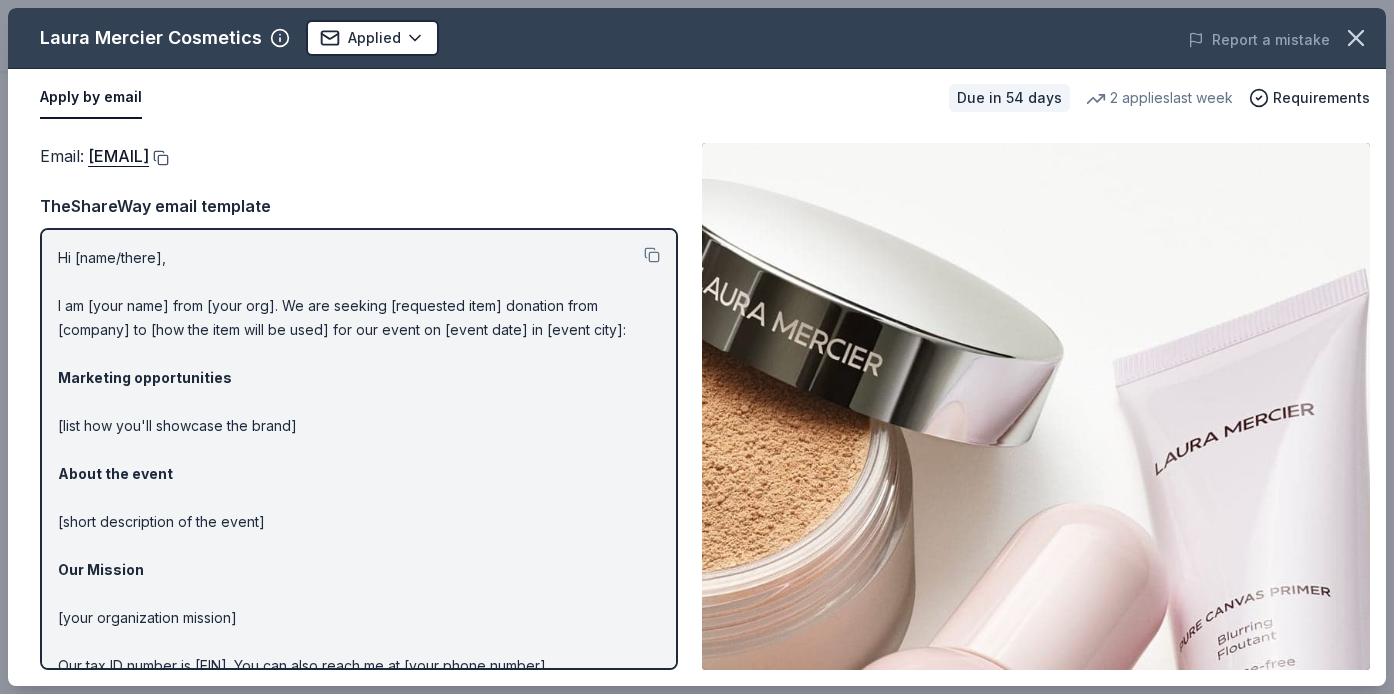 click at bounding box center (159, 158) 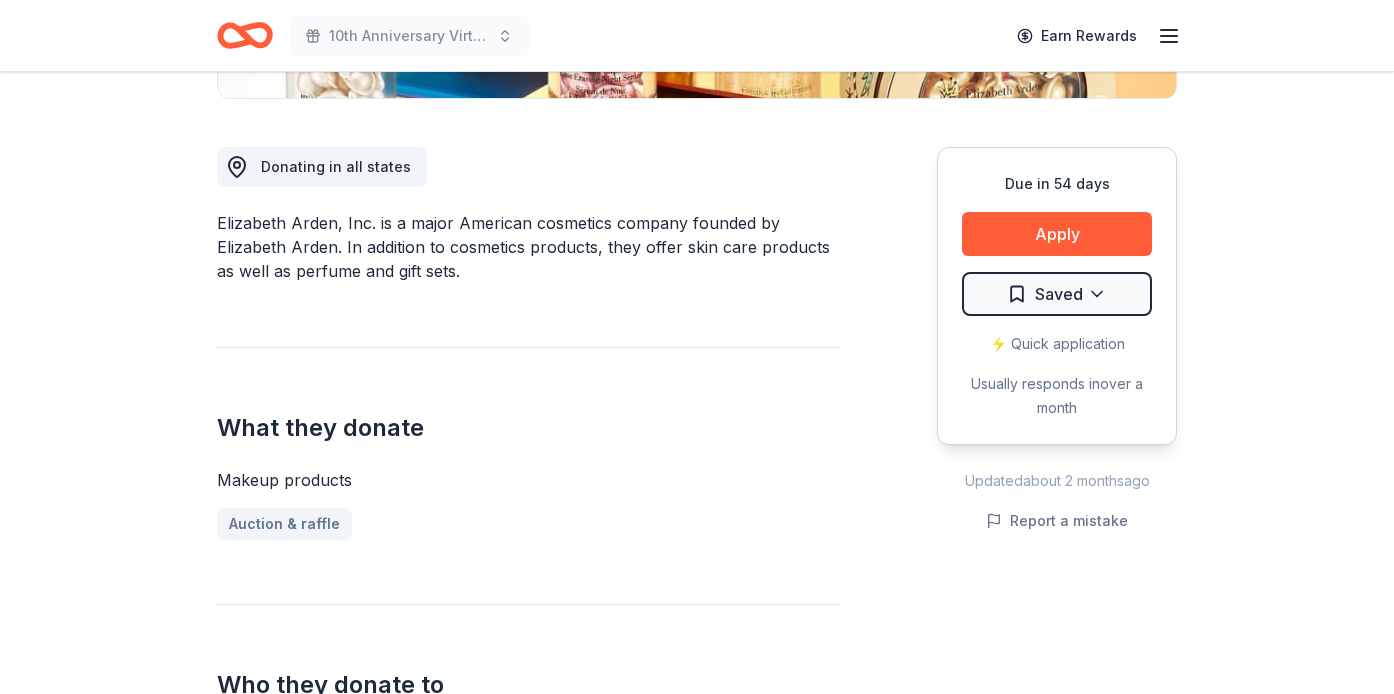 scroll, scrollTop: 513, scrollLeft: 0, axis: vertical 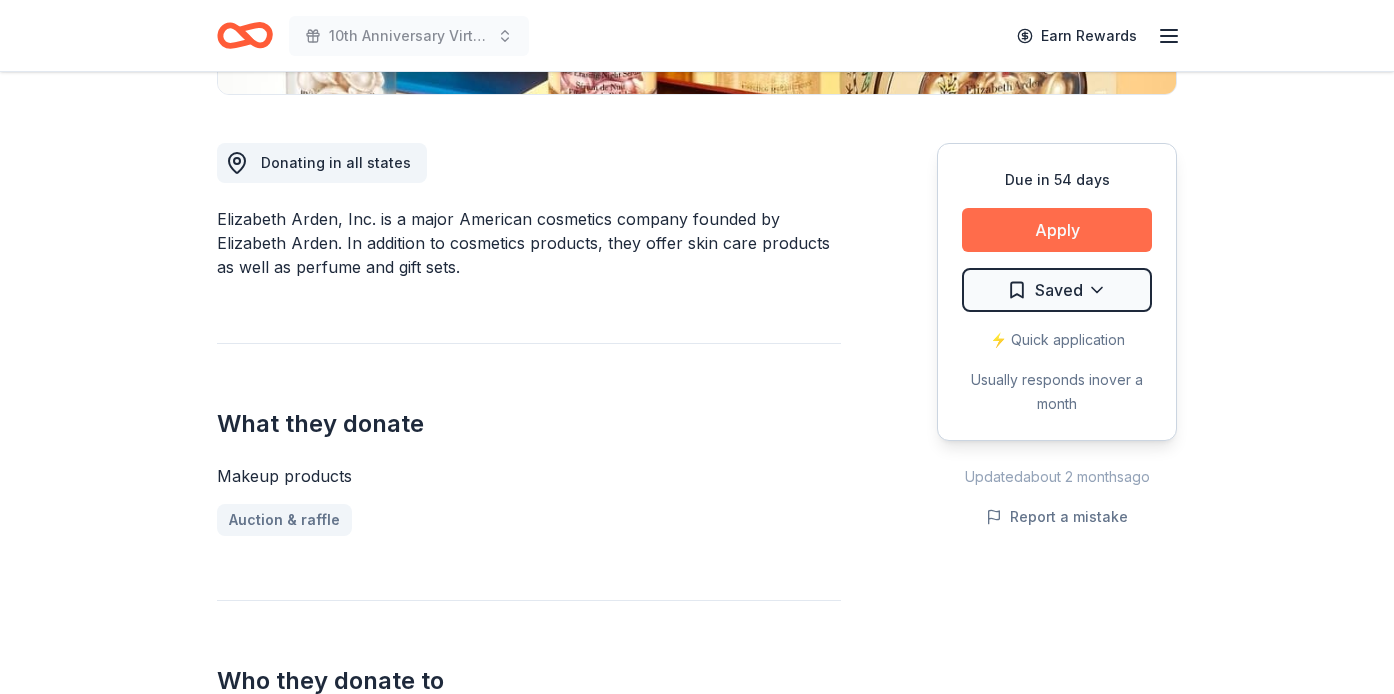 click on "Apply" at bounding box center [1057, 230] 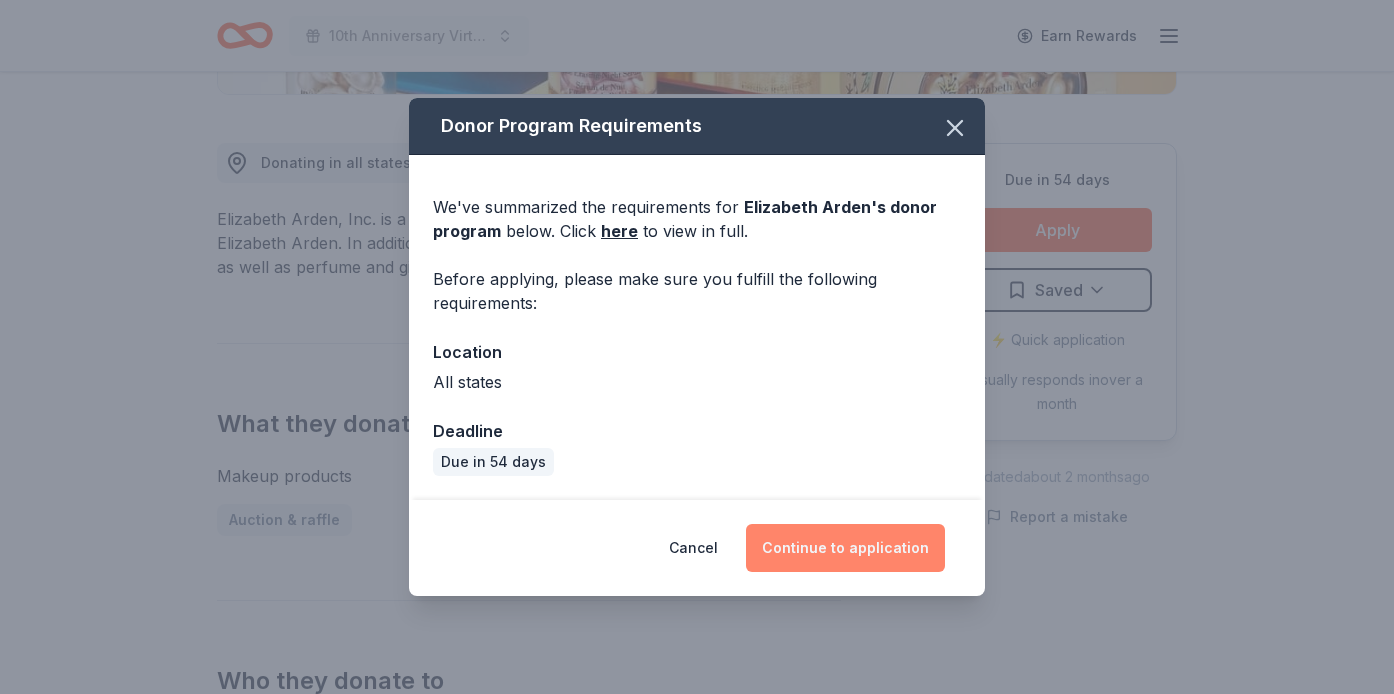 click on "Continue to application" at bounding box center [845, 548] 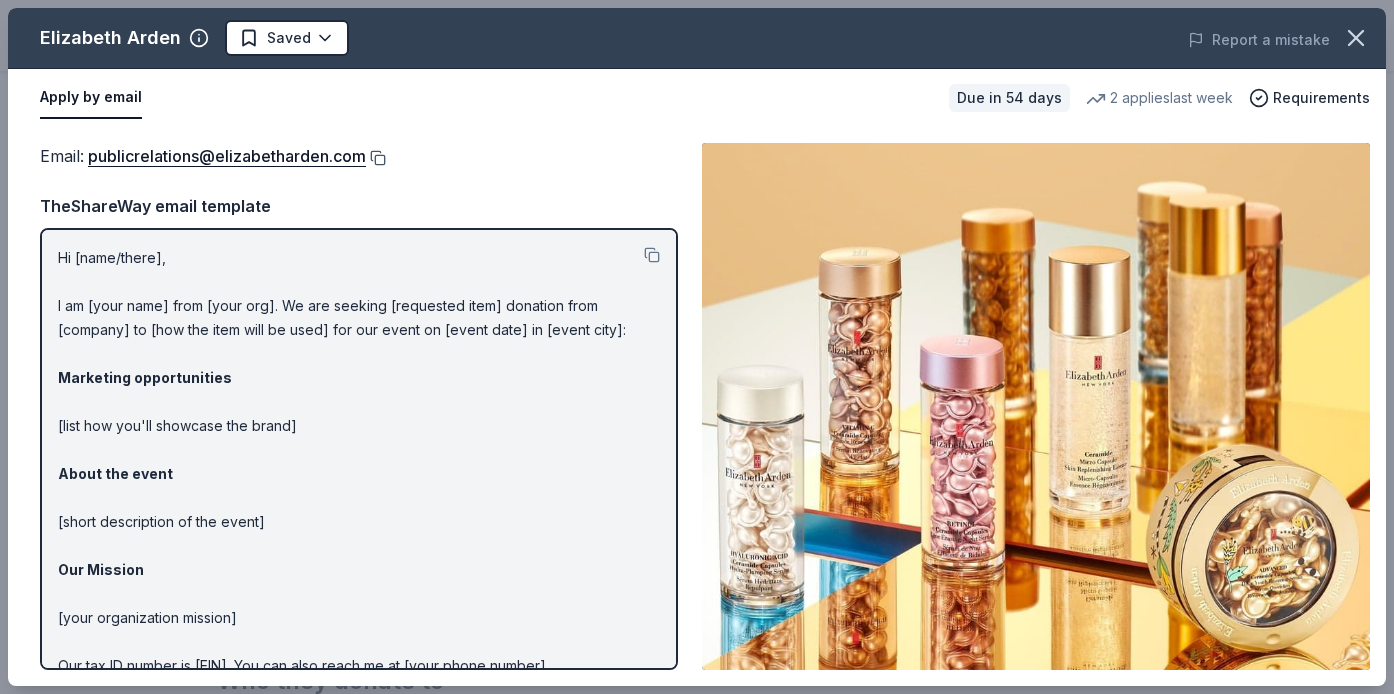 click at bounding box center [376, 158] 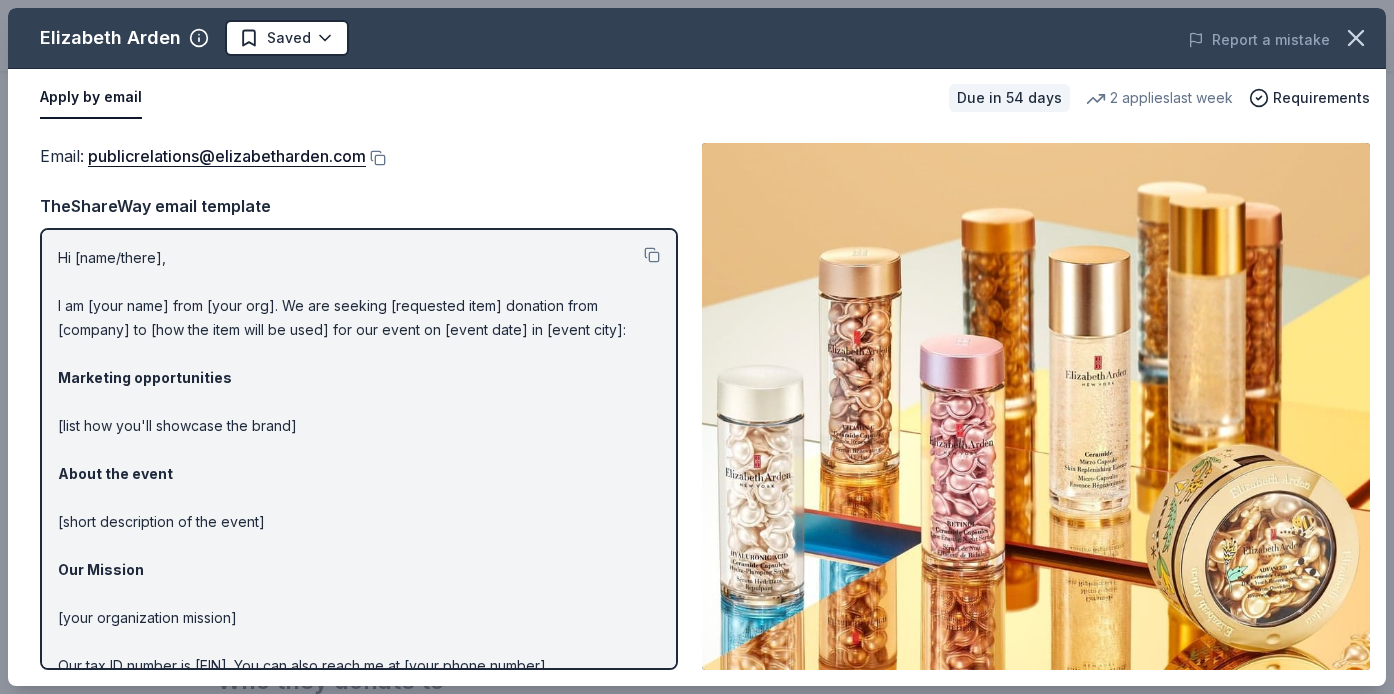 click on "Email : [EMAIL]" at bounding box center [359, 156] 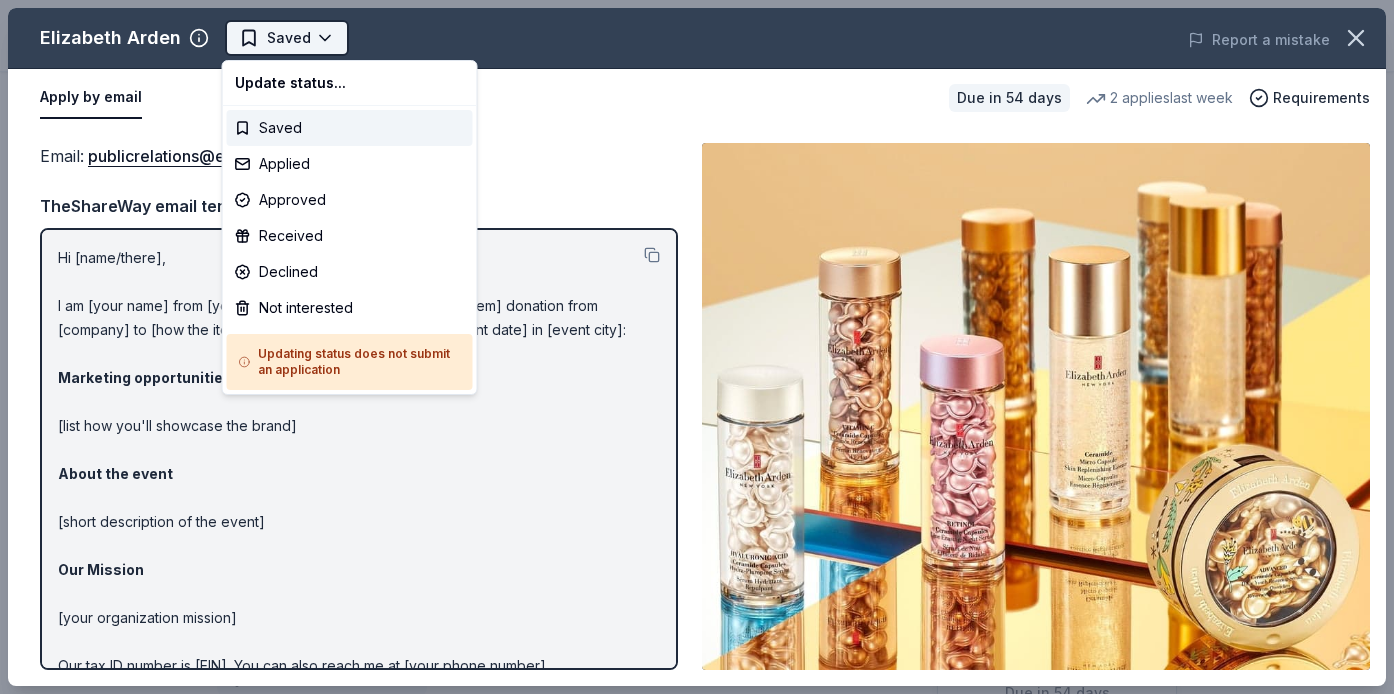 click on "10th Anniversary Virtual Gala Earn Rewards Due in 54 days Share Elizabeth Arden New 2   applies  last week approval rate Share Donating in all states Elizabeth Arden, Inc. is a major American cosmetics company founded by Elizabeth Arden. In addition to cosmetics products, they offer skin care products as well as perfume and gift sets. What they donate Makeup products Auction & raffle Who they donate to Elizabeth Arden  hasn ' t listed any preferences or eligibility criteria. approval rate 20 % approved 30 % declined 50 % no response Upgrade to Pro to view approval rates and average donation values Due in 54 days Apply Saved ⚡️ Quick application Usually responds in  over a month Updated  about 2 months  ago Report a mistake New Be the first to review this company! Leave a review Similar donors Top rated Local 63 days left Online app Hollywood Wax Museum (Hollywood) 5.0 A pair (2) of admission tickets, 1 to the Hollywood Wax Museum and 1 to the Guinness World Records Museum Local 42 days left Online app New" at bounding box center (697, 347) 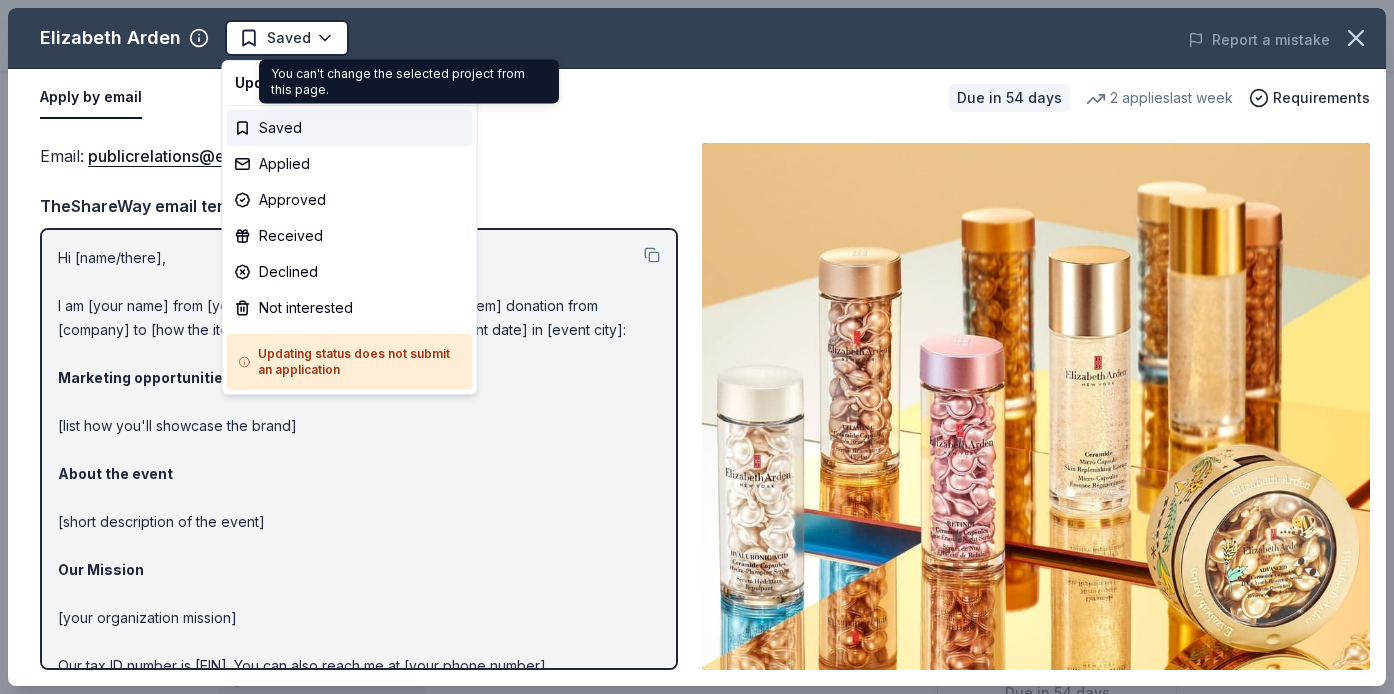 scroll, scrollTop: 0, scrollLeft: 0, axis: both 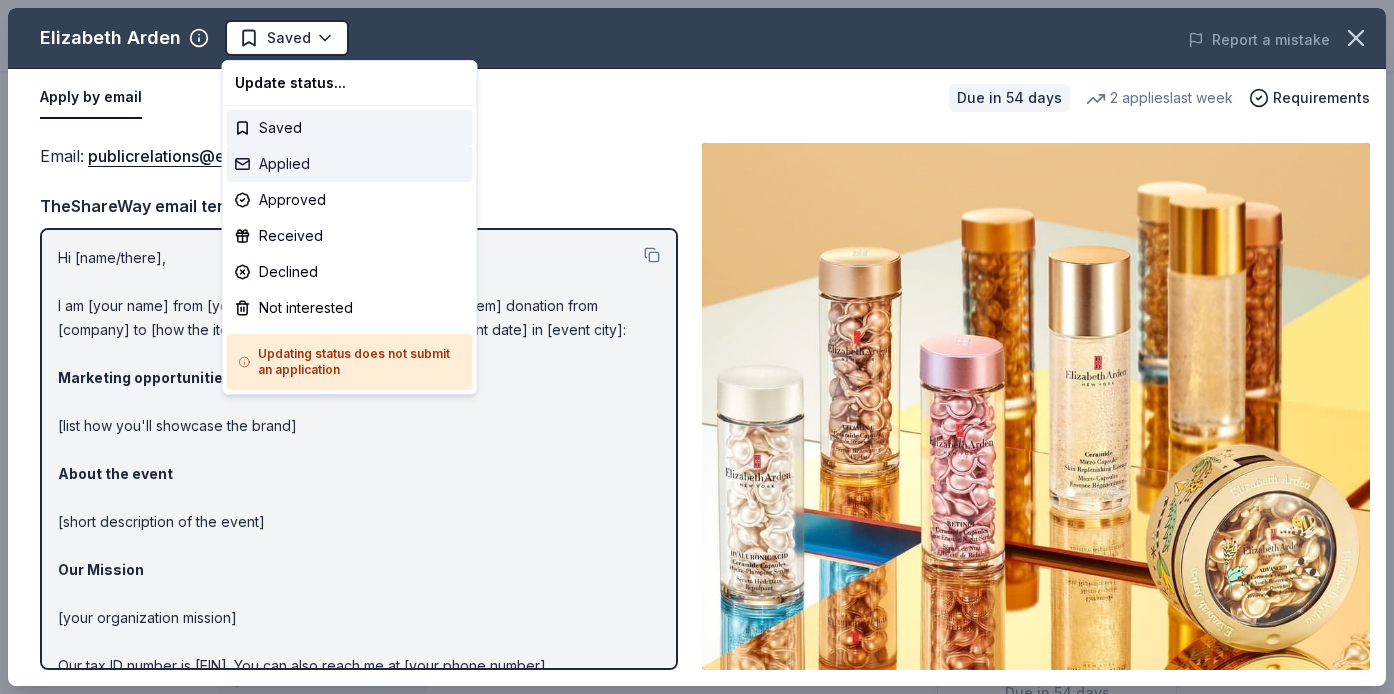 click on "Applied" at bounding box center [350, 164] 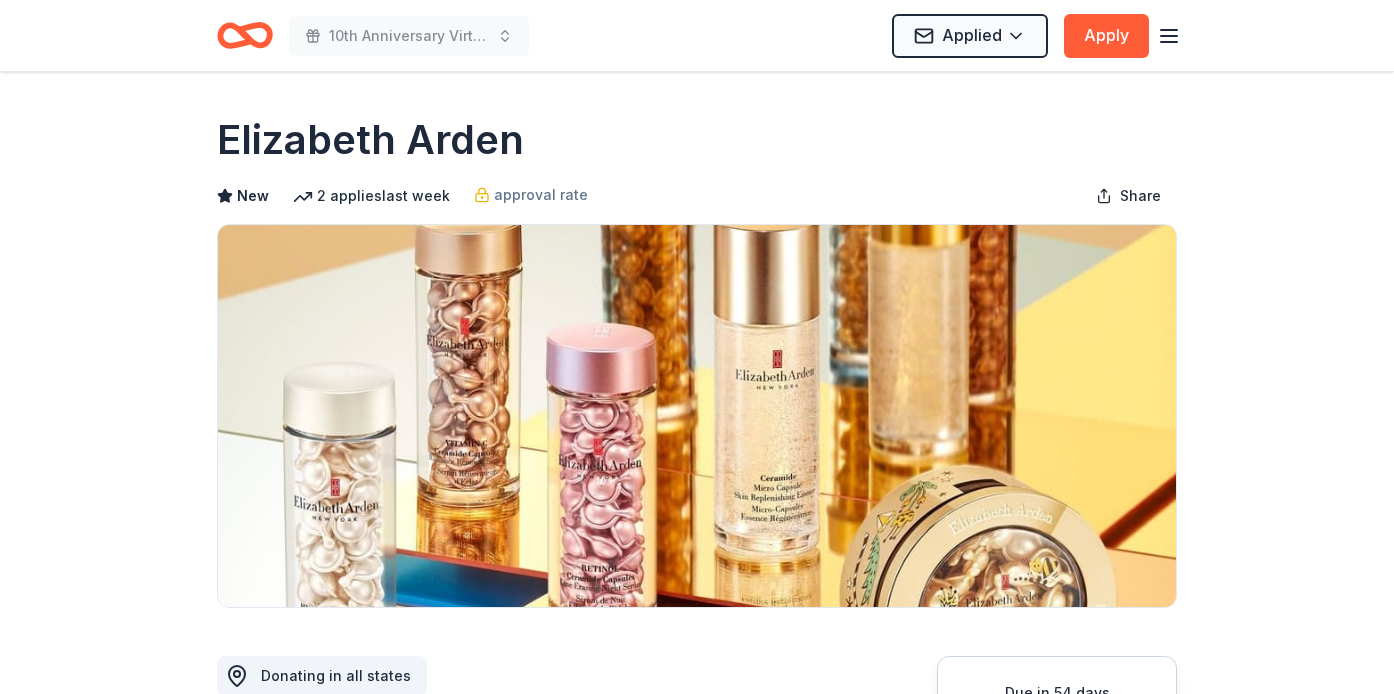 scroll, scrollTop: 396, scrollLeft: 0, axis: vertical 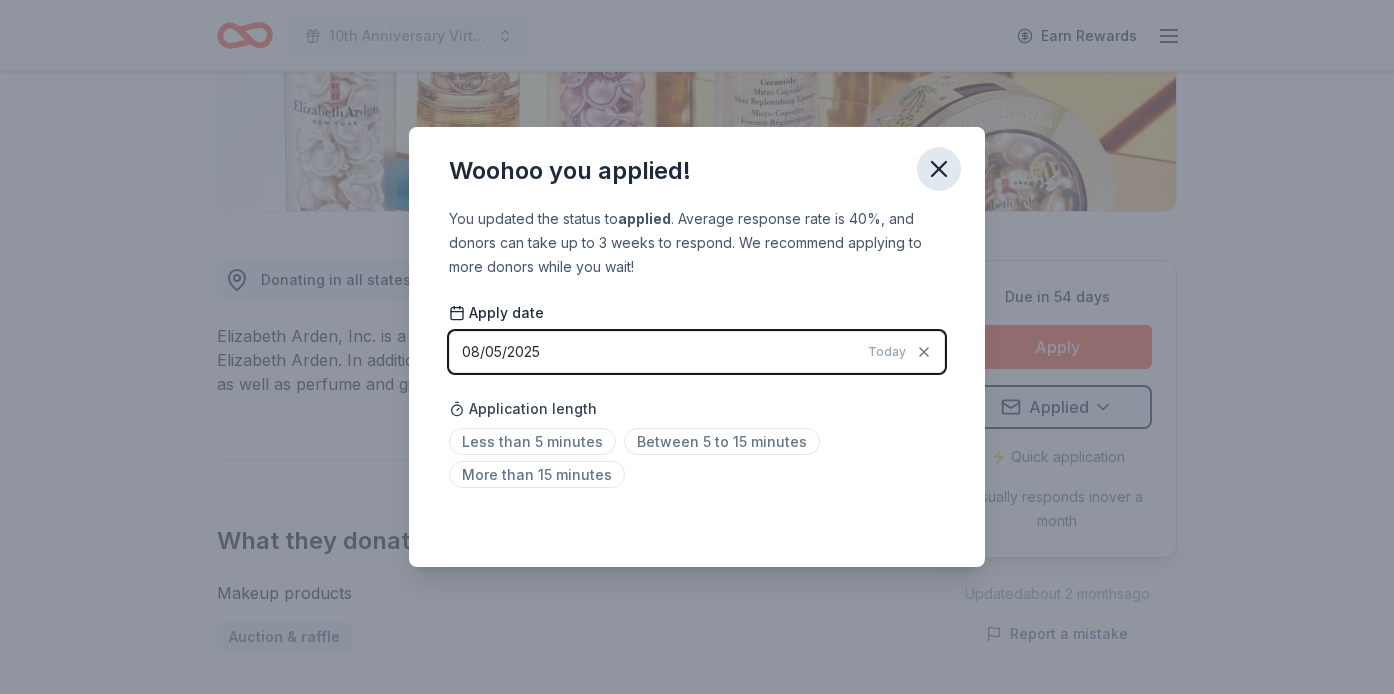 click 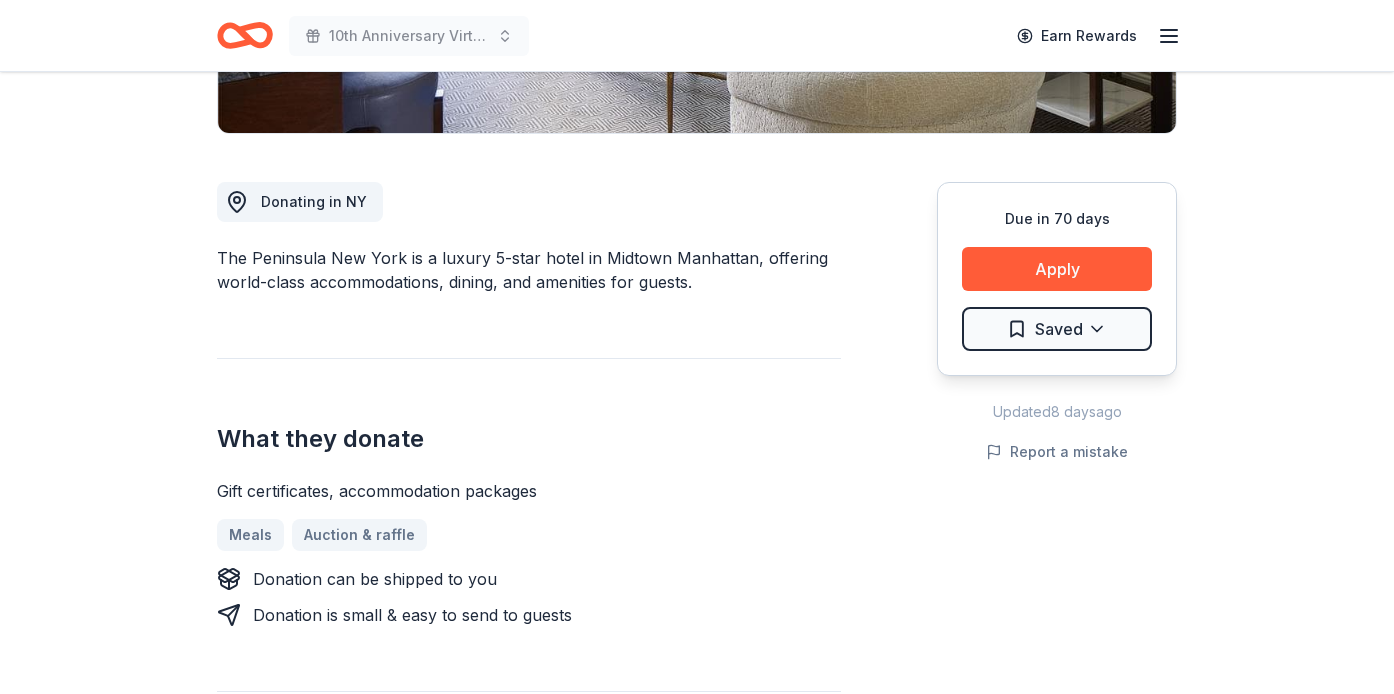 scroll, scrollTop: 487, scrollLeft: 0, axis: vertical 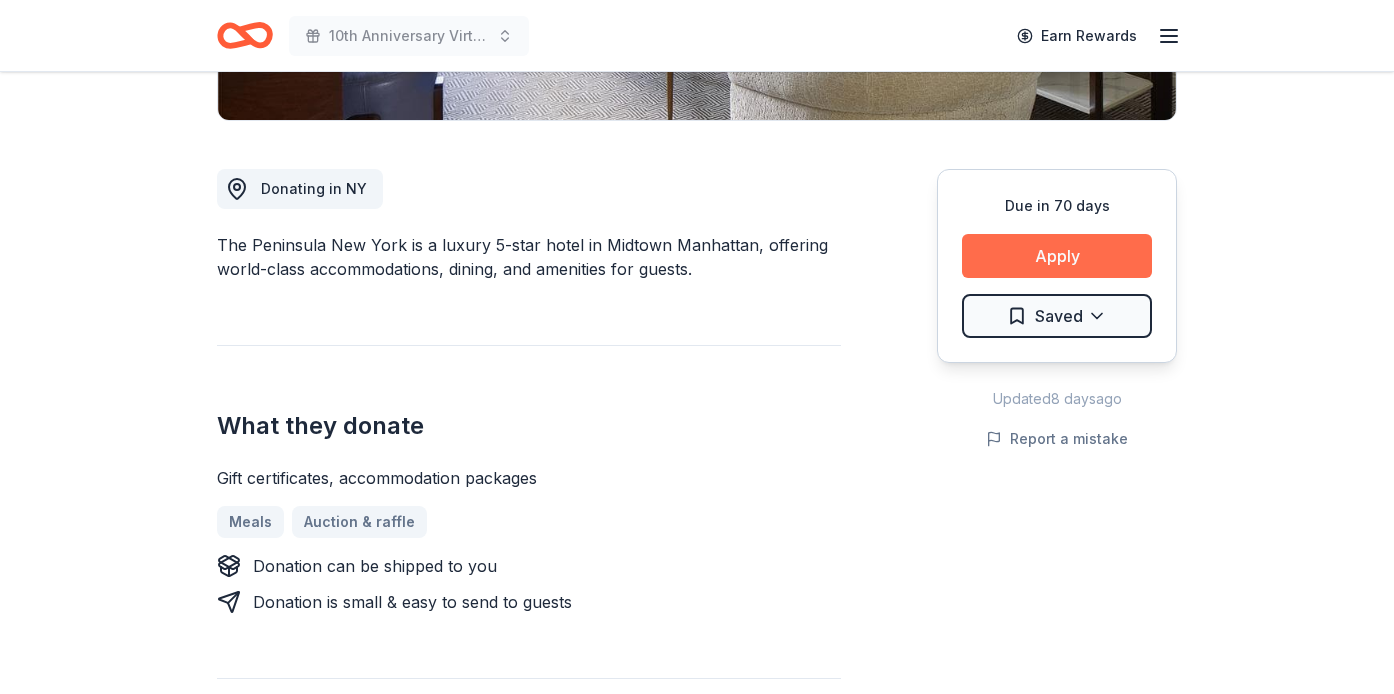 click on "Apply" at bounding box center (1057, 256) 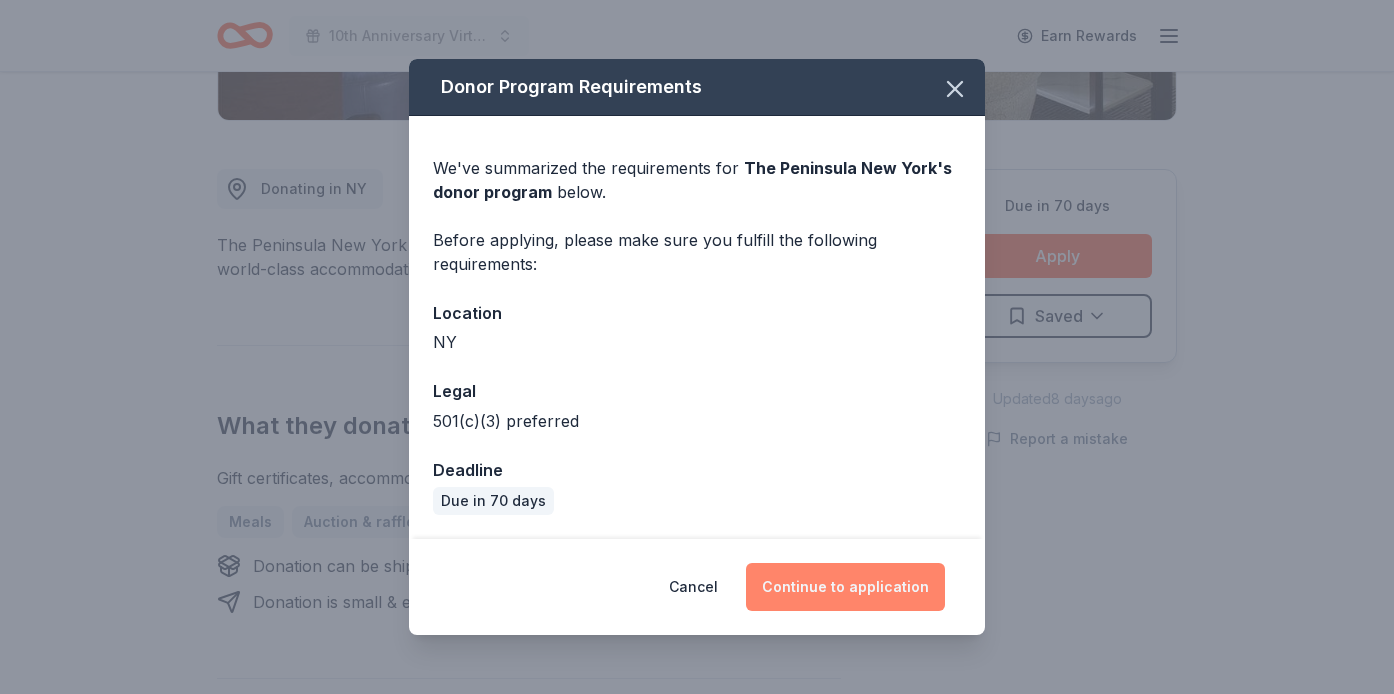 click on "Continue to application" at bounding box center [845, 587] 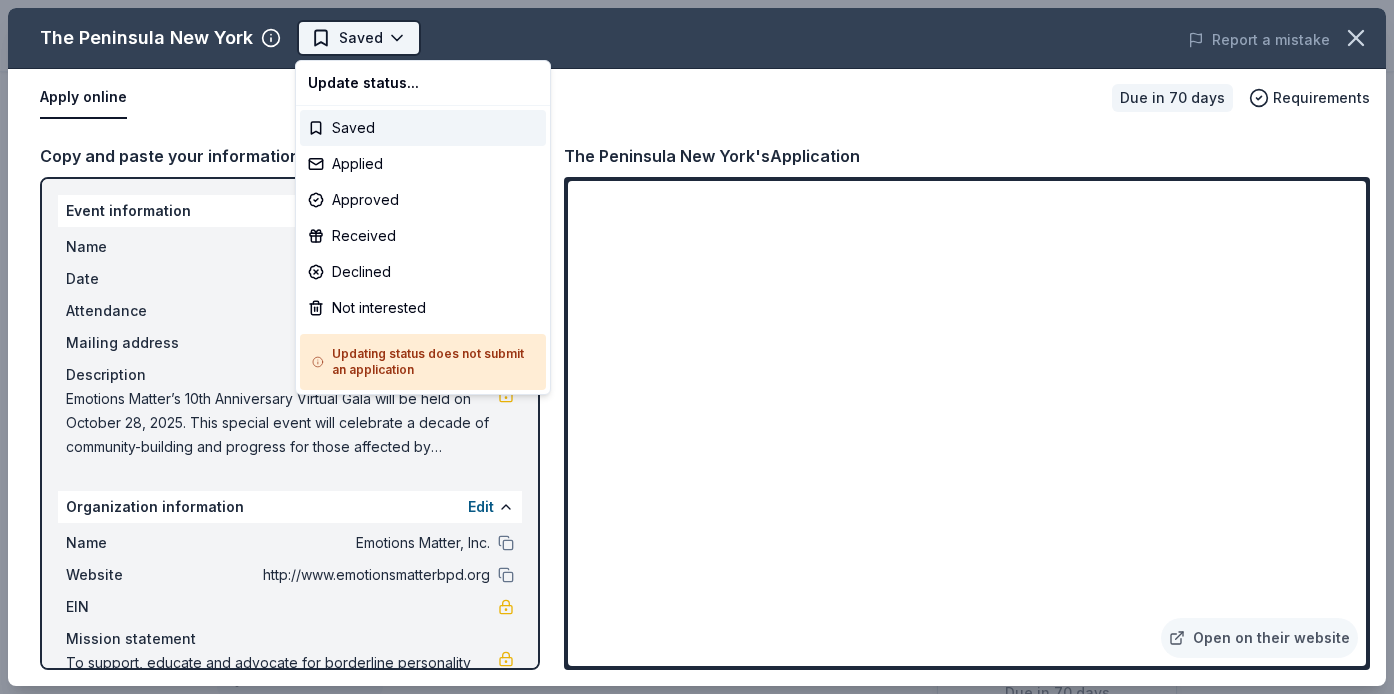 click on "[DATE] Anniversary Virtual Gala Earn Rewards Due in [NUMBER] days Share The Peninsula New York New Share The Peninsula New York is a luxury 5-star hotel in Midtown Manhattan, offering world-class accommodations, dining, and amenities for guests. What they donate Gift certificates, accommodation packages Meals Auction & raffle Donation can be shipped to you Donation is small & easy to send to guests Who they donate to Preferred 501(c)(3) preferred Upgrade to Pro to view approval rates and average donation values Due in [NUMBER] days Apply Saved Updated [NUMBER] days ago Report a mistake New Be the first to review this company! Leave a review Similar donors [NUMBER] applies last week [NUMBER] days left Online app KBP Foods 4.2 Gift card(s), free chicken sandwich card(s), discounted catering Local [NUMBER] days left Quality Branded New Gift certificate(s), food [NUMBER] applies last week Local [NUMBER] days left Online app Tommy's Tavern + Tap New Food, gift card(s) Local [NUMBER] days left Online app Hamburg Brewing Company New Local New Local" at bounding box center [697, 347] 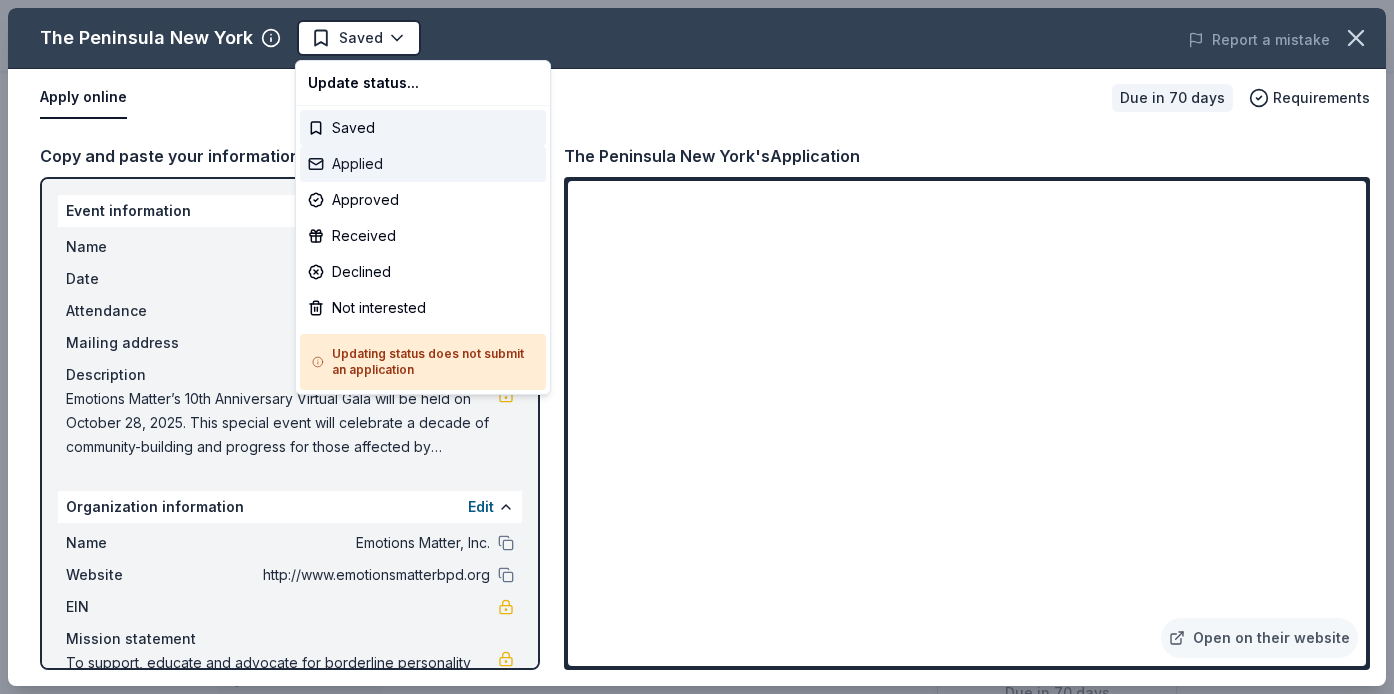 click on "Applied" at bounding box center [423, 164] 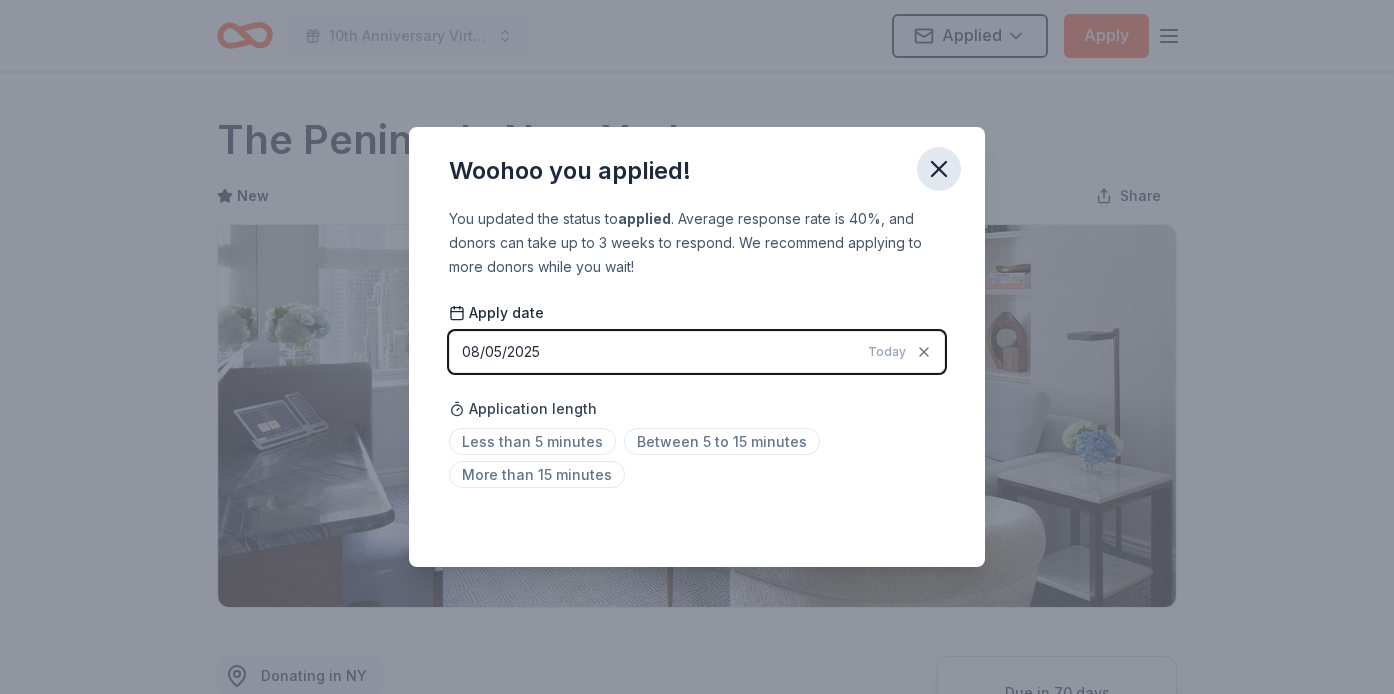 click 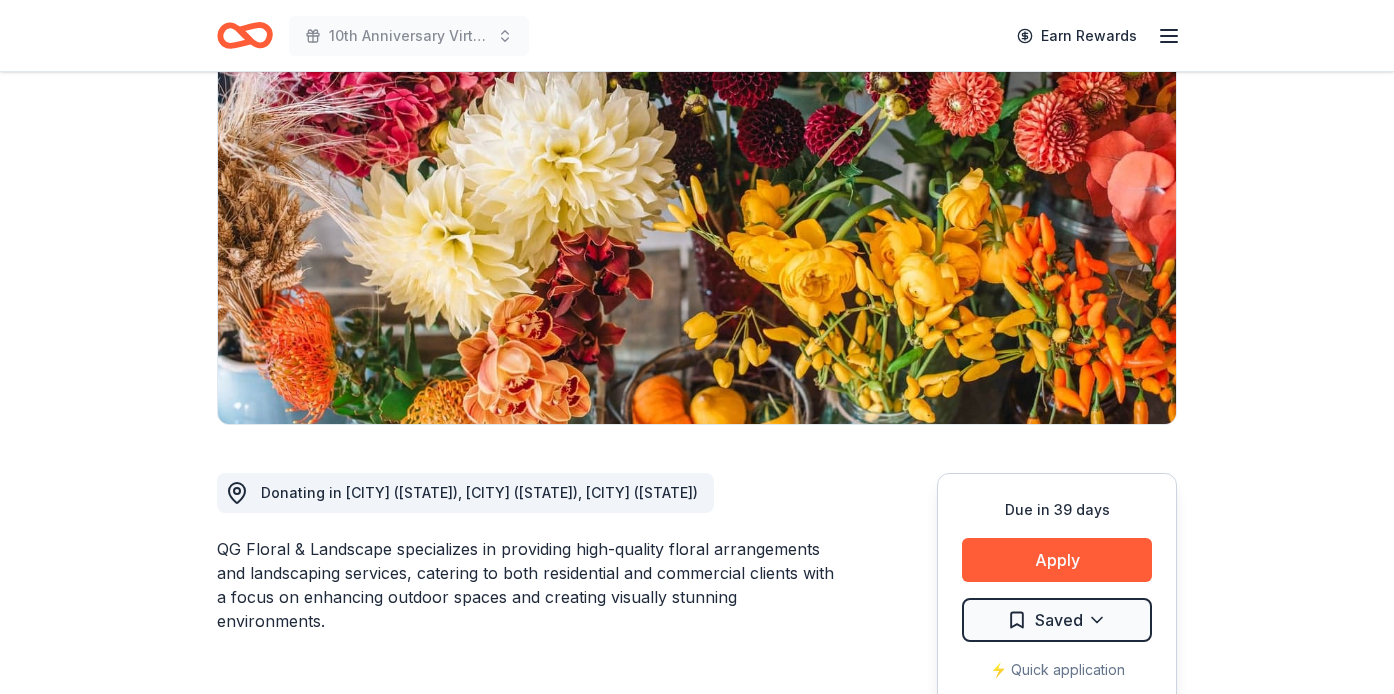 scroll, scrollTop: 183, scrollLeft: 0, axis: vertical 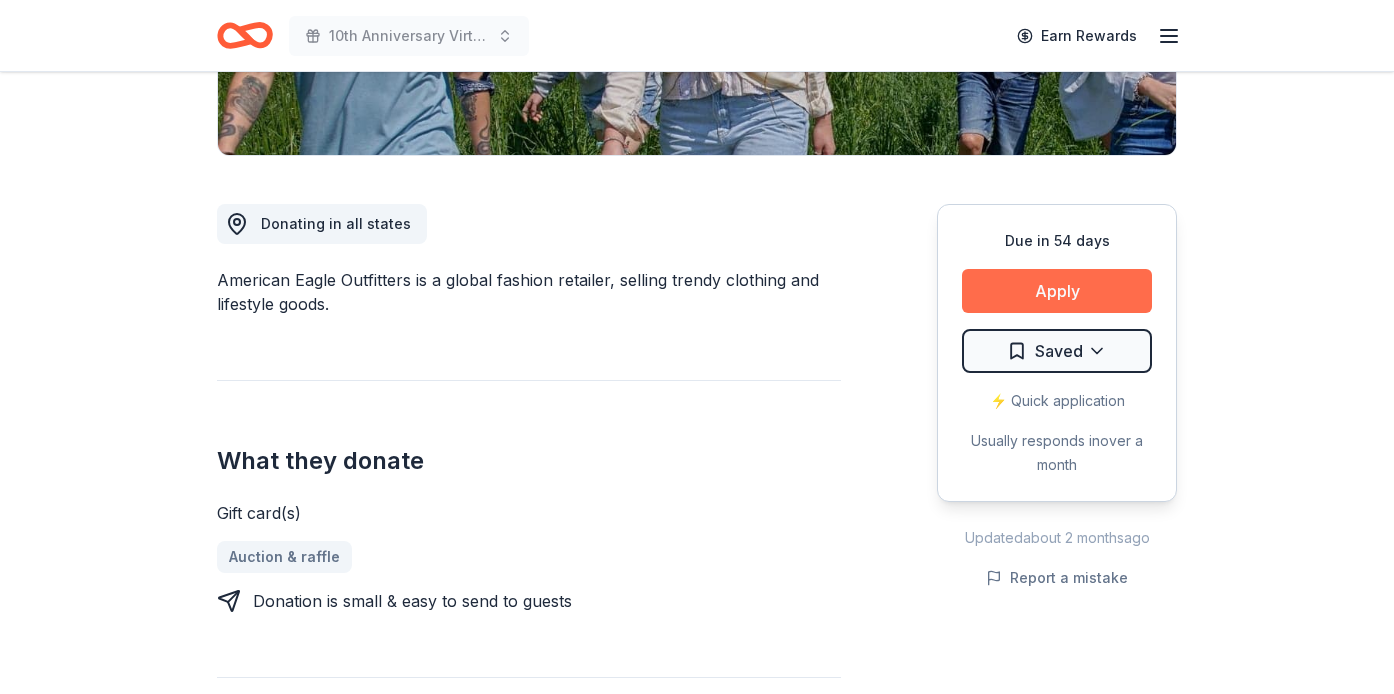 click on "Apply" at bounding box center [1057, 291] 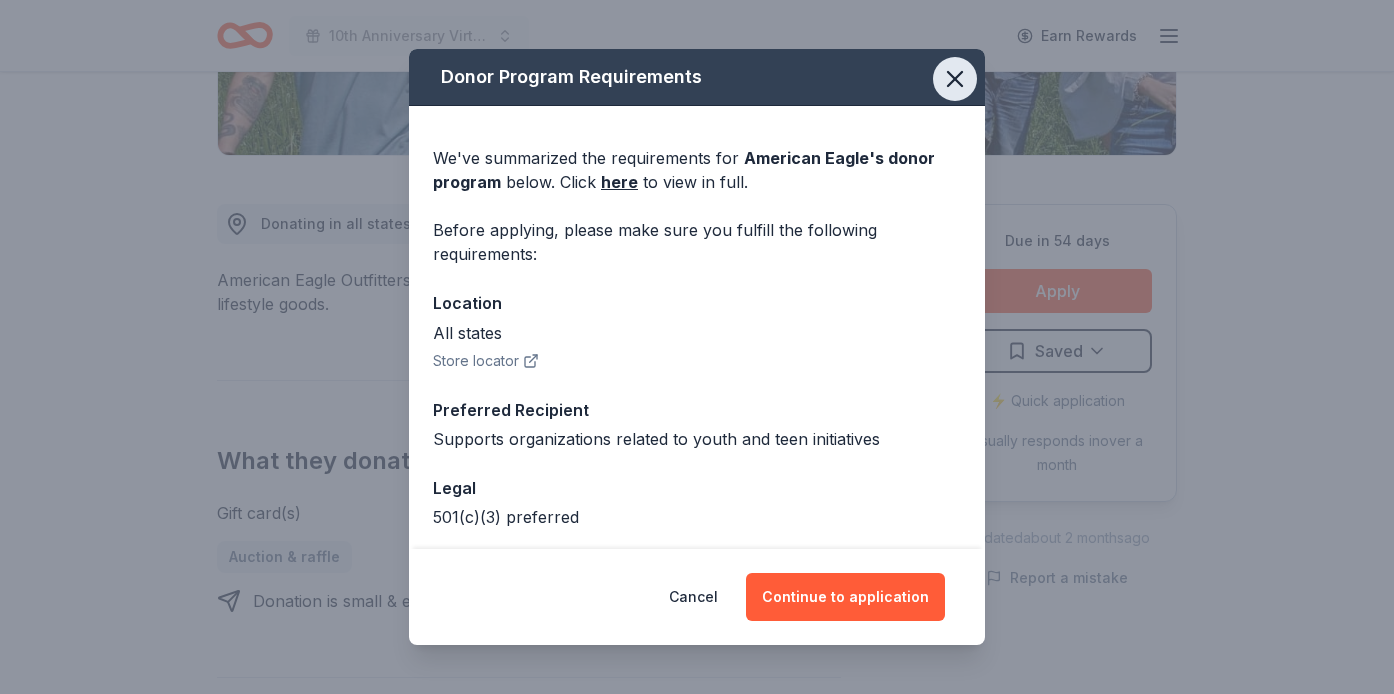 click 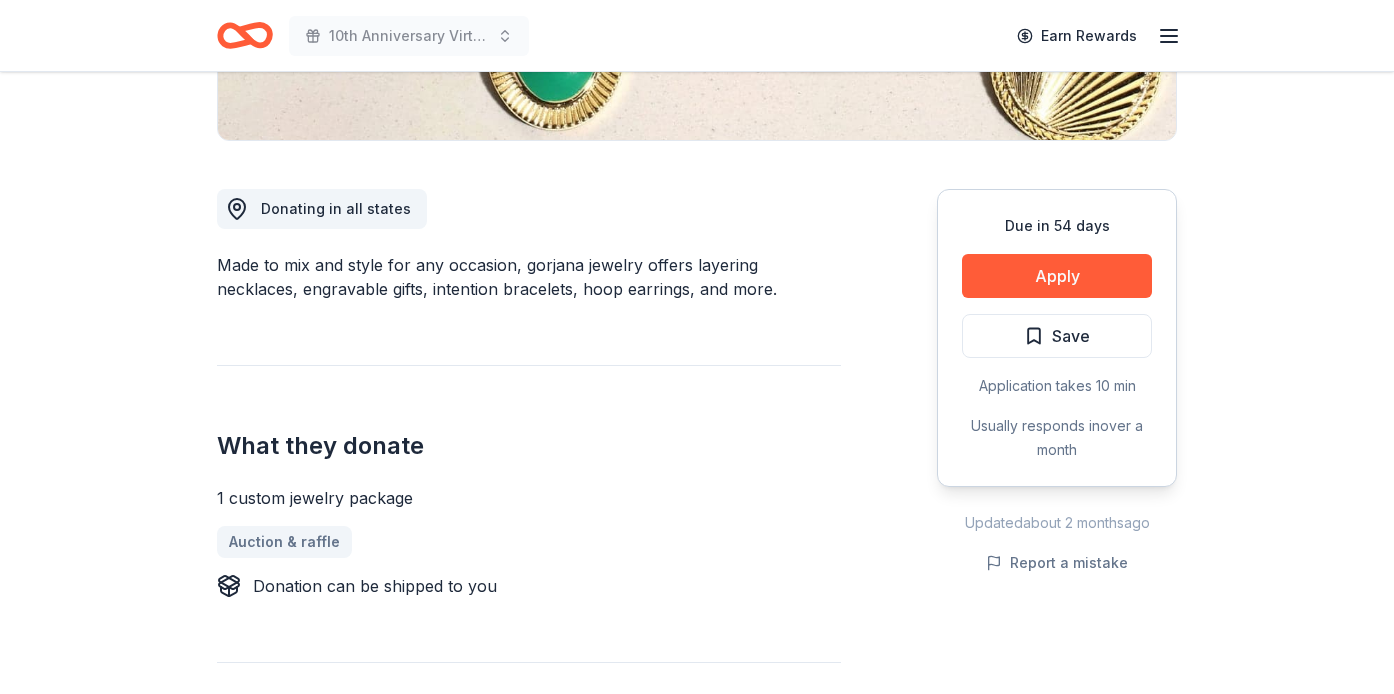scroll, scrollTop: 470, scrollLeft: 0, axis: vertical 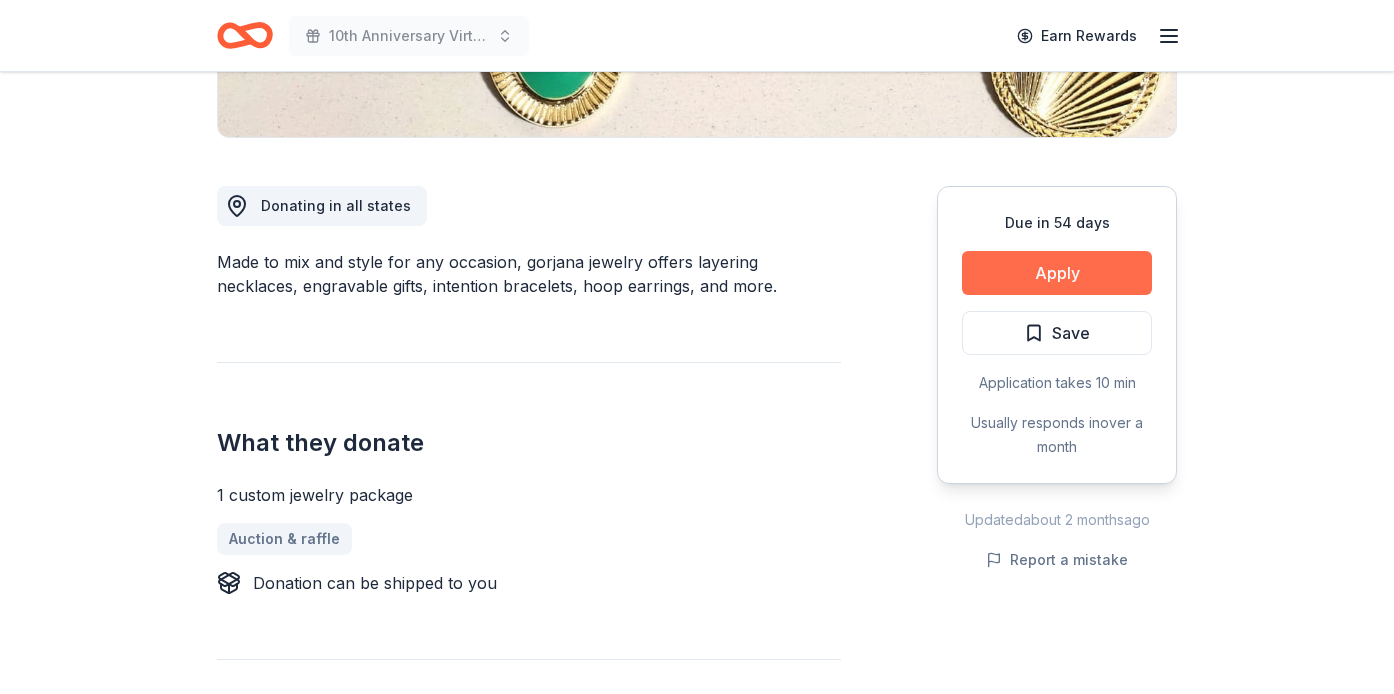 click on "Apply" at bounding box center [1057, 273] 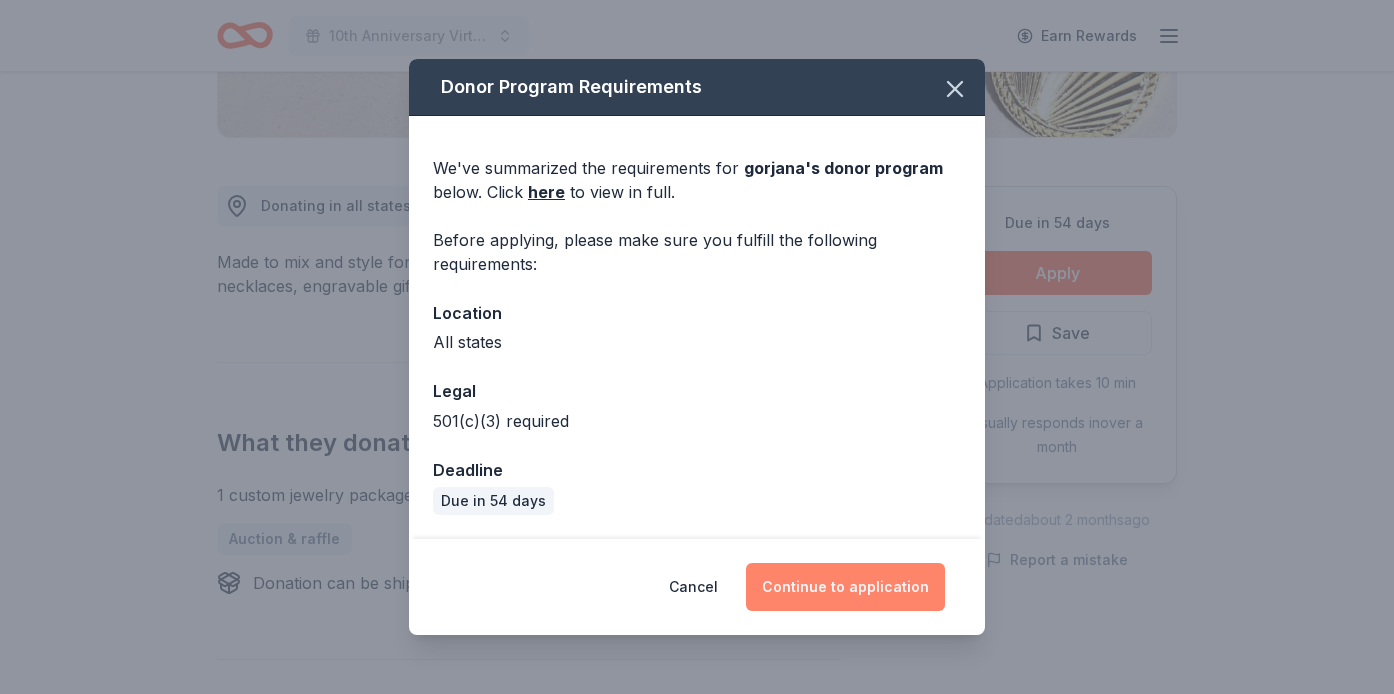 click on "Continue to application" at bounding box center [845, 587] 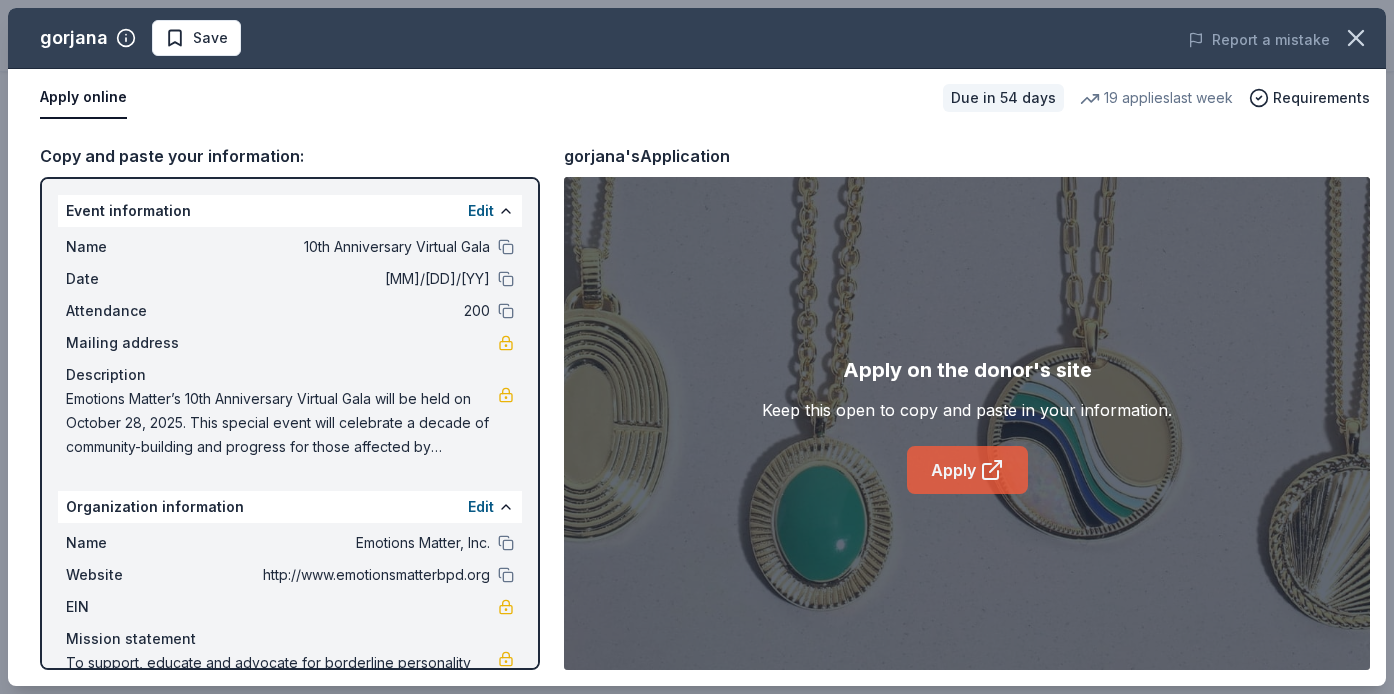 click 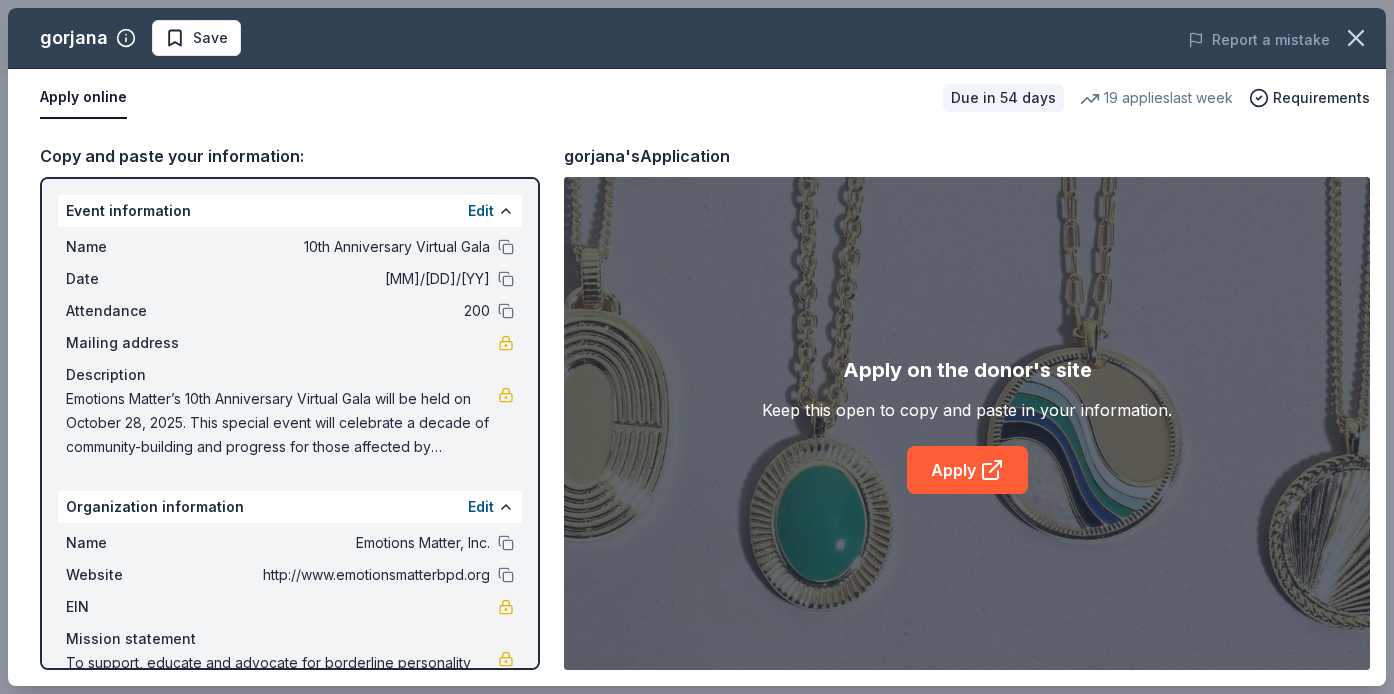 click on "Save" at bounding box center (210, 38) 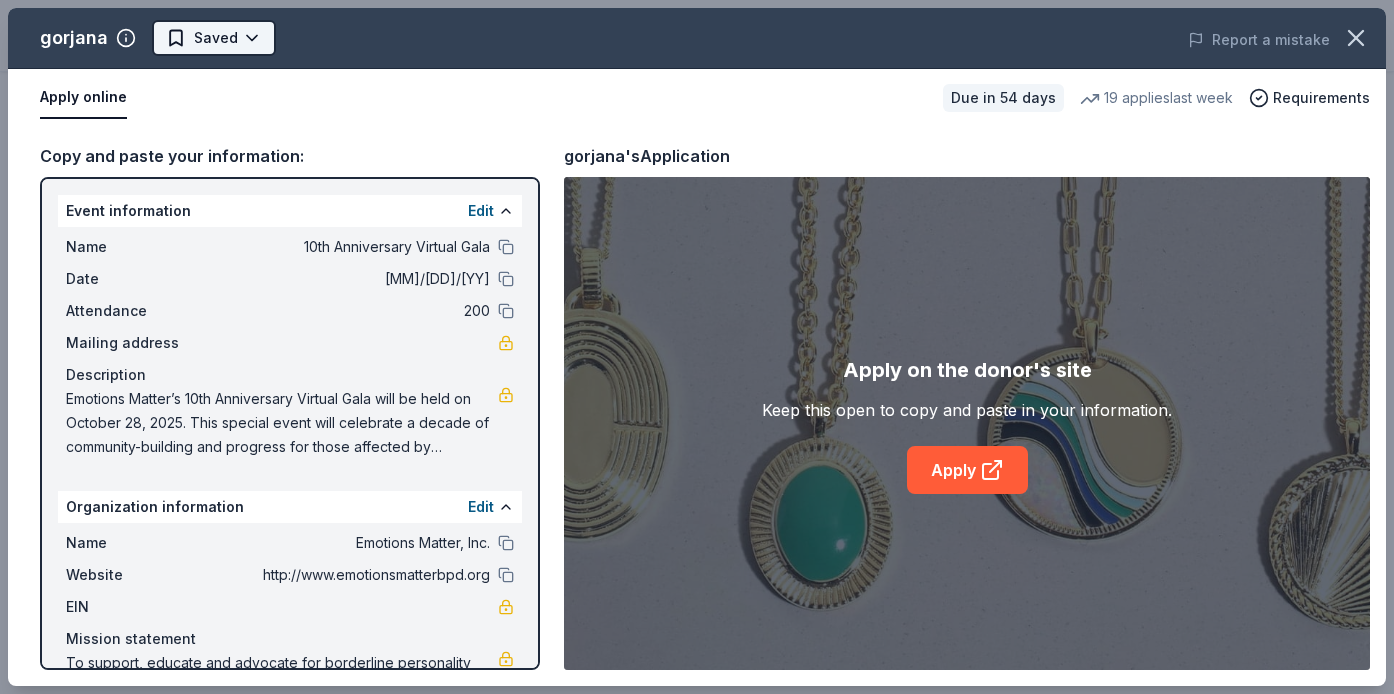 click on "10th Anniversary Virtual Gala Earn Rewards Due in 54 days Share gorjana 5.0 • 7  reviews 19   applies  last week approval rate donation value Share Donating in all states Made to mix and style for any occasion, gorjana jewelry offers layering necklaces, engravable gifts, intention bracelets, hoop earrings, and more. What they donate 1 custom jewelry package Auction & raffle Donation can be shipped to you Who they donate to  Preferred 501(c)(3) required Due in 54 days Apply Saved Application takes 10 min Usually responds in  over a month Updated  about 2 months  ago Report a mistake approval rate 20 % approved 30 % declined 50 % no response donation value (average) 20% 70% 0% 10% $xx - $xx $xx - $xx $xx - $xx $xx - $xx Upgrade to Pro to view approval rates and average donation values 5.0 • 7  reviews See all  7  reviews Tri-County RVTHS May 2025 • Approved Great communication, generous donation, fast delivery of gift card Vets R Us, Inc. April 2025 • Approved Catholic Academy of Niagara Falls • • 7" at bounding box center (697, -123) 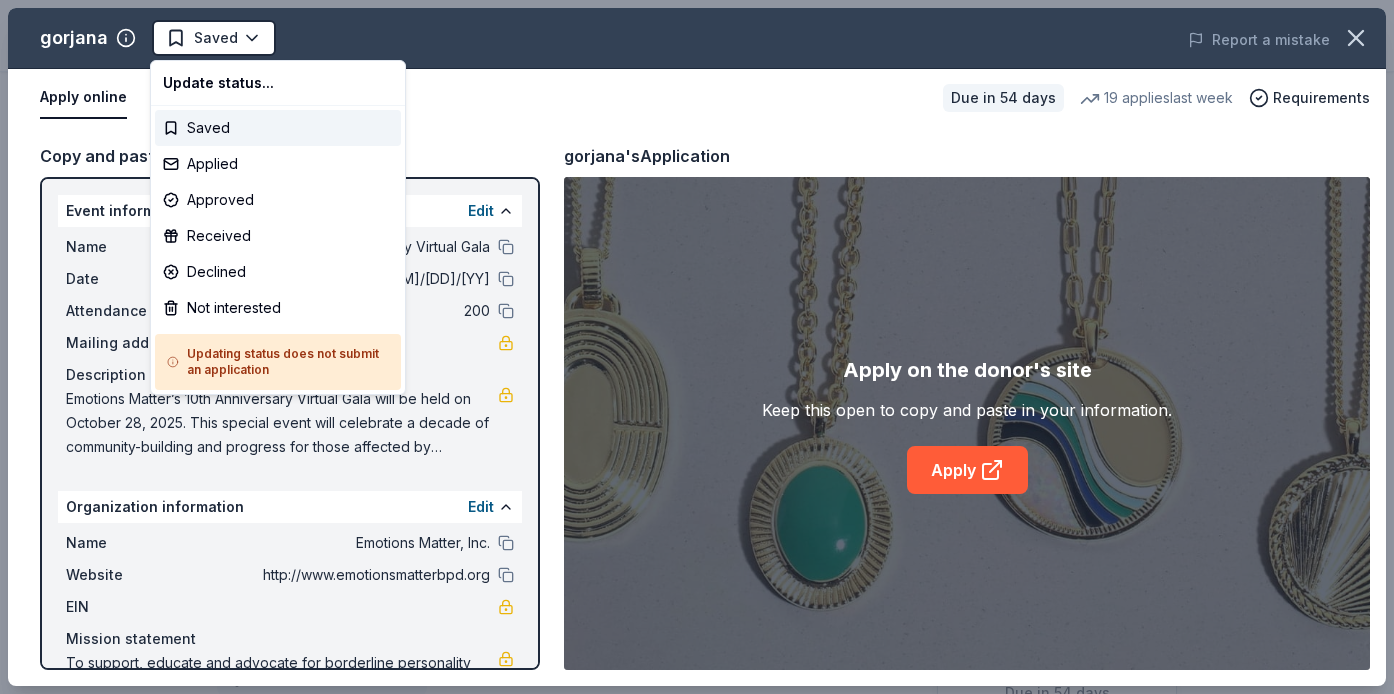 scroll, scrollTop: 0, scrollLeft: 0, axis: both 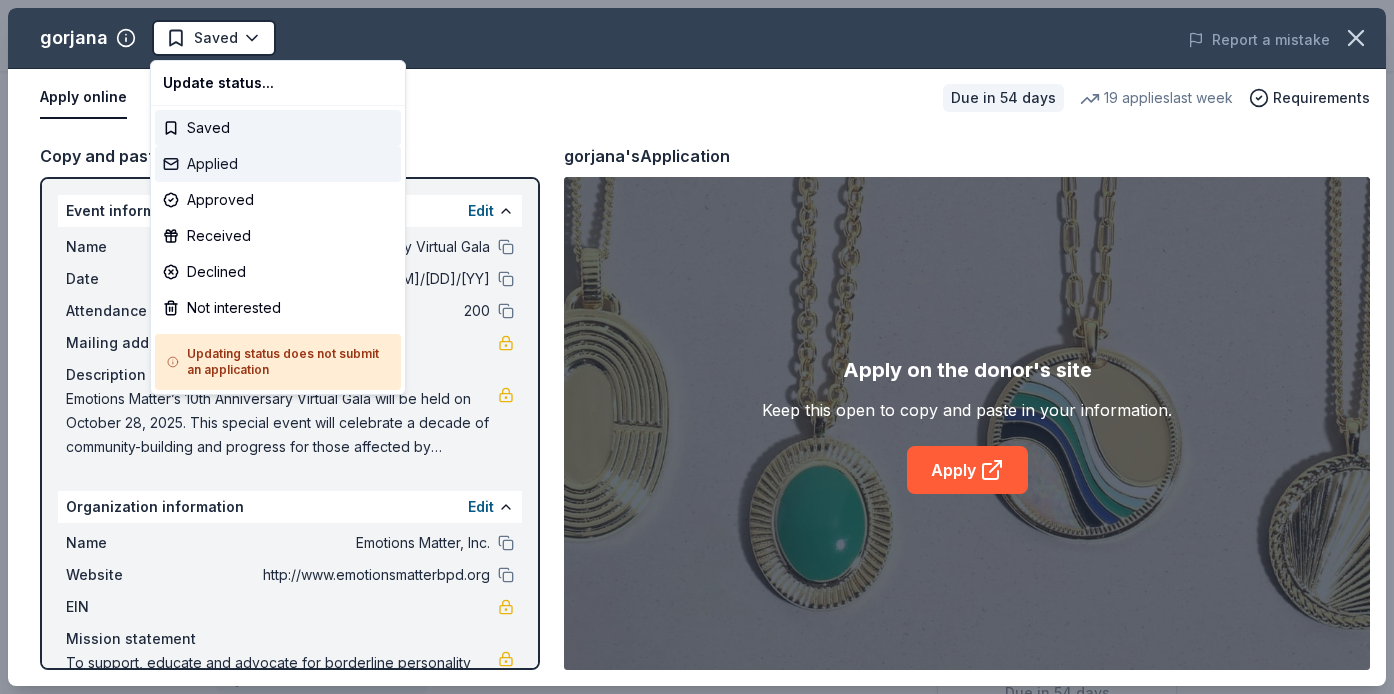 click on "Applied" at bounding box center (278, 164) 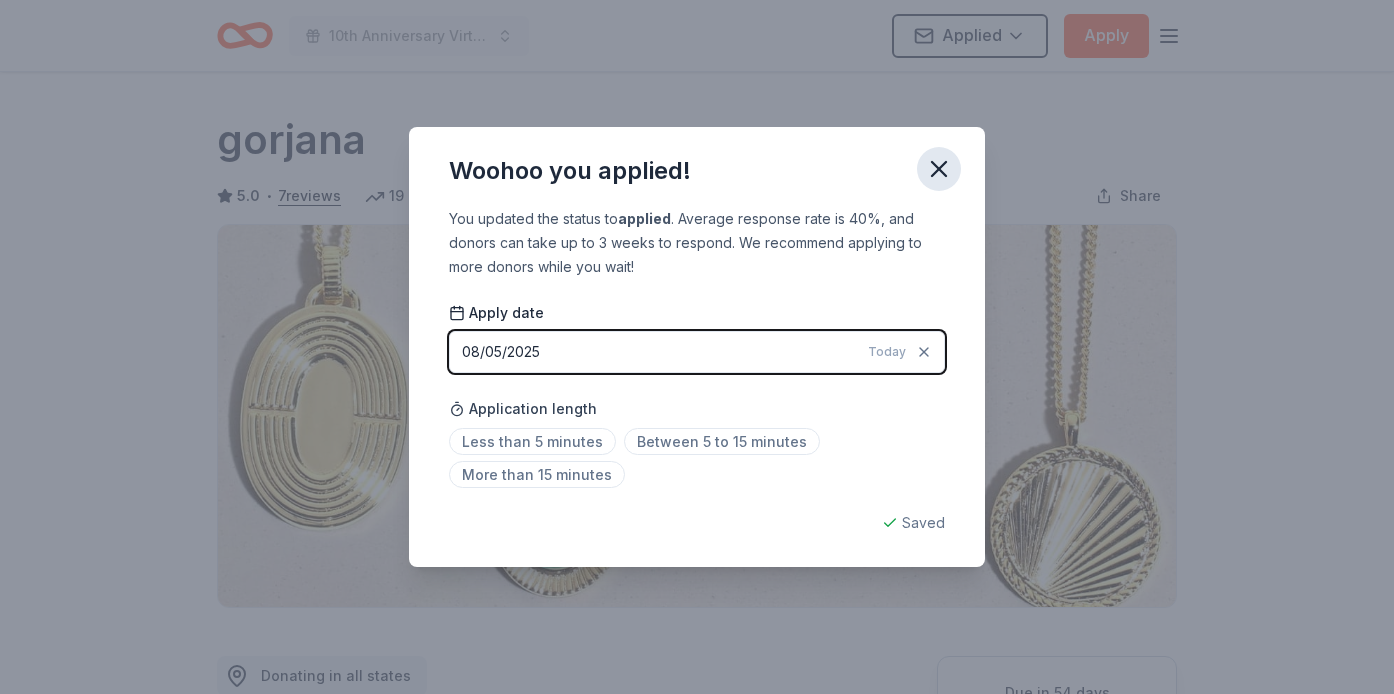 click 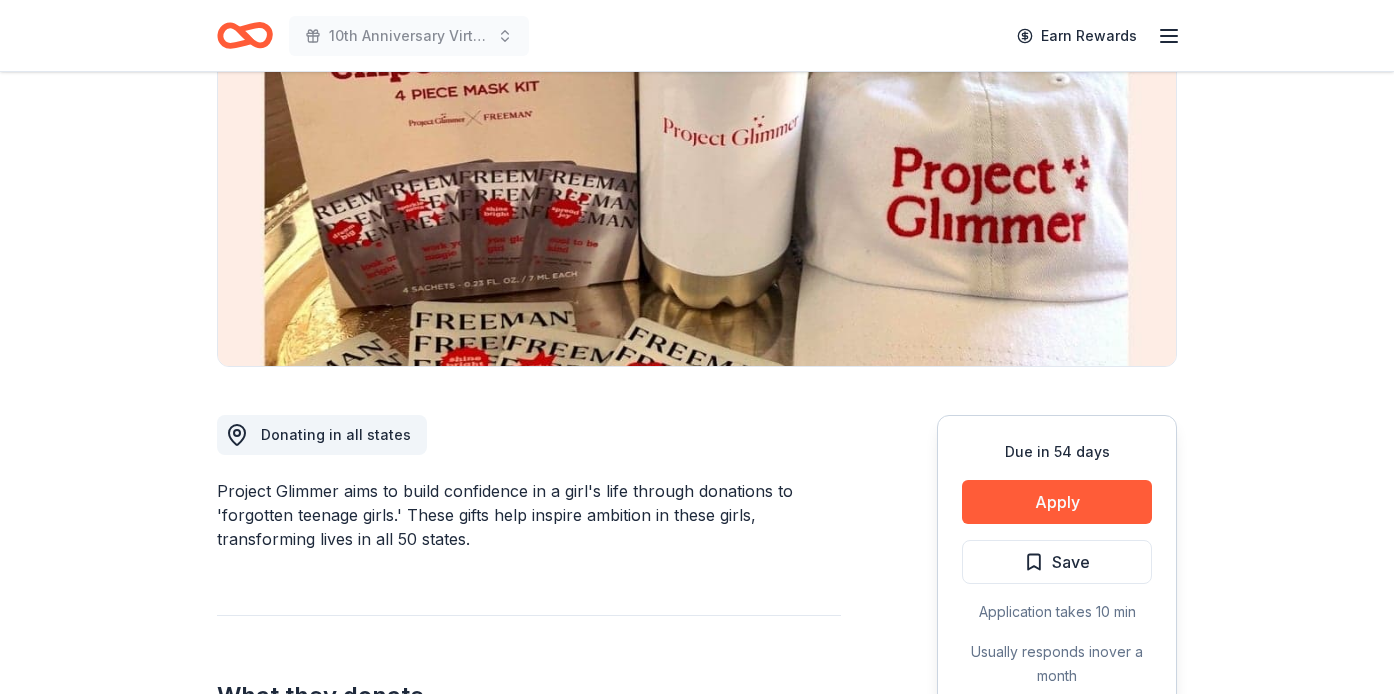 scroll, scrollTop: 241, scrollLeft: 0, axis: vertical 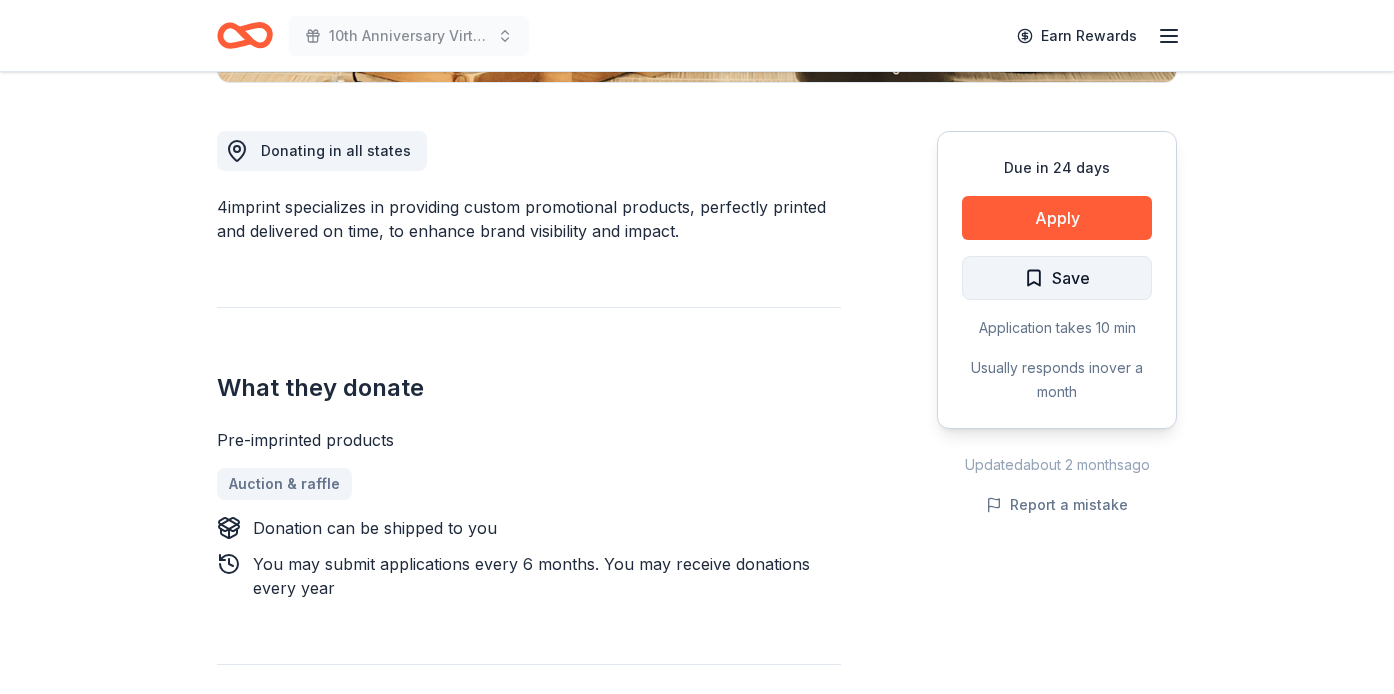 click on "Save" at bounding box center [1057, 278] 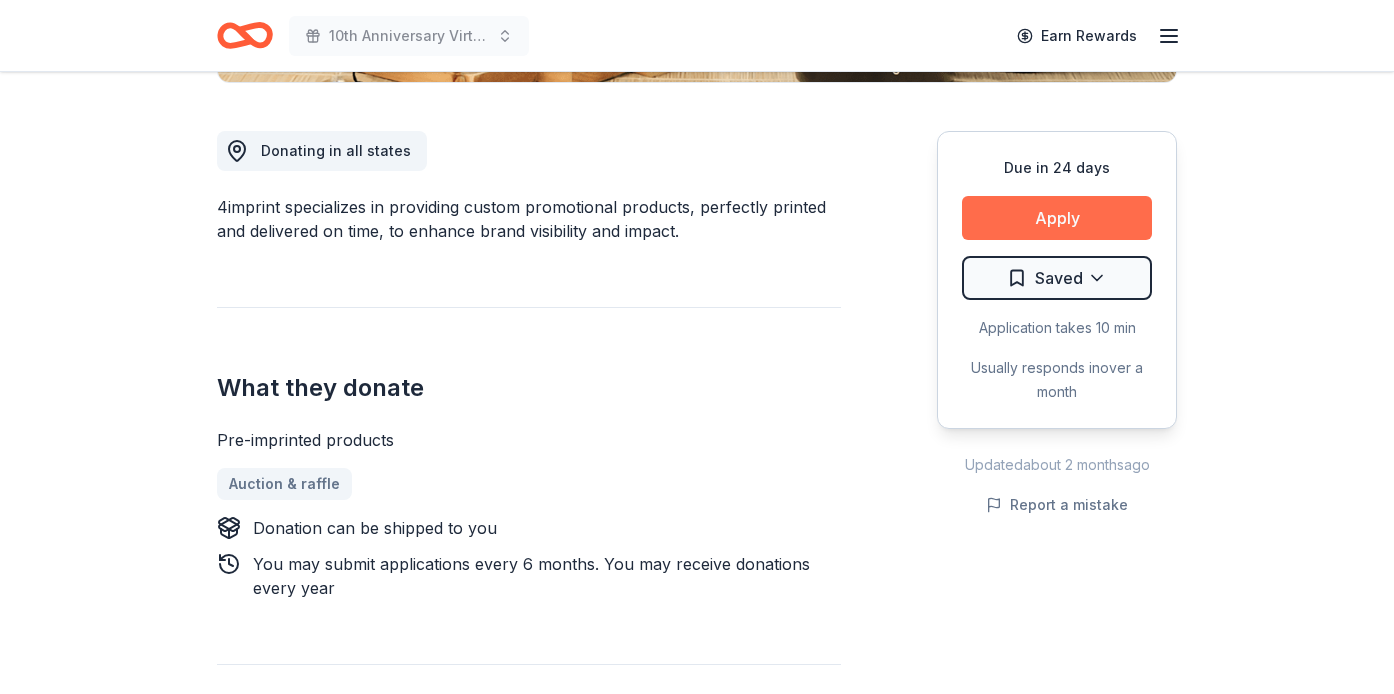 click on "Apply" at bounding box center [1057, 218] 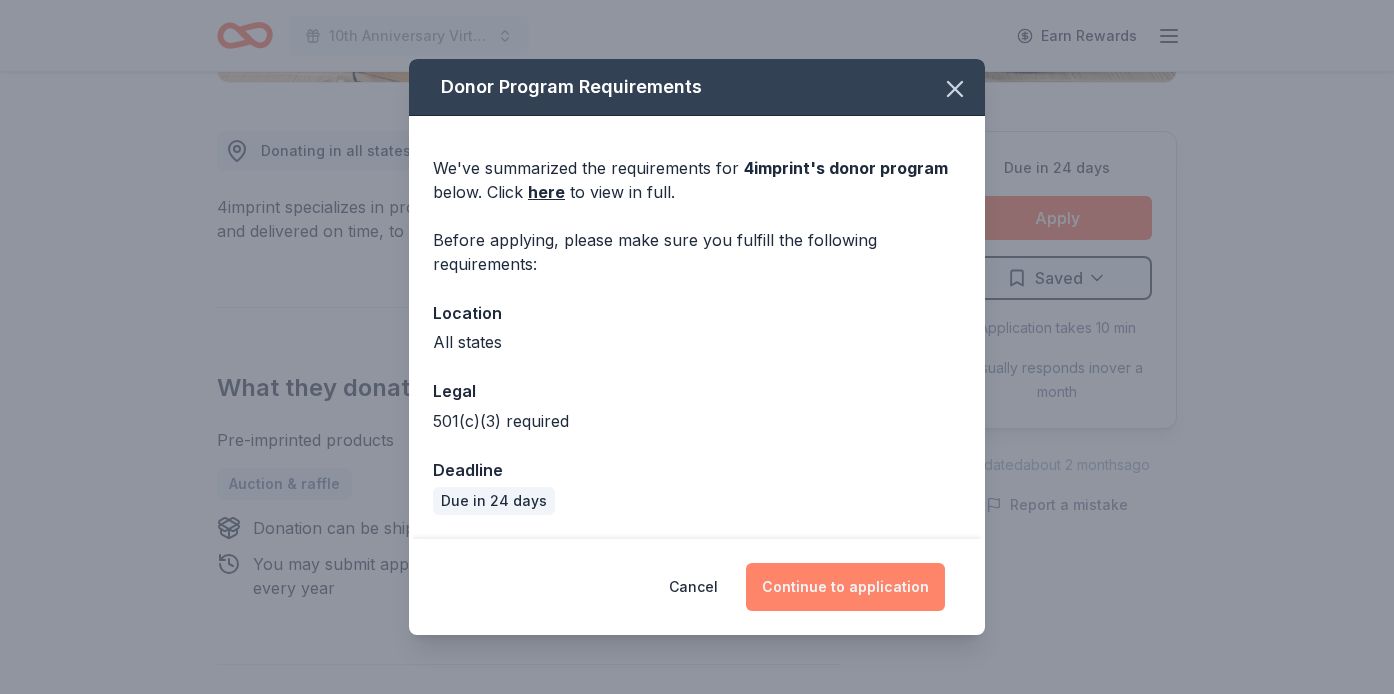 click on "Continue to application" at bounding box center [845, 587] 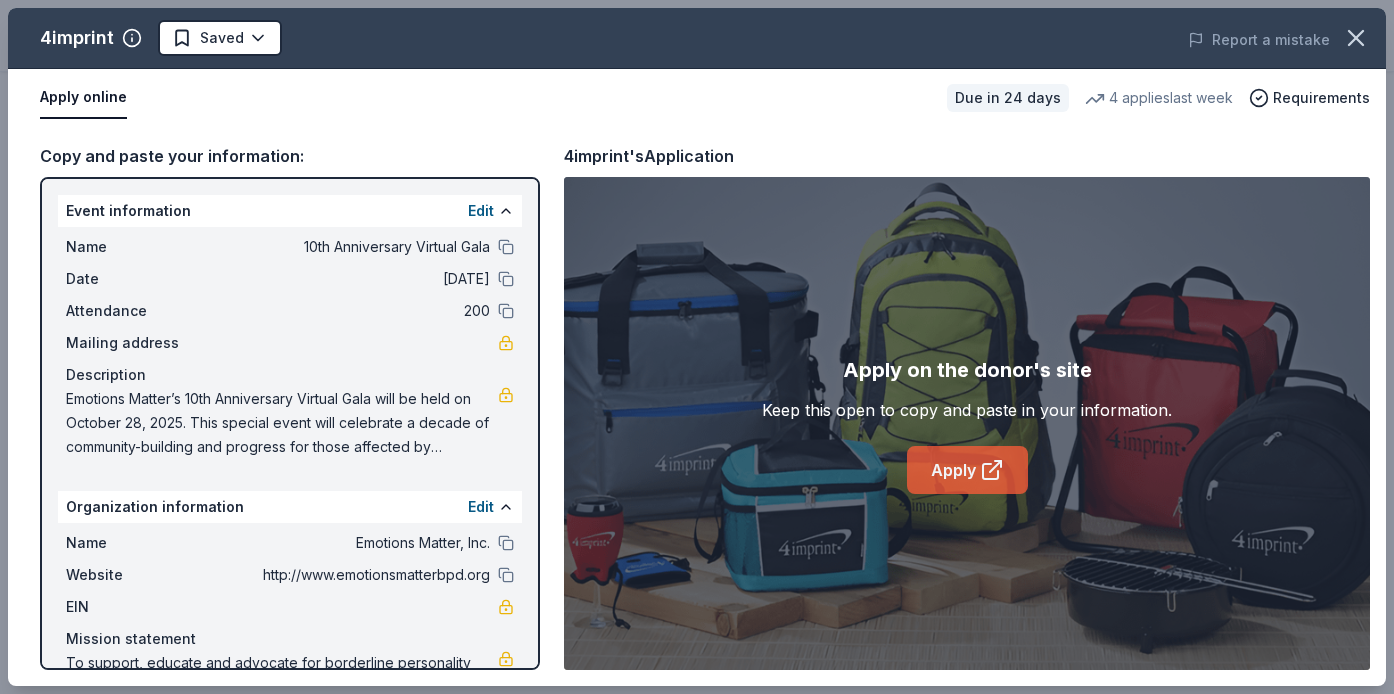 click on "Apply" at bounding box center [967, 470] 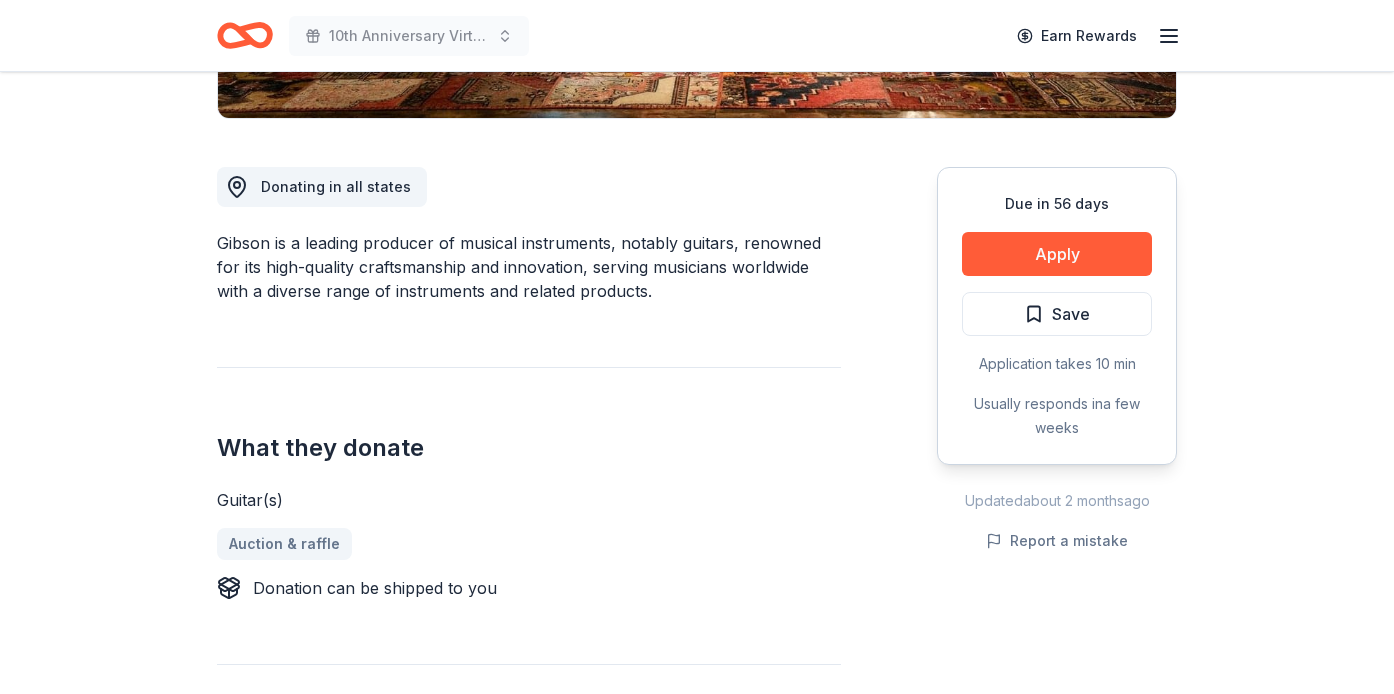 scroll, scrollTop: 490, scrollLeft: 0, axis: vertical 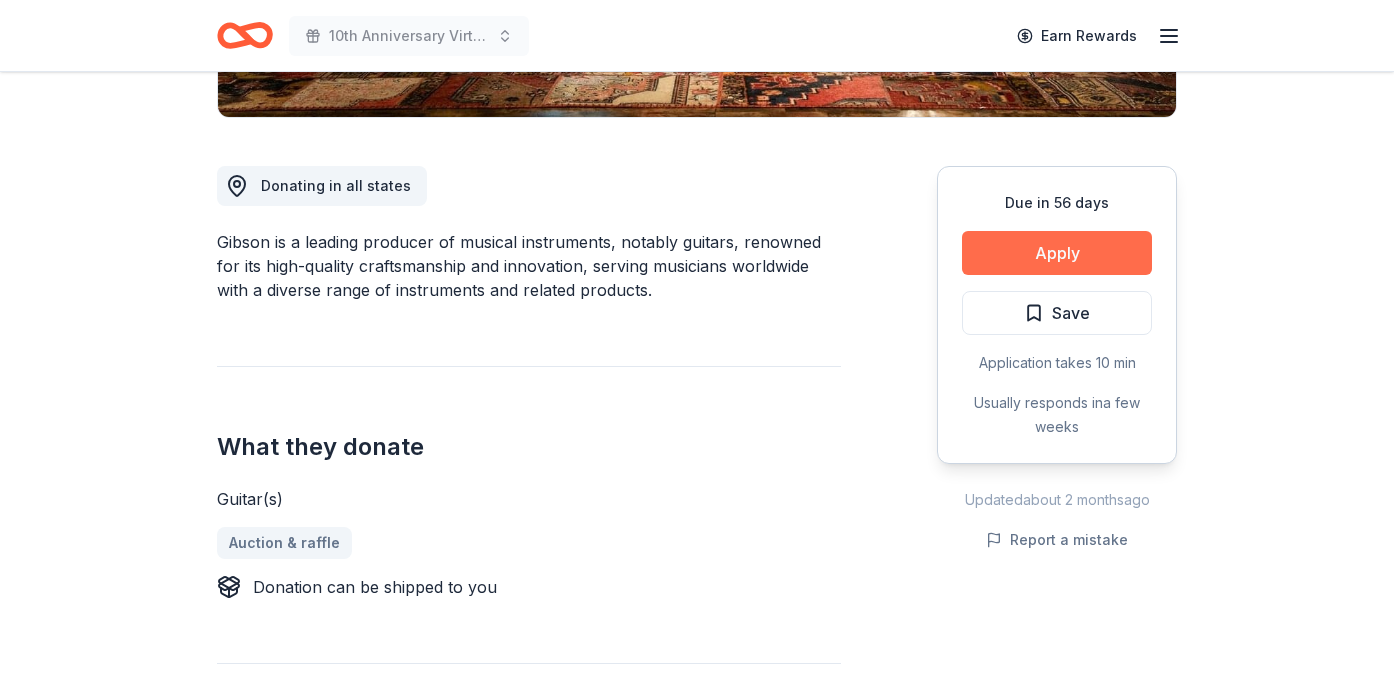 click on "Apply" at bounding box center (1057, 253) 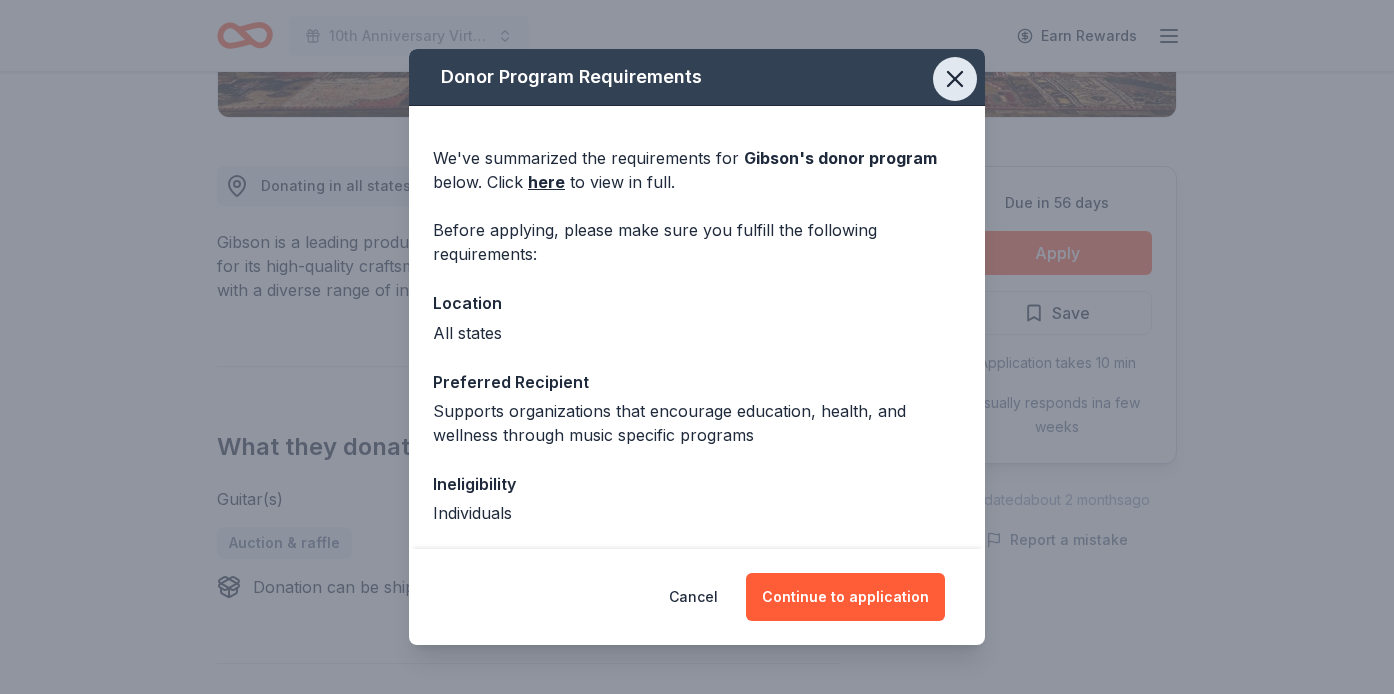 click 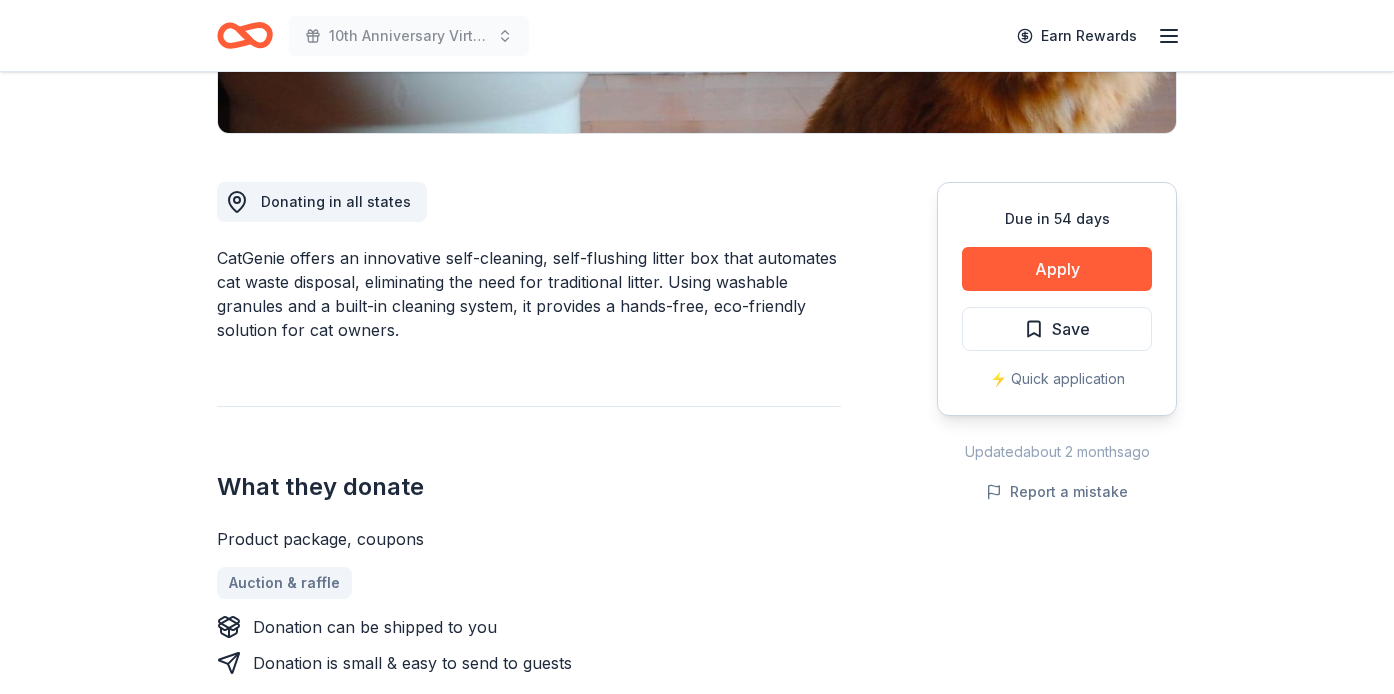 scroll, scrollTop: 478, scrollLeft: 0, axis: vertical 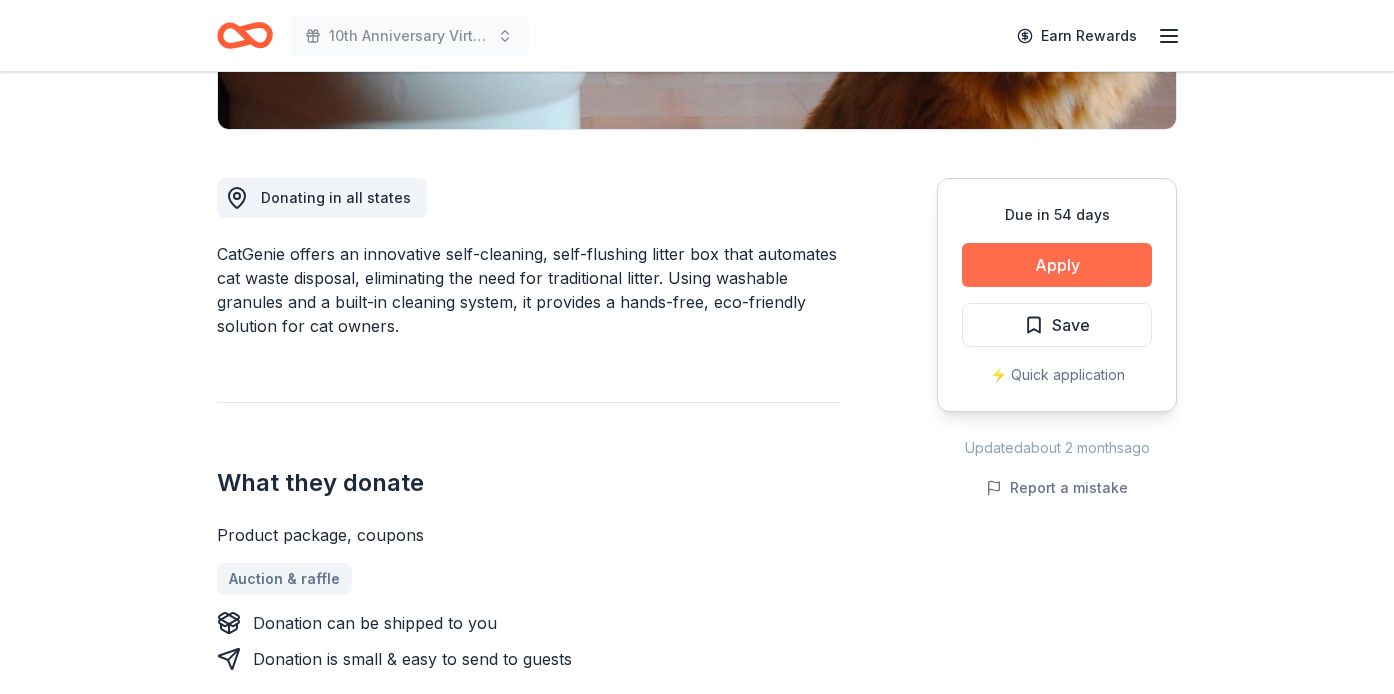 click on "Apply" at bounding box center [1057, 265] 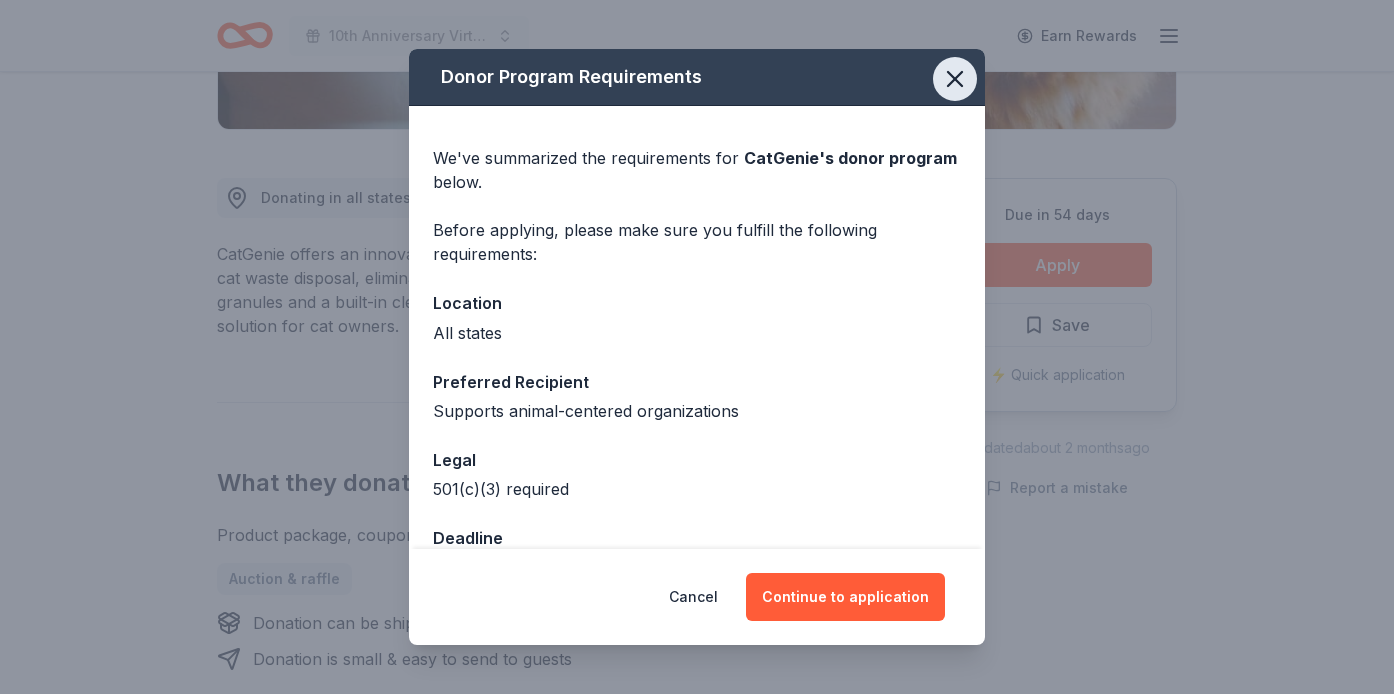 click 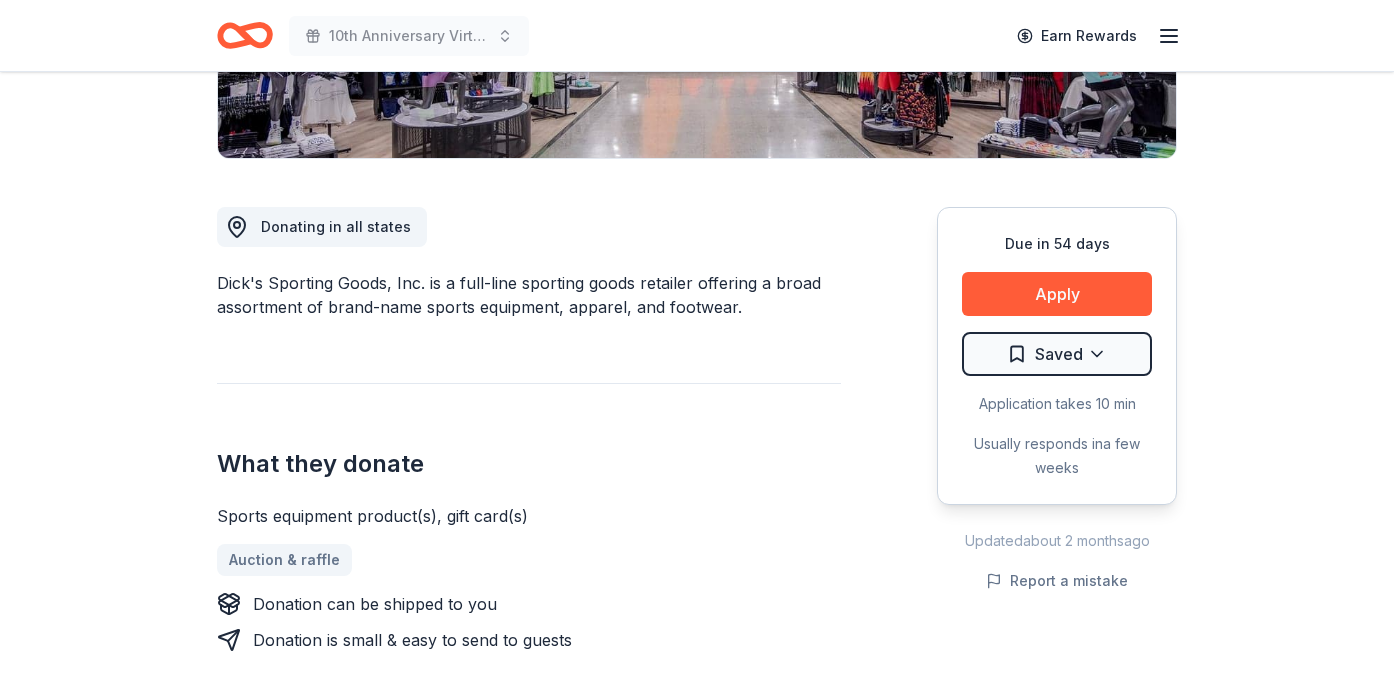scroll, scrollTop: 450, scrollLeft: 0, axis: vertical 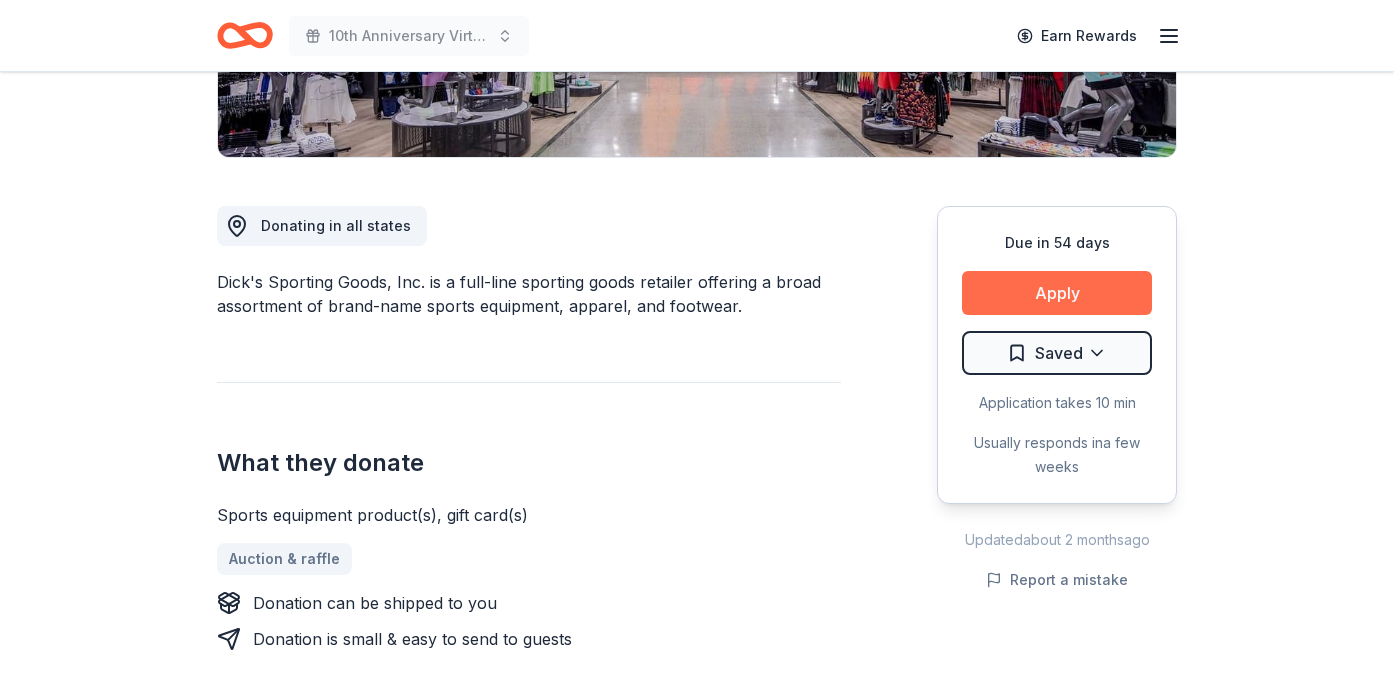 click on "Apply" at bounding box center (1057, 293) 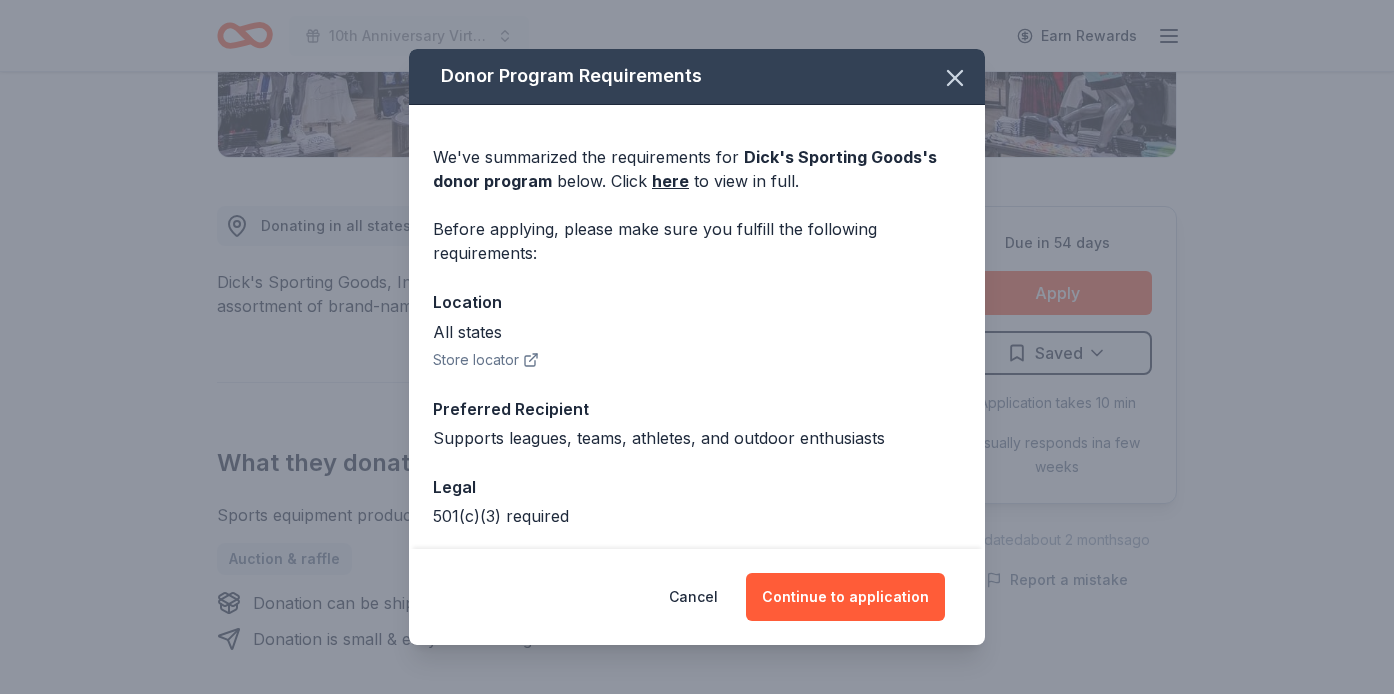 scroll, scrollTop: 0, scrollLeft: 0, axis: both 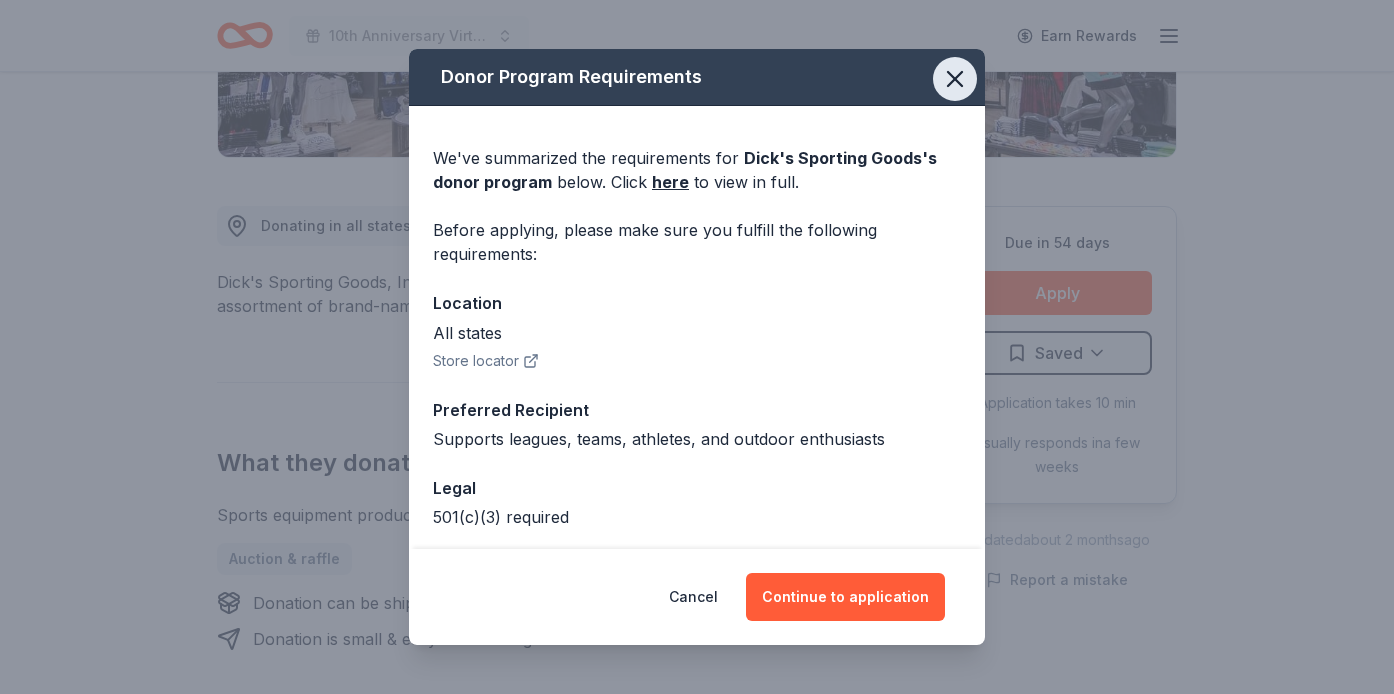 click 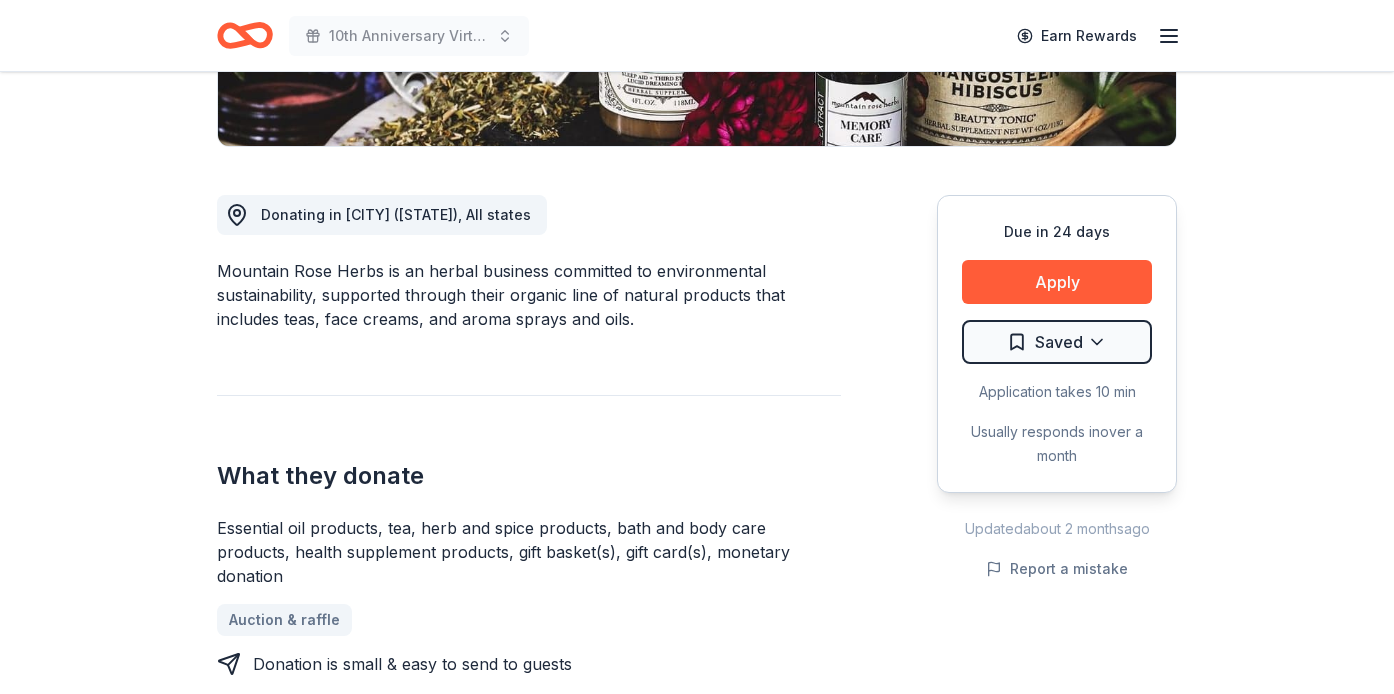 scroll, scrollTop: 469, scrollLeft: 0, axis: vertical 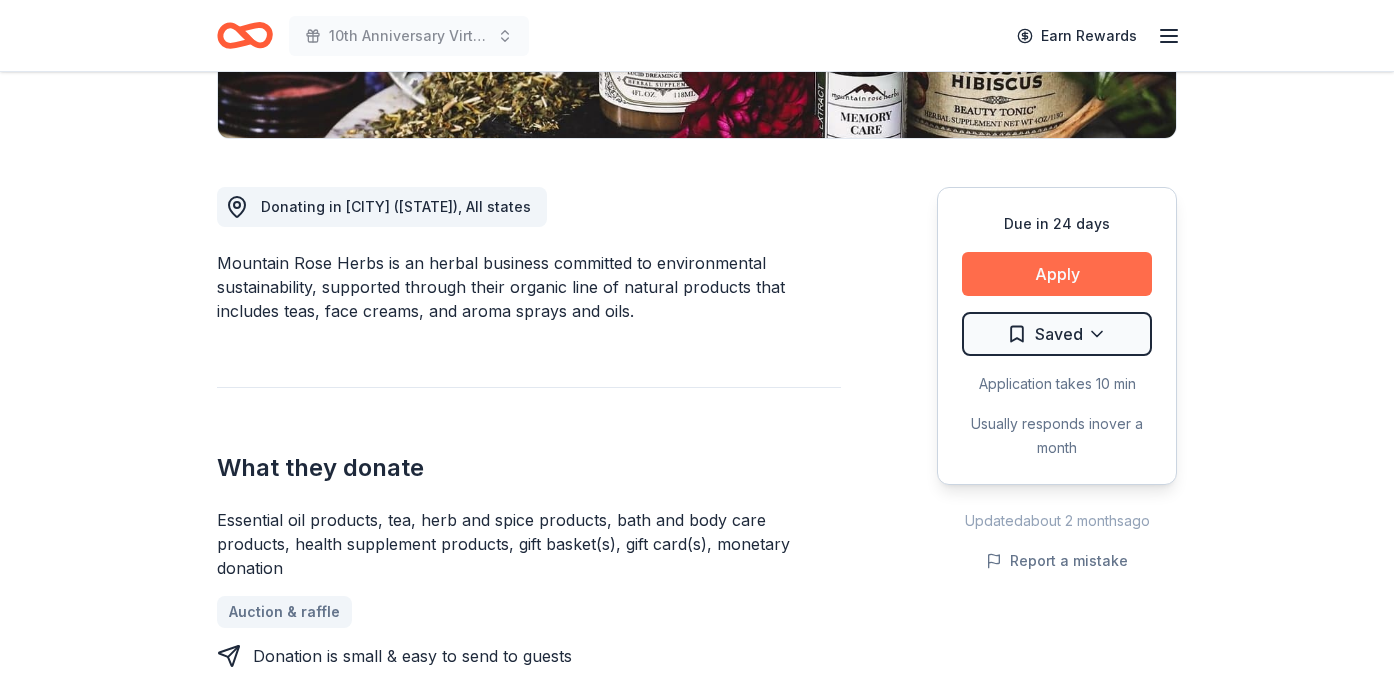 click on "Apply" at bounding box center (1057, 274) 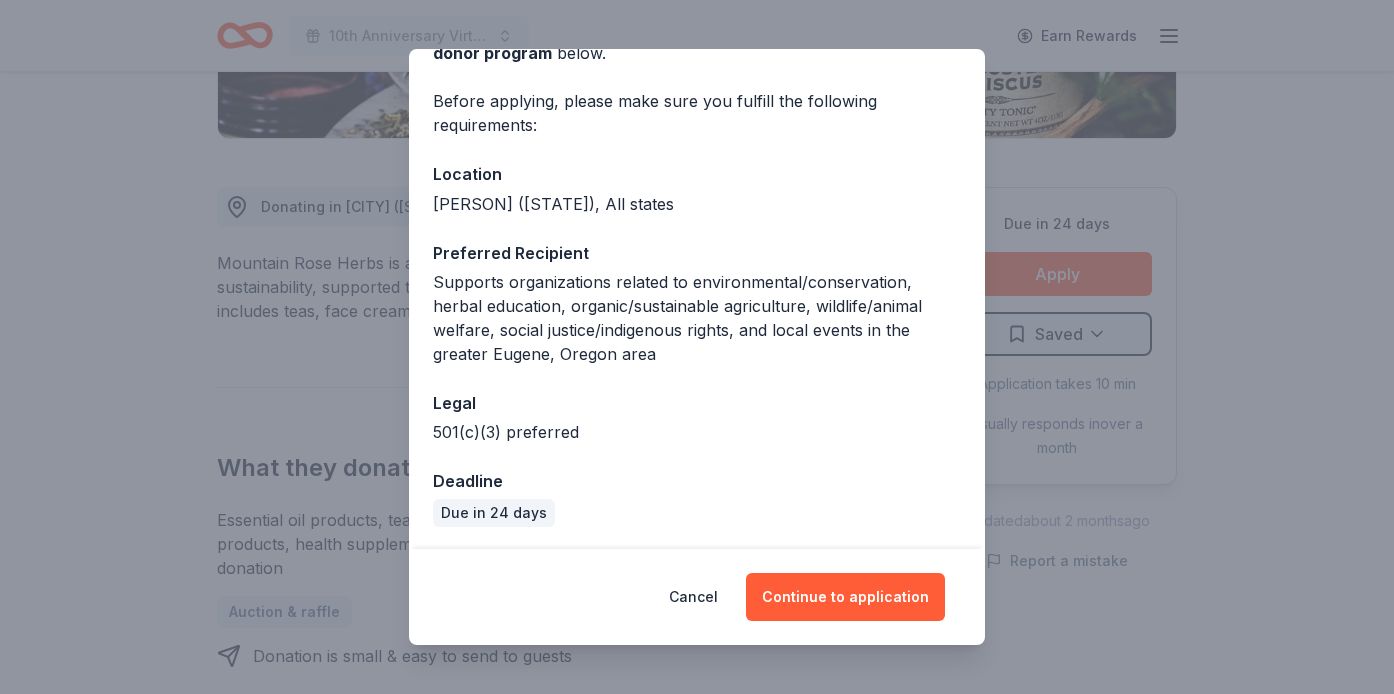 scroll, scrollTop: 126, scrollLeft: 0, axis: vertical 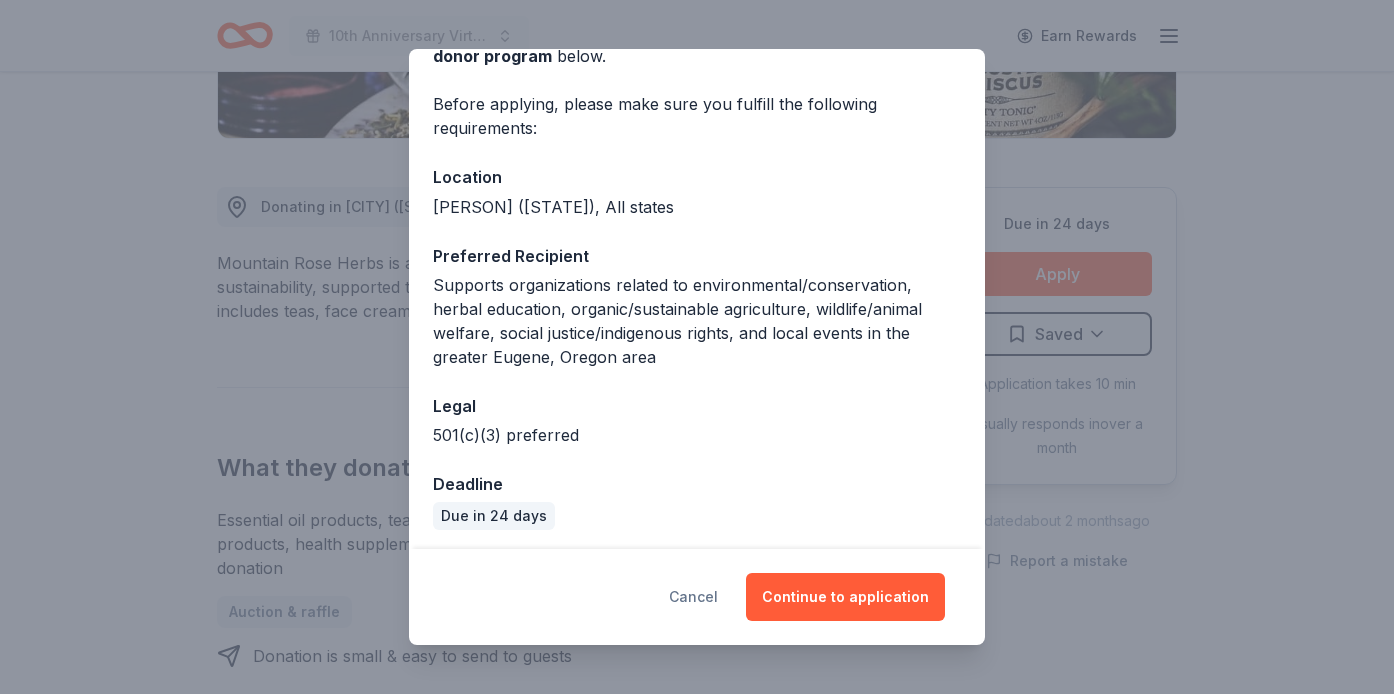 click on "Cancel" at bounding box center (693, 597) 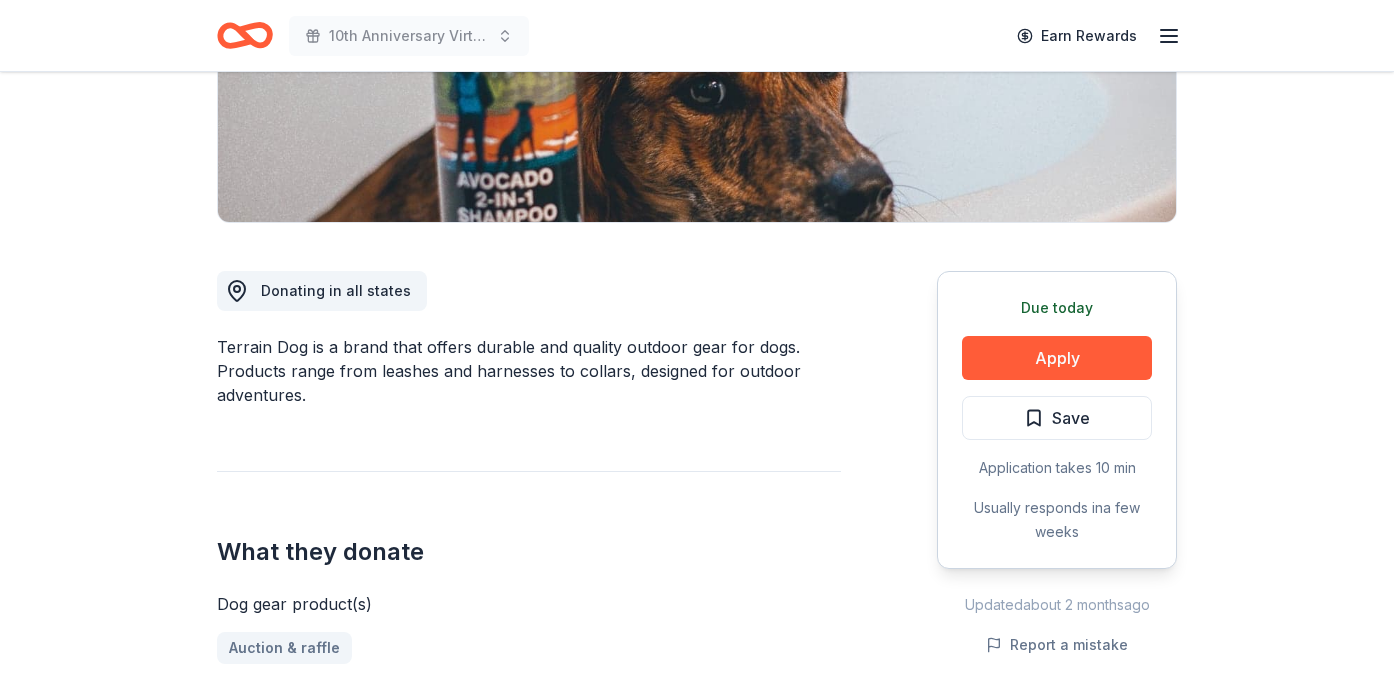 scroll, scrollTop: 384, scrollLeft: 0, axis: vertical 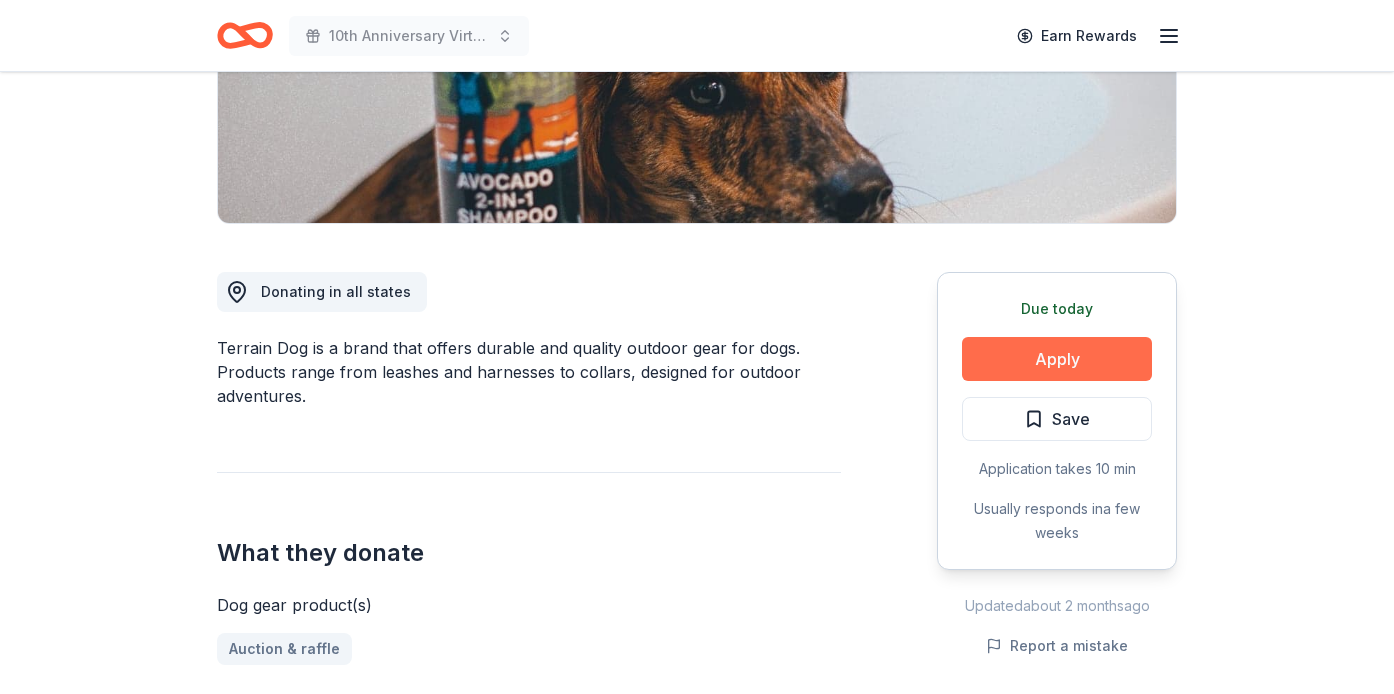 click on "Apply" at bounding box center (1057, 359) 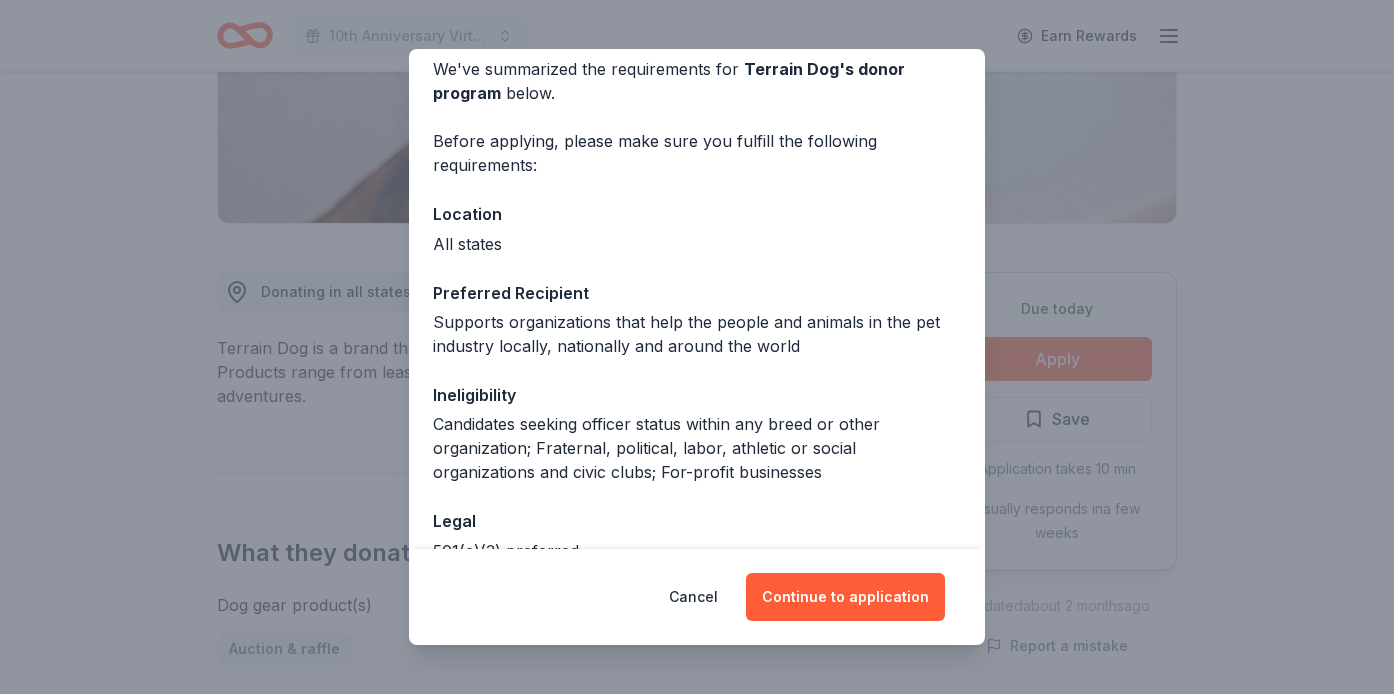 scroll, scrollTop: 90, scrollLeft: 0, axis: vertical 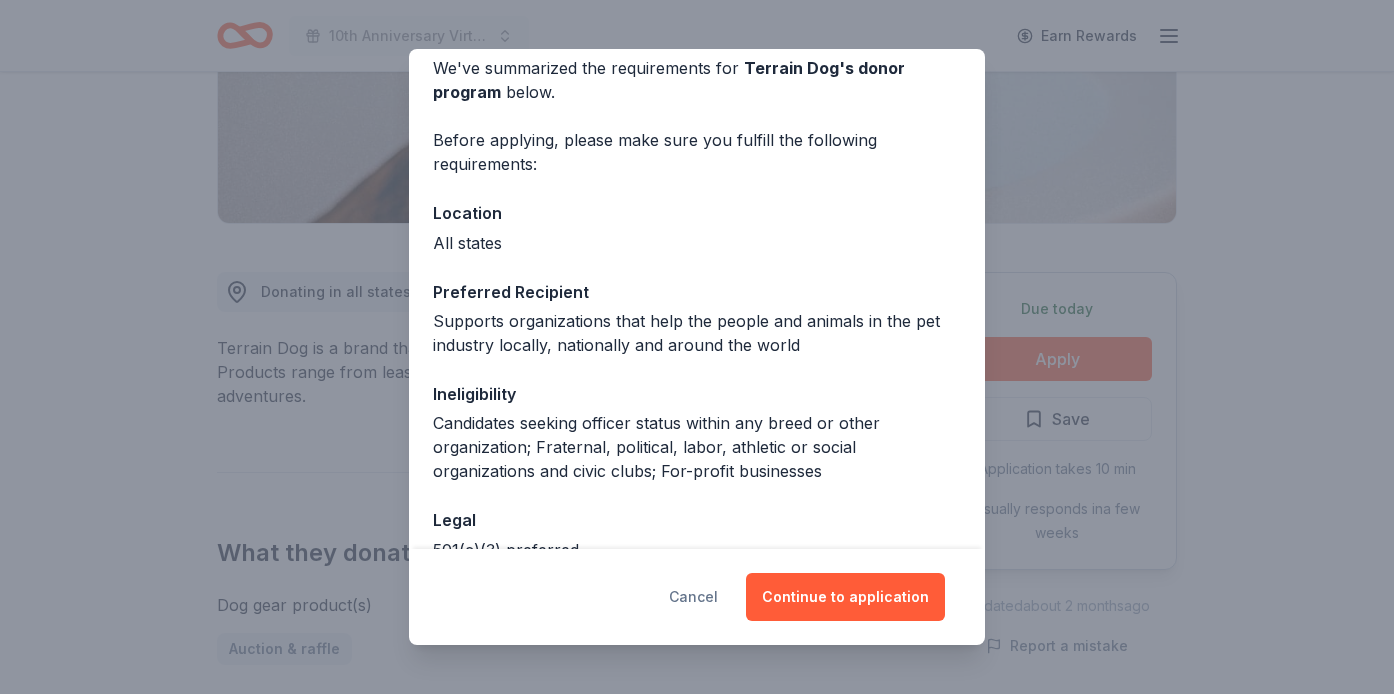 click on "Cancel" at bounding box center (693, 597) 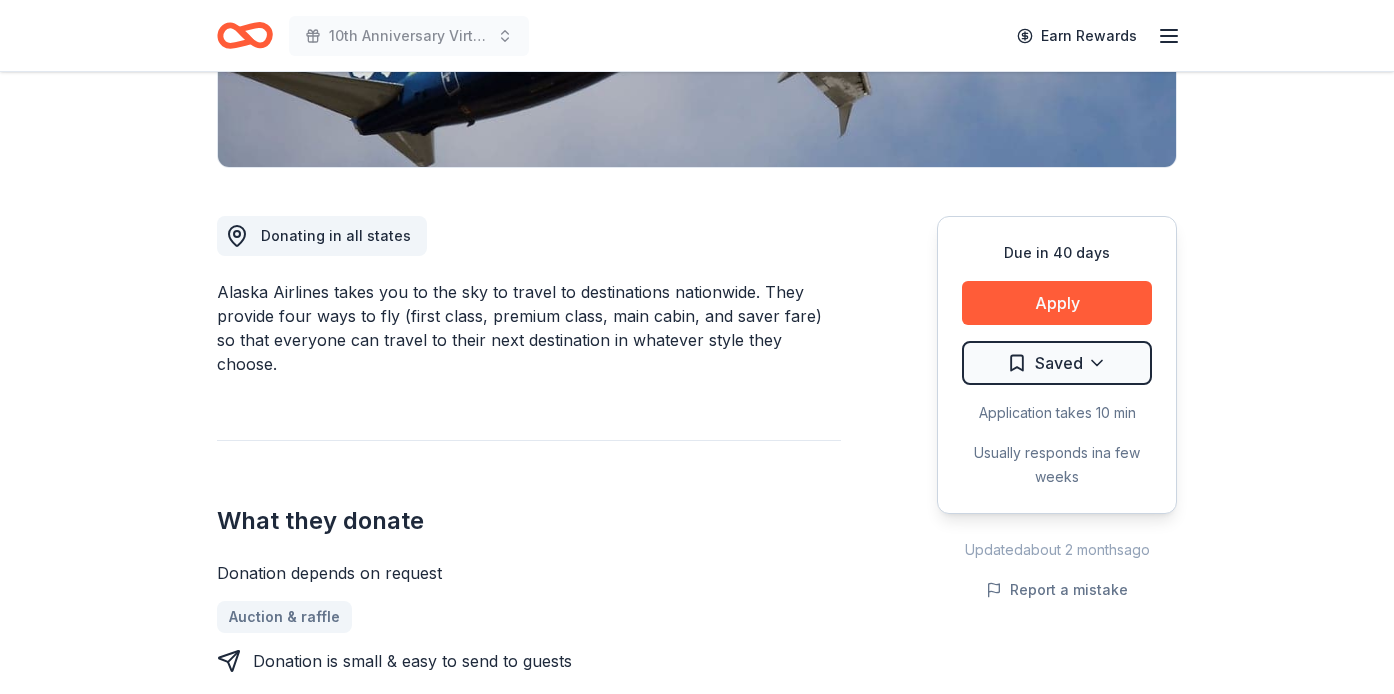 scroll, scrollTop: 444, scrollLeft: 0, axis: vertical 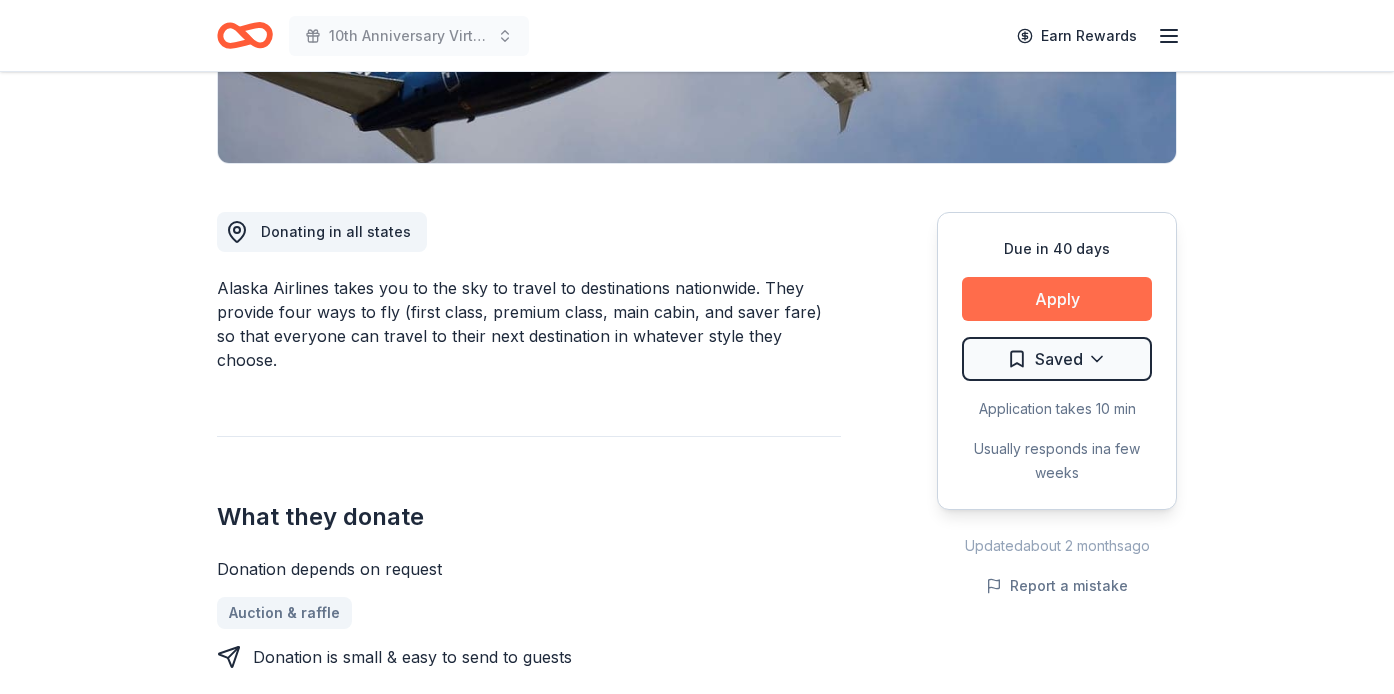 click on "Apply" at bounding box center [1057, 299] 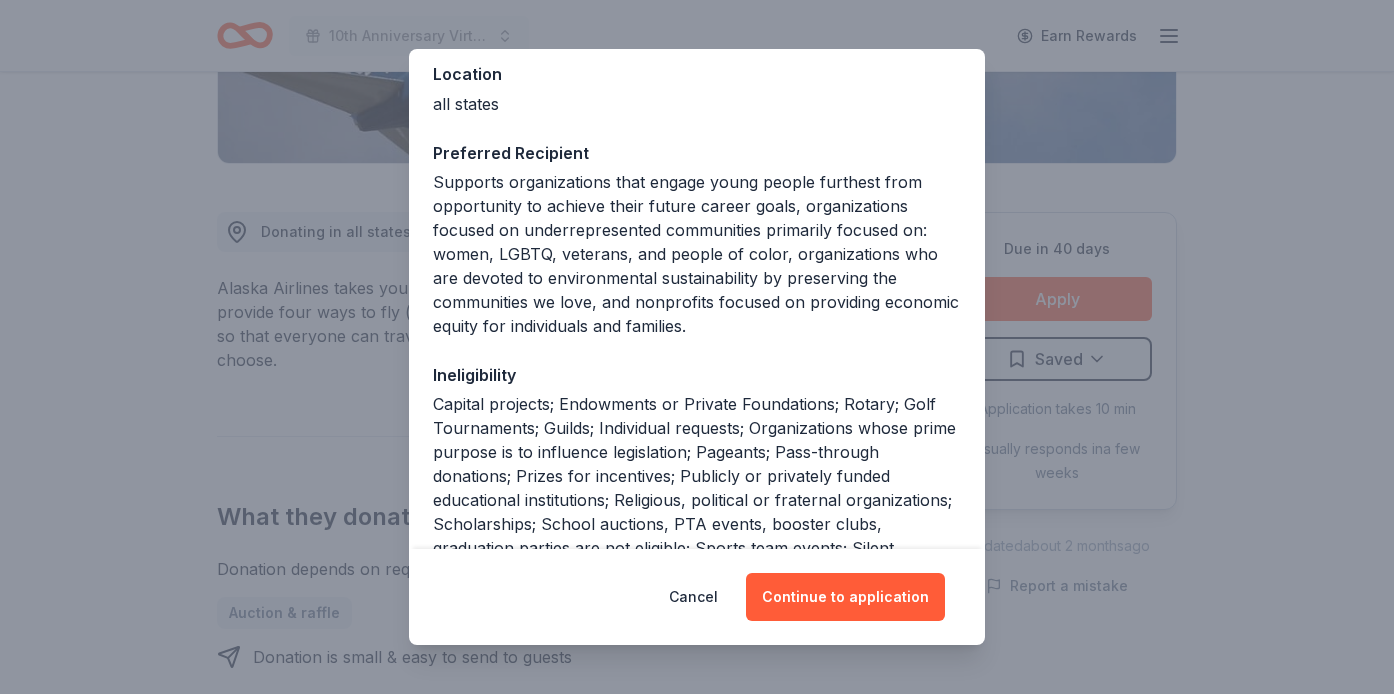 scroll, scrollTop: 231, scrollLeft: 0, axis: vertical 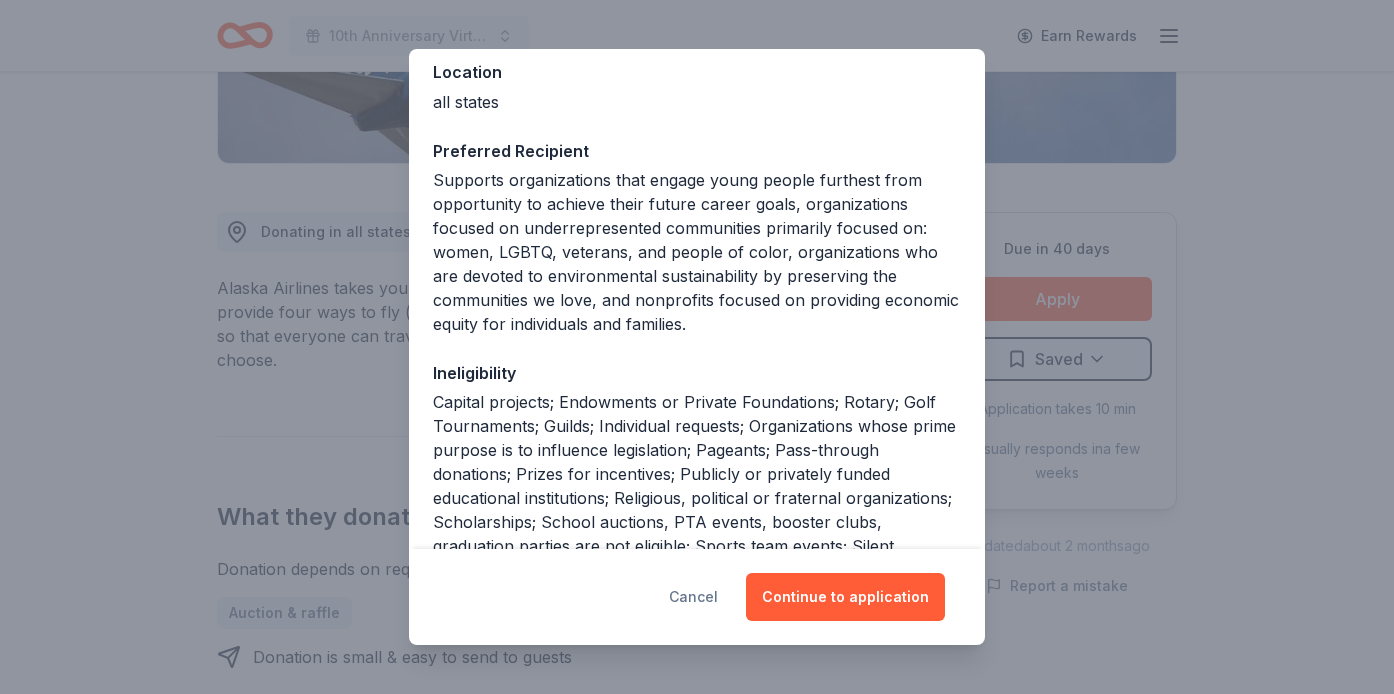 click on "Cancel" at bounding box center (693, 597) 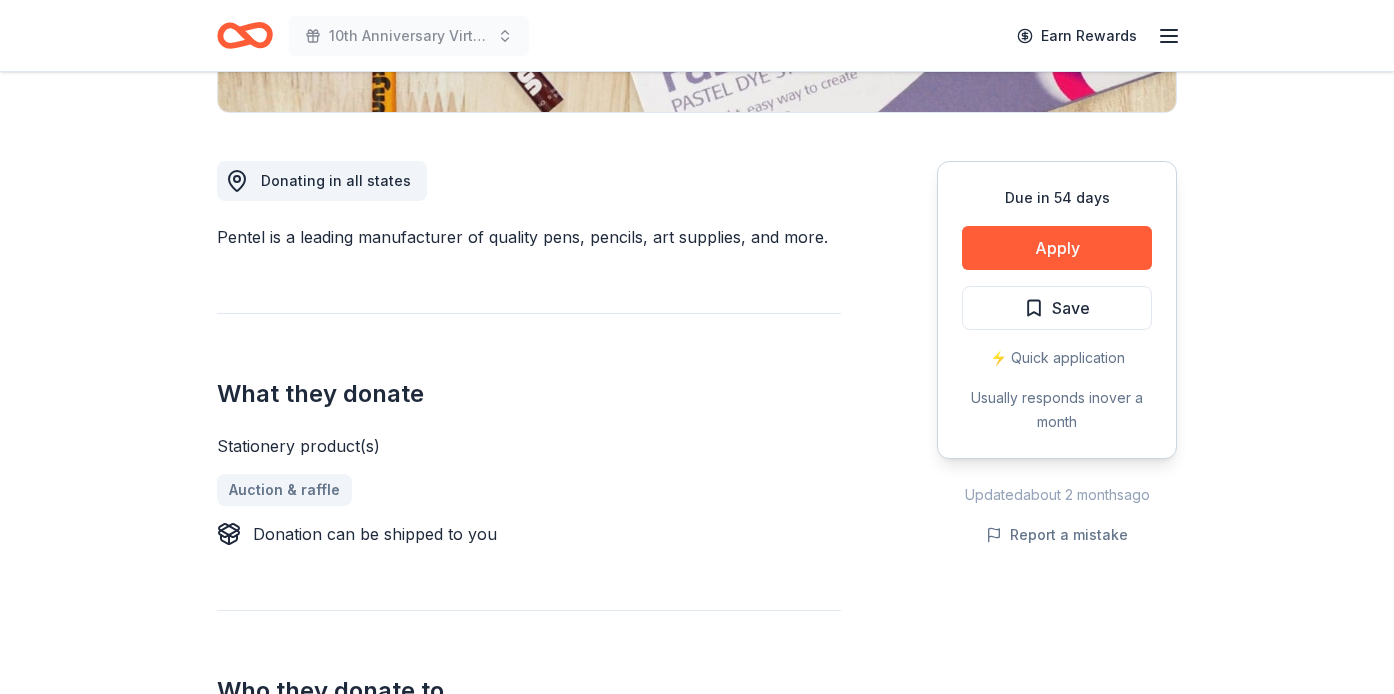 scroll, scrollTop: 497, scrollLeft: 0, axis: vertical 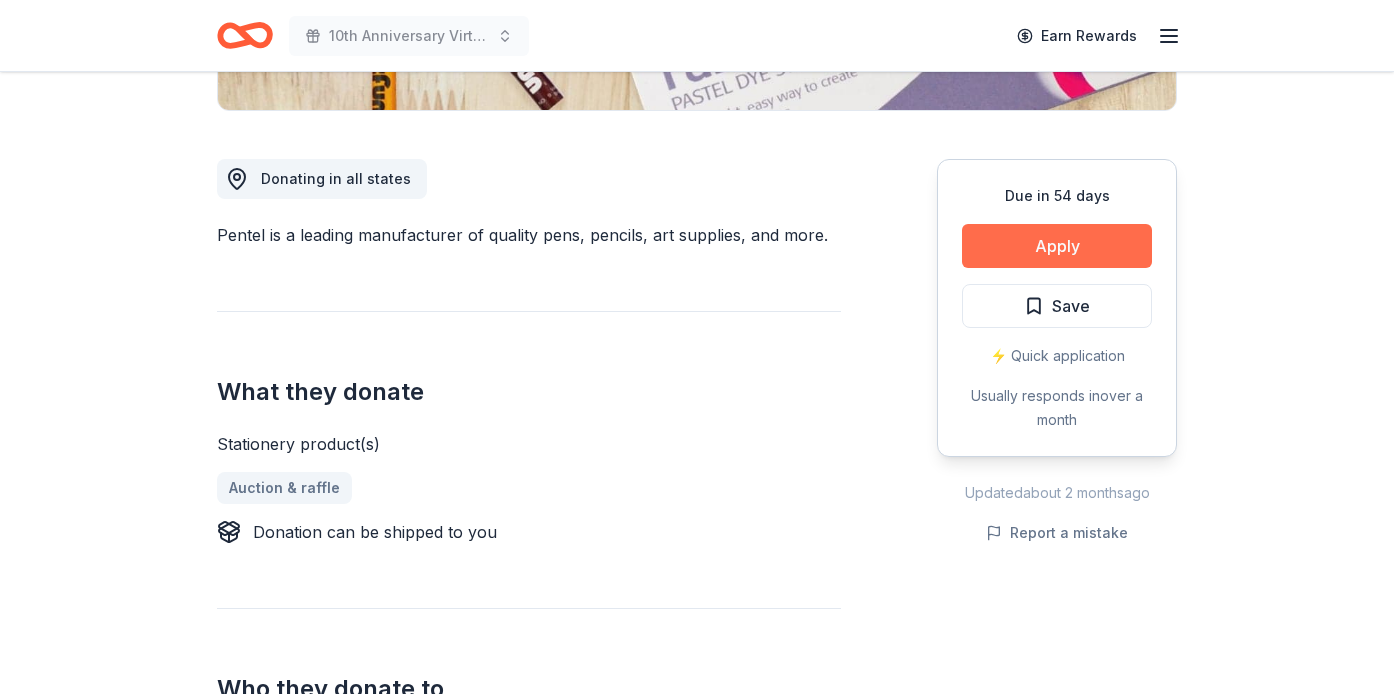 click on "Apply" at bounding box center (1057, 246) 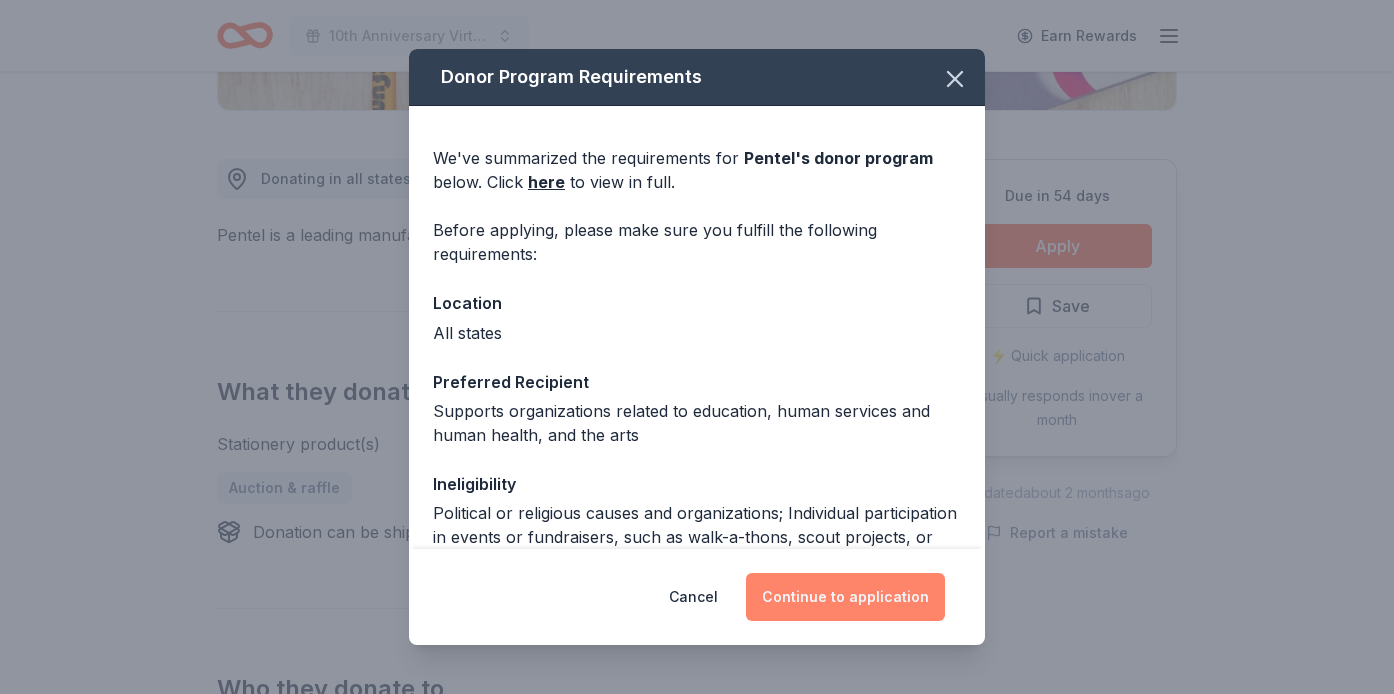 click on "Continue to application" at bounding box center (845, 597) 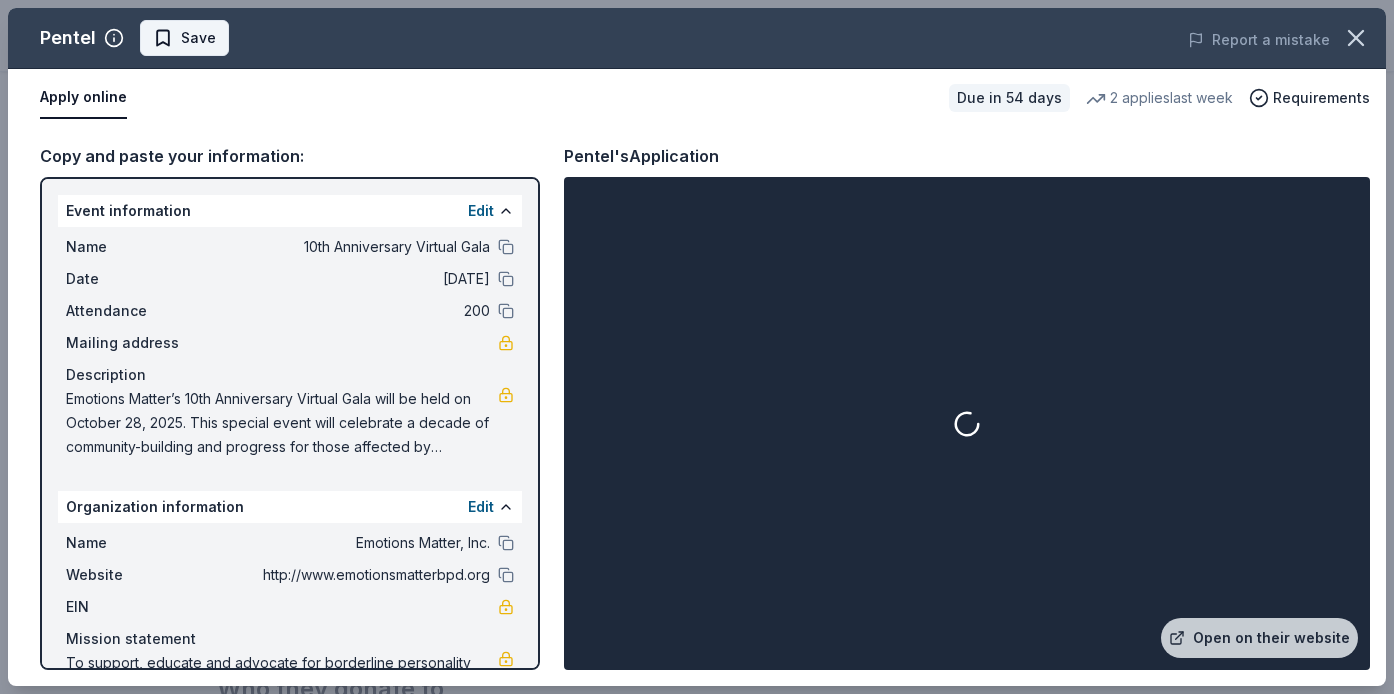 click on "Save" at bounding box center [198, 38] 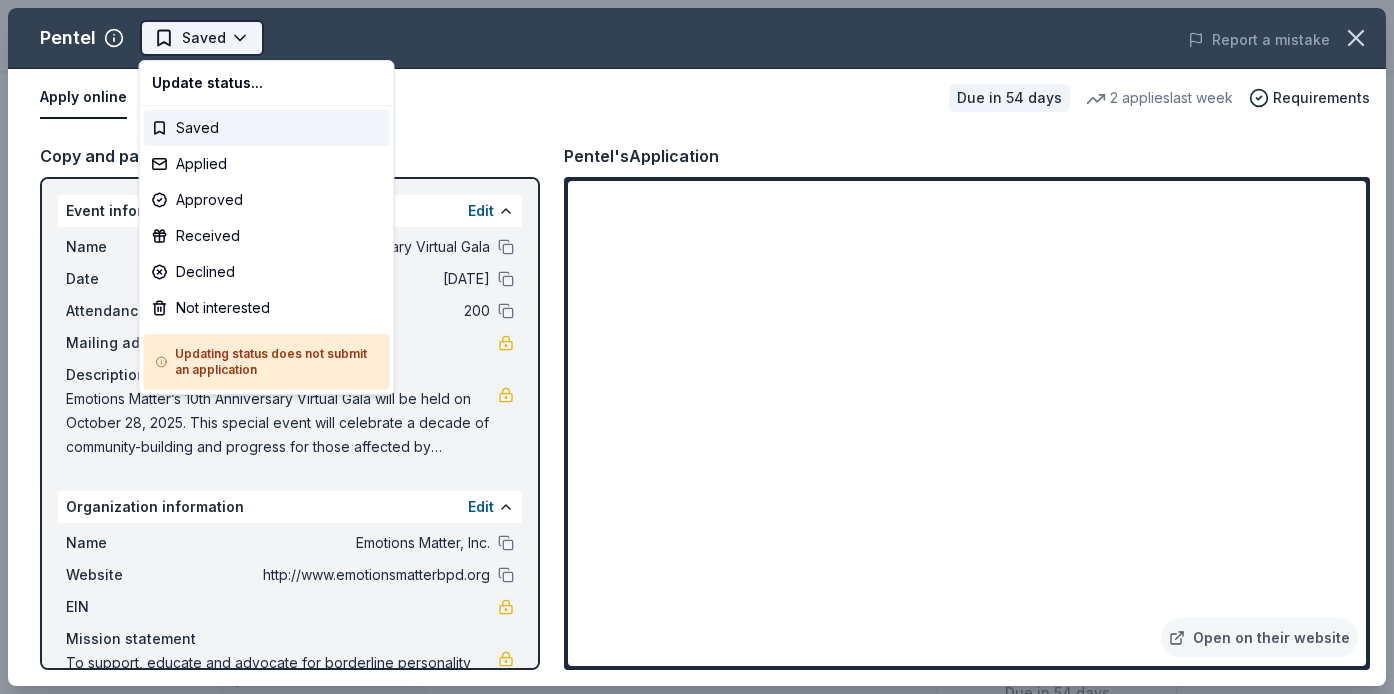 click on "10th Anniversary Virtual Gala Earn Rewards Due in 54 days Share Pentel New 2   applies  last week approval rate Share Donating in all states Pentel is a leading manufacturer of quality pens, pencils, art supplies, and more. What they donate Stationery product(s) Auction & raffle Donation can be shipped to you Who they donate to  Preferred Supports organizations related to education, human services and human health, and the arts  Art & Culture Education Health Poverty & Hunger 501(c)(3) required  Ineligible Political or religious causes and organizations; Individual participation in events or fundraisers, such as walk-a-thons, scout projects, or fundraising sporting events Political Religious Individuals Sports Teams approval rate 20 % approved 30 % declined 50 % no response Upgrade to Pro to view approval rates and average donation values Due in 54 days Apply Saved ⚡️ Quick application Usually responds in  over a month Updated  about 2 months  ago Report a mistake New Be the first to review this company!" at bounding box center (697, 347) 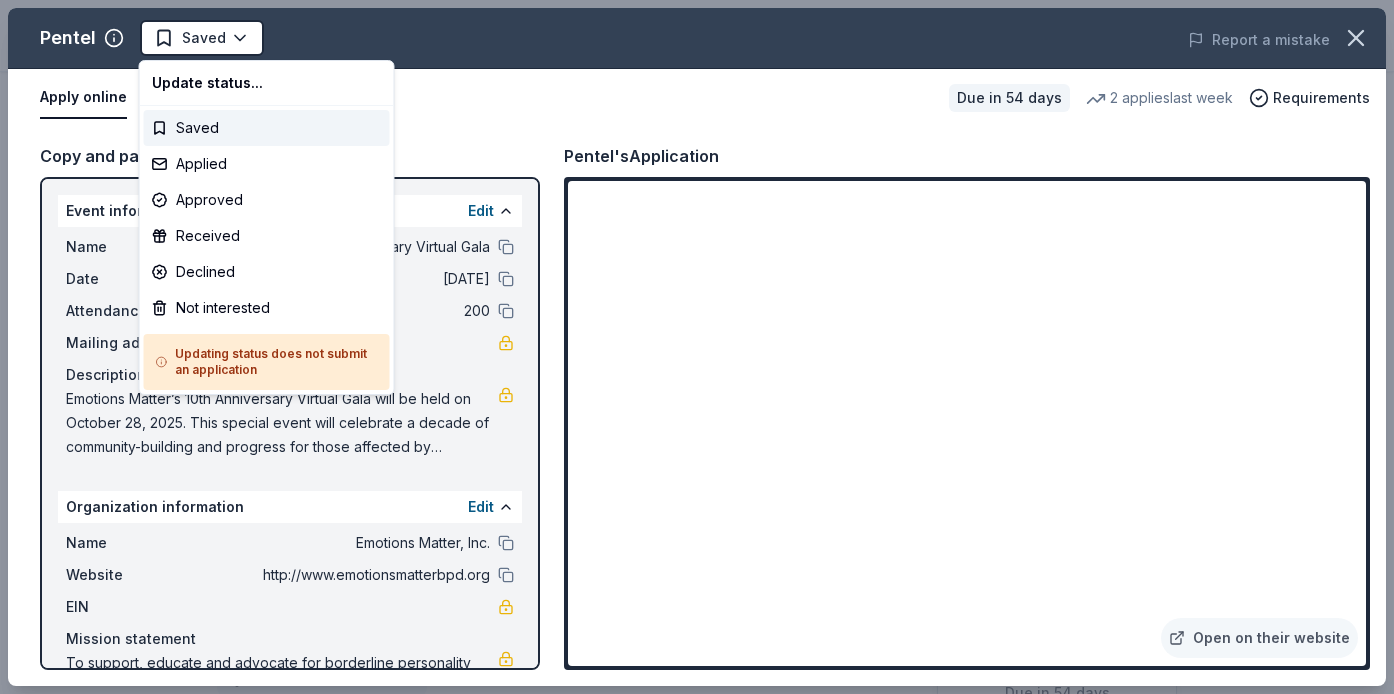scroll, scrollTop: 0, scrollLeft: 0, axis: both 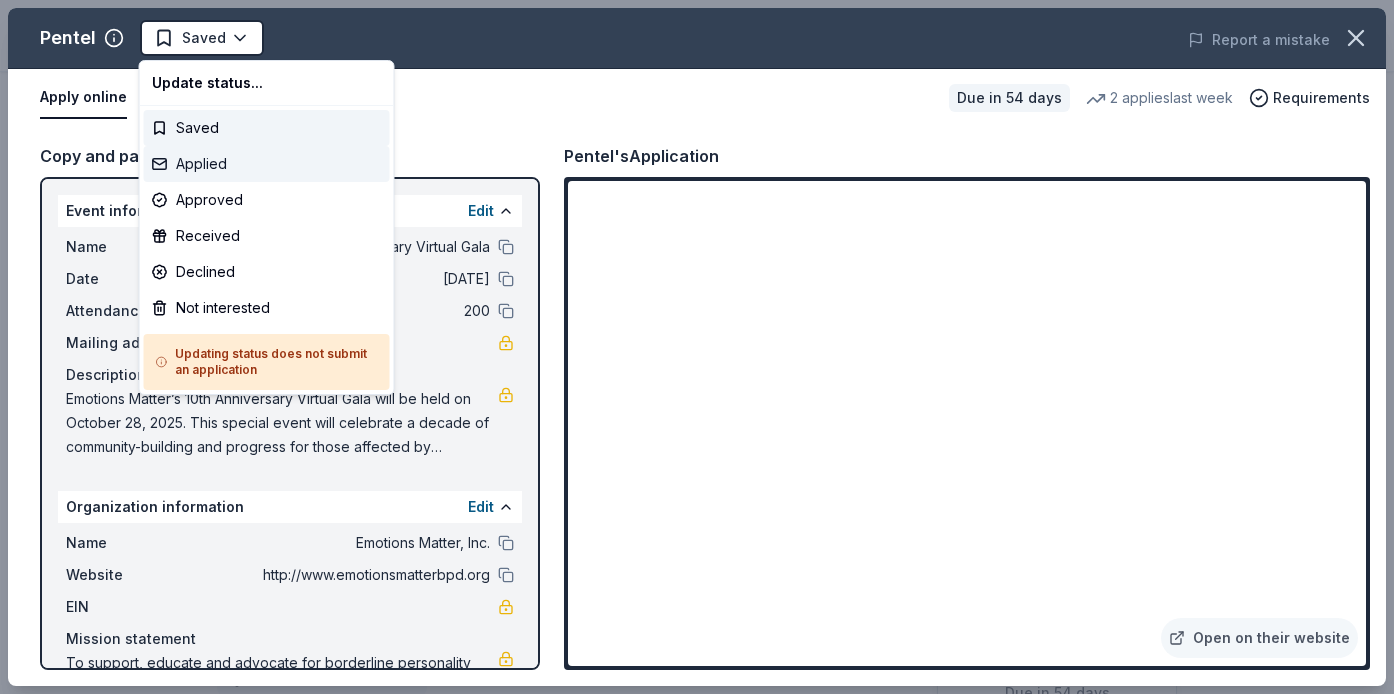 click on "Applied" at bounding box center (267, 164) 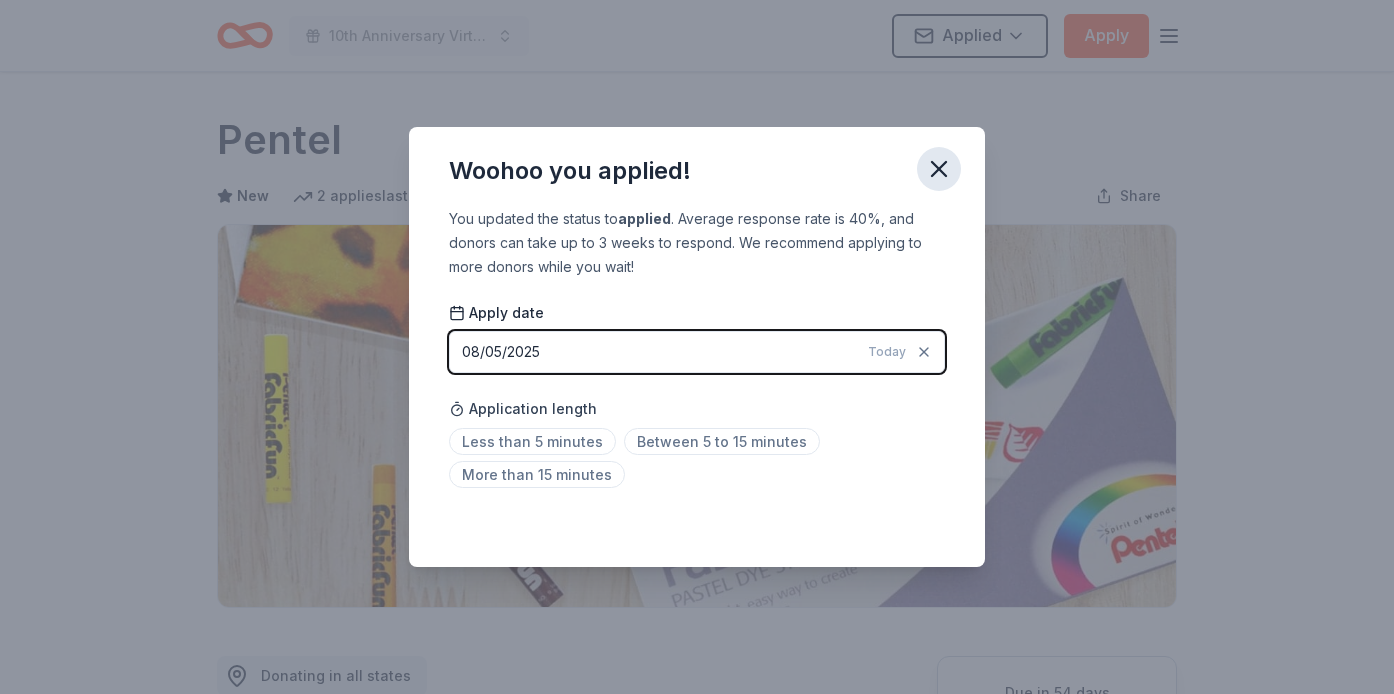 click 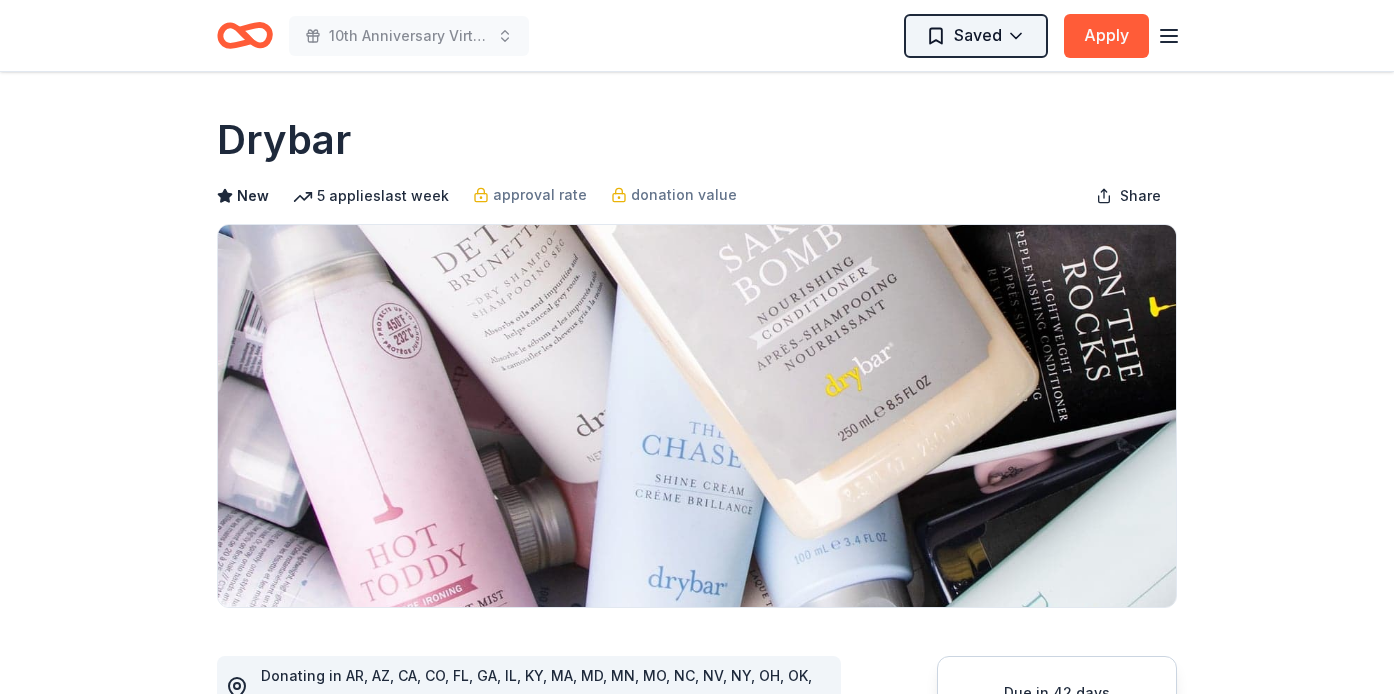 scroll, scrollTop: 0, scrollLeft: 0, axis: both 